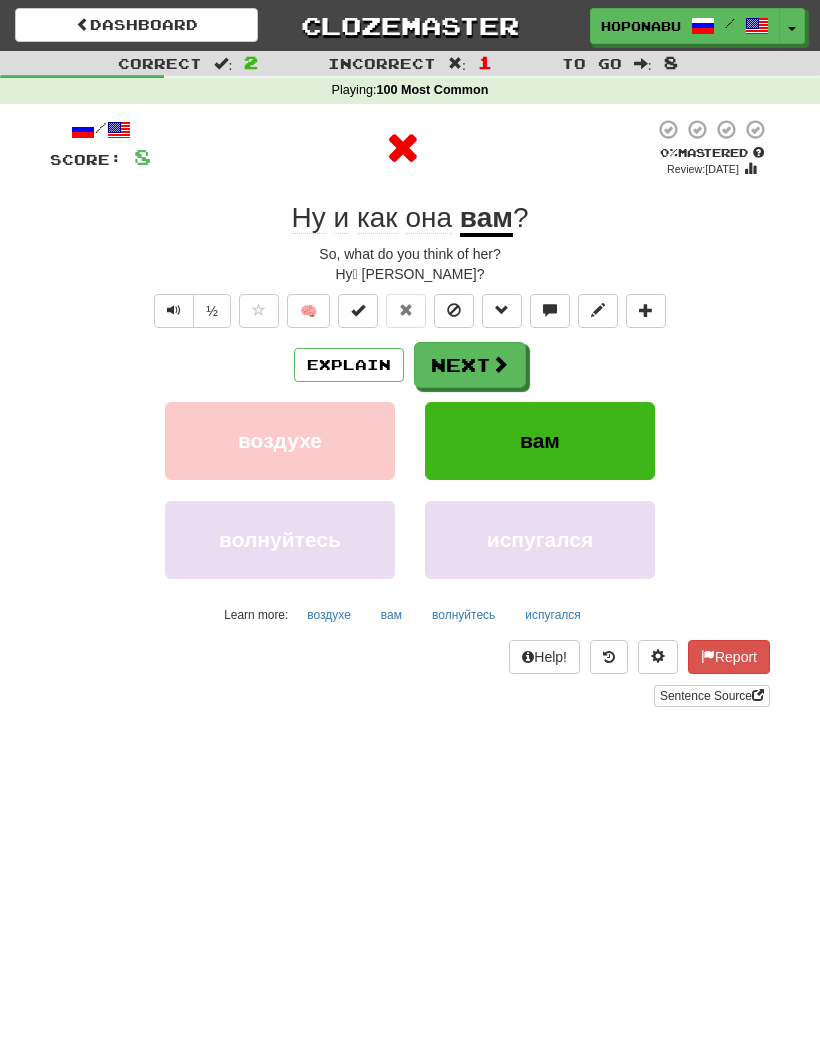 scroll, scrollTop: 0, scrollLeft: 0, axis: both 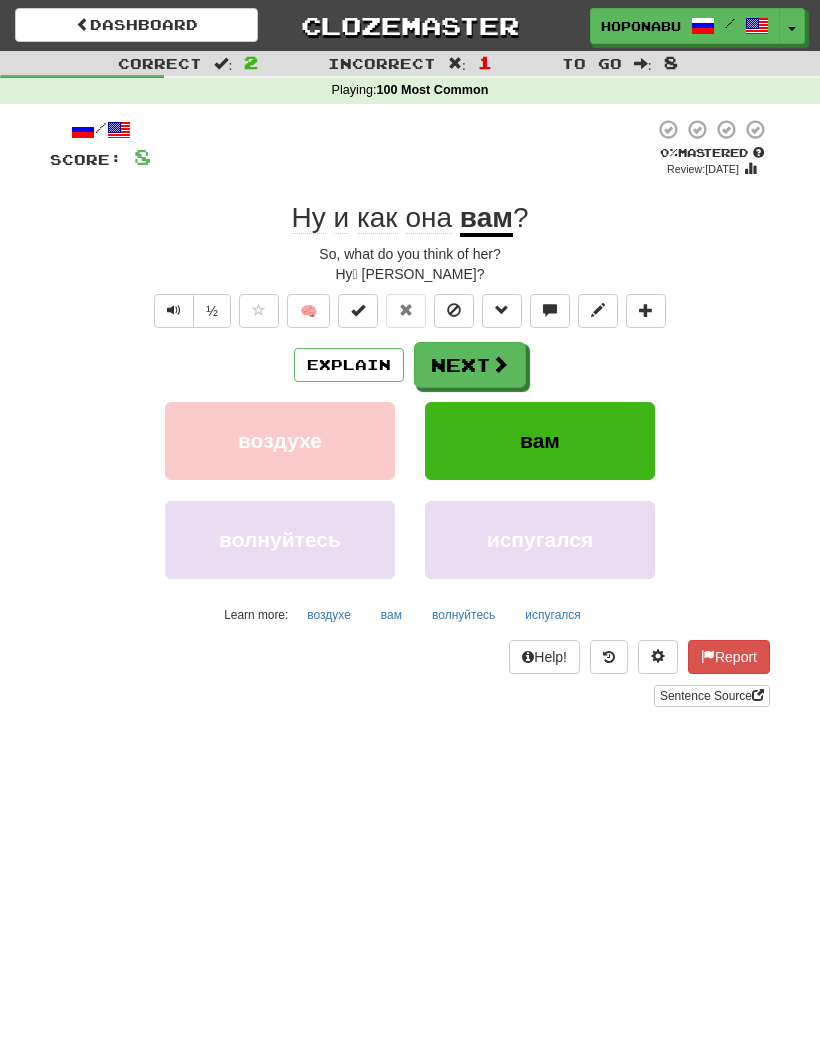 click at bounding box center [174, 311] 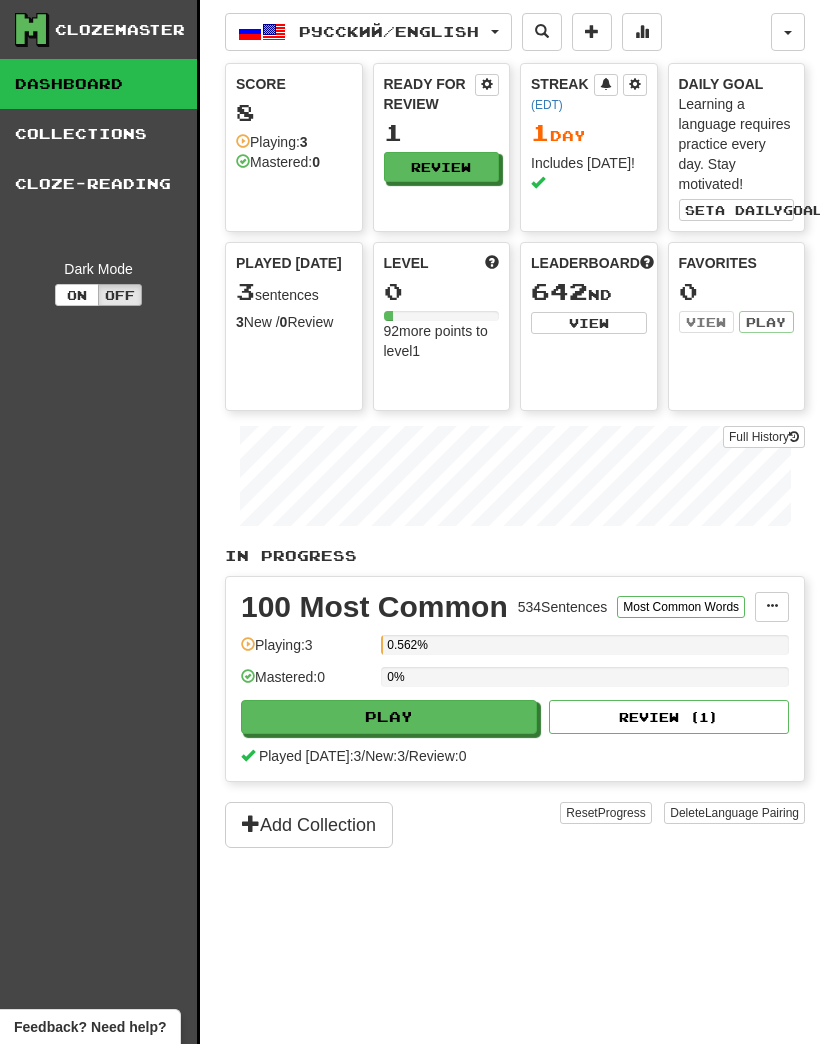 scroll, scrollTop: 0, scrollLeft: 0, axis: both 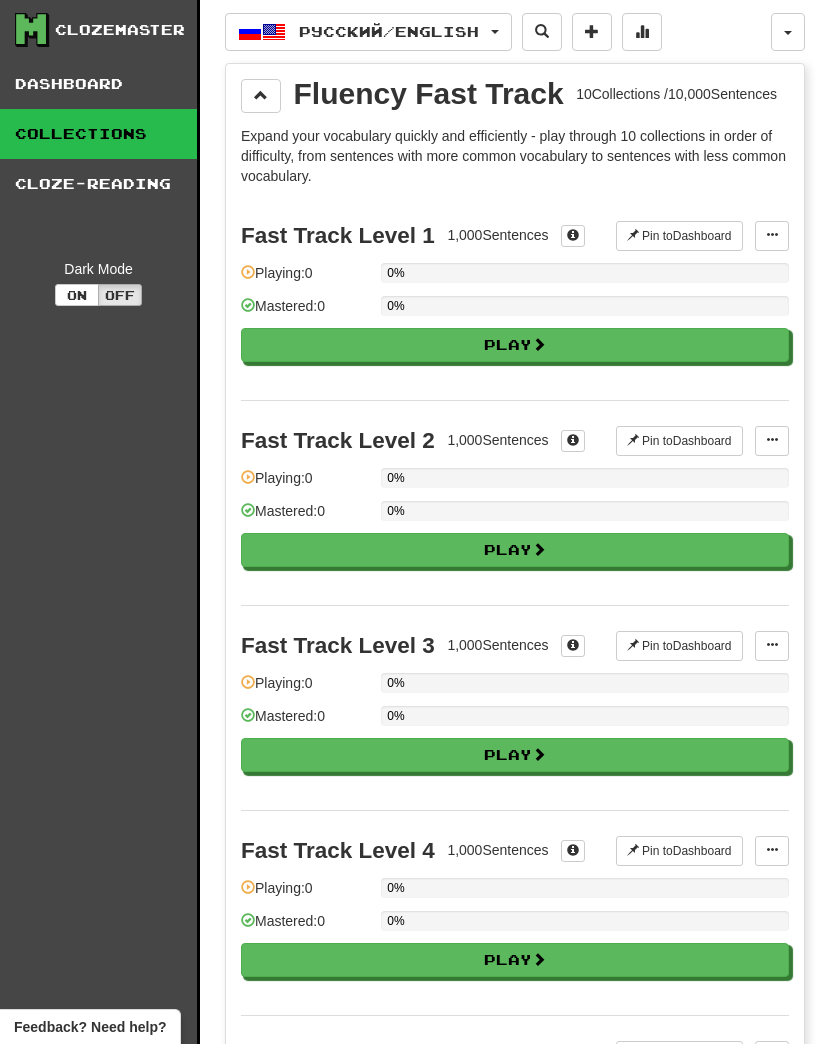 click on "Русский  /  English" at bounding box center (368, 32) 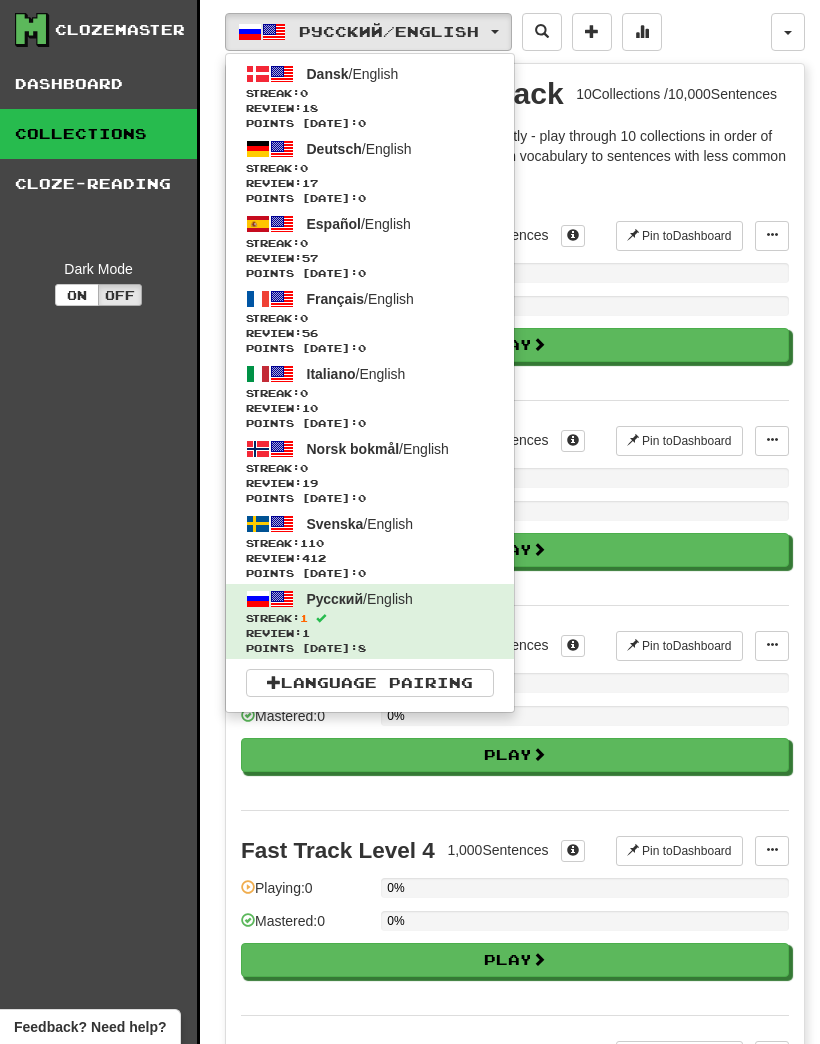 click on "Streak:  110" at bounding box center [370, 543] 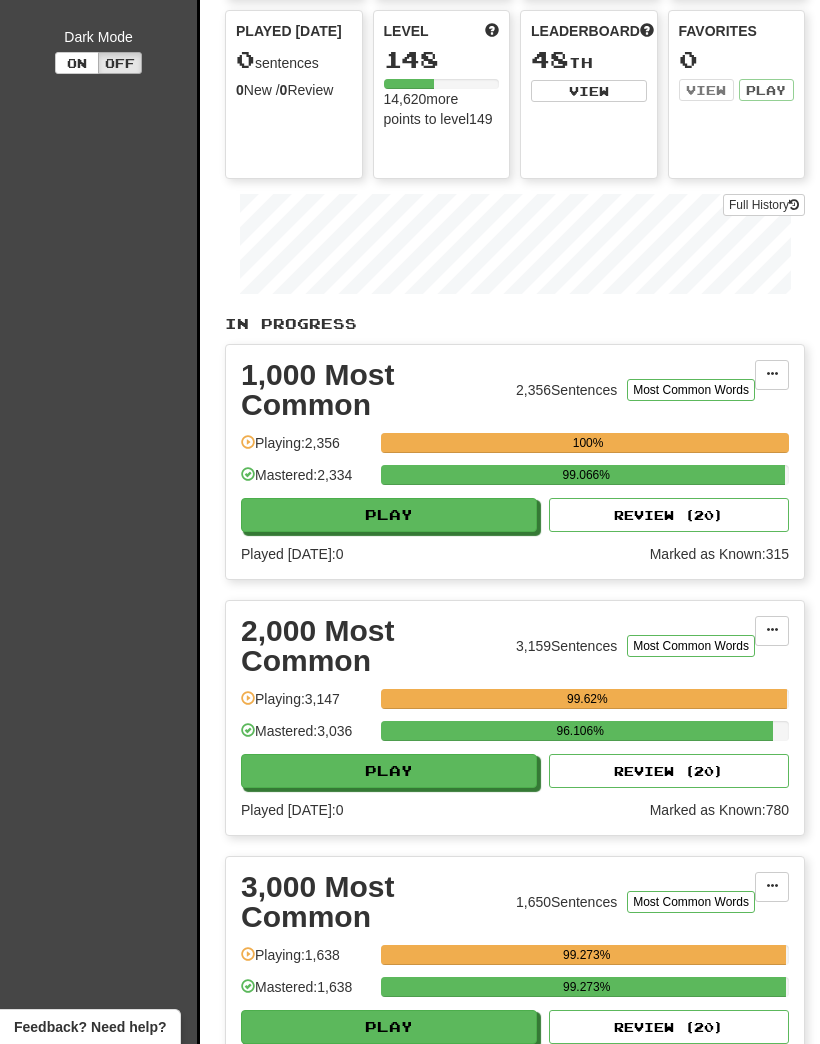 scroll, scrollTop: 301, scrollLeft: 0, axis: vertical 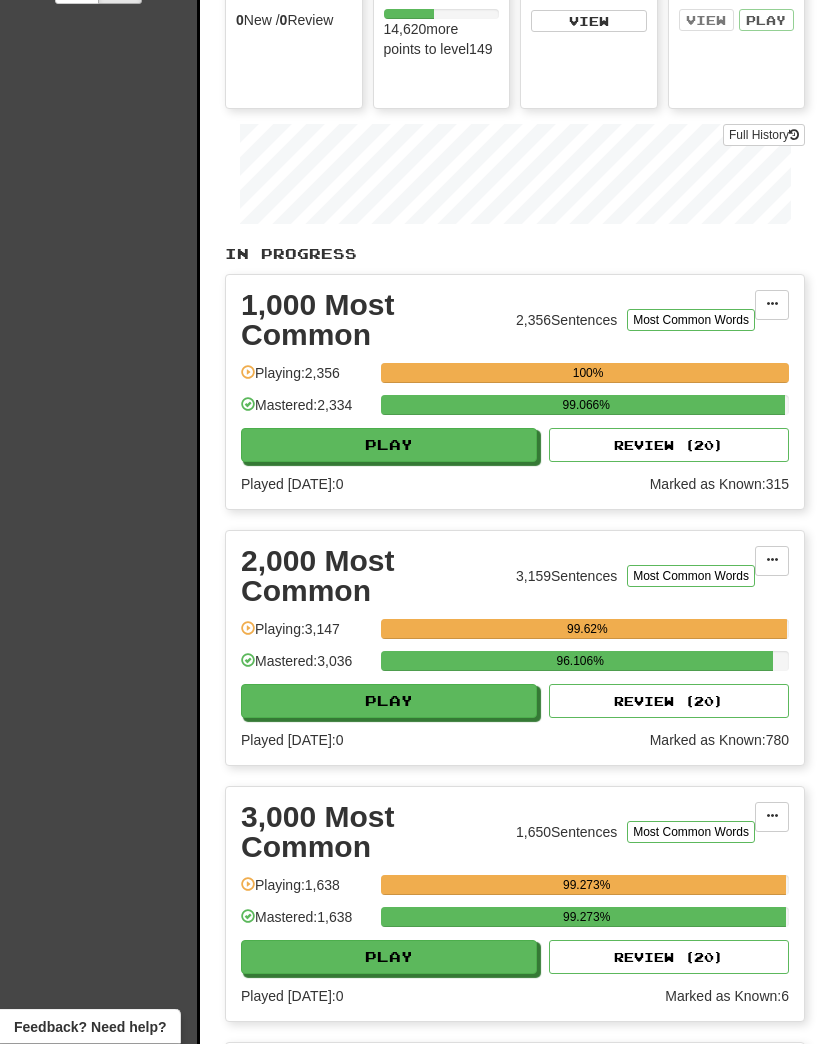 click on "Review ( 20 )" at bounding box center [669, 446] 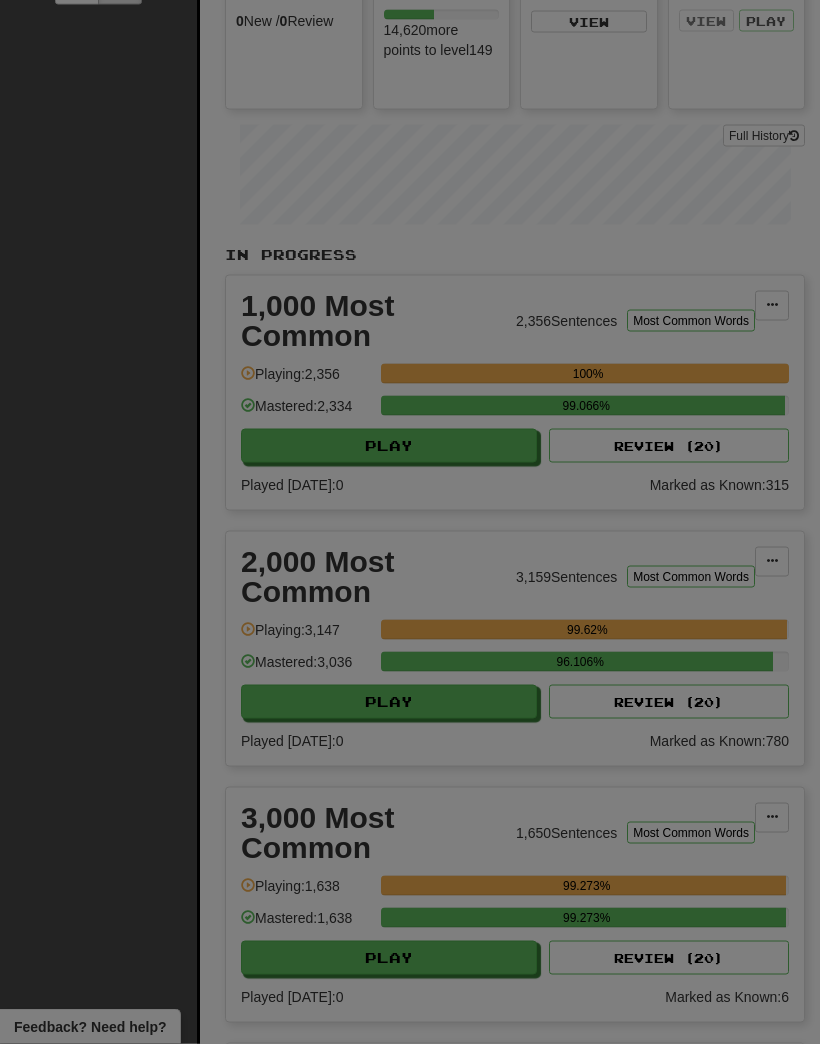 scroll, scrollTop: 302, scrollLeft: 0, axis: vertical 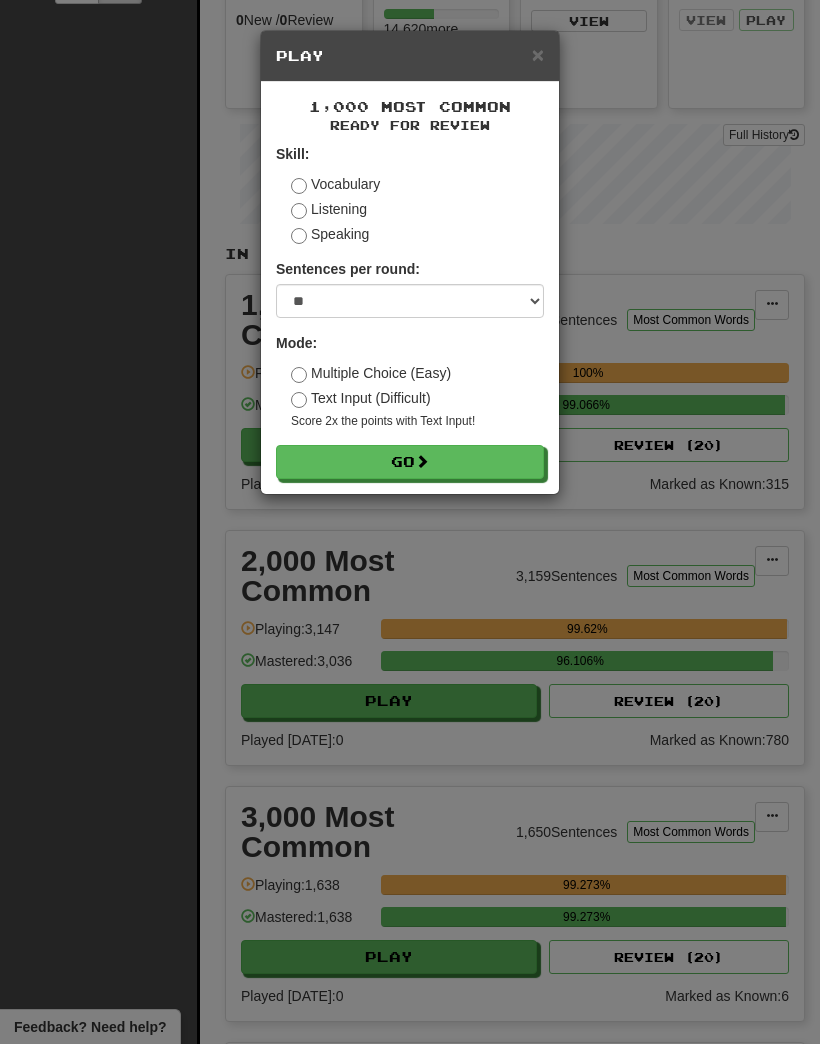 click on "Go" at bounding box center (410, 462) 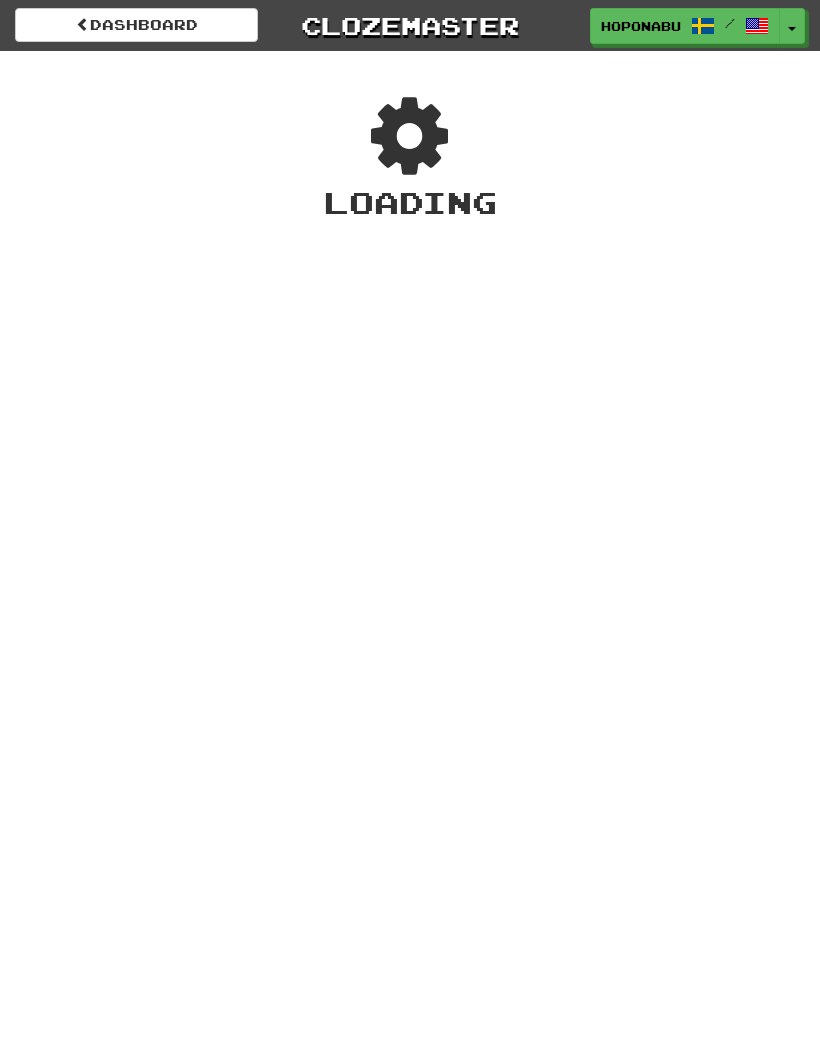 scroll, scrollTop: 0, scrollLeft: 0, axis: both 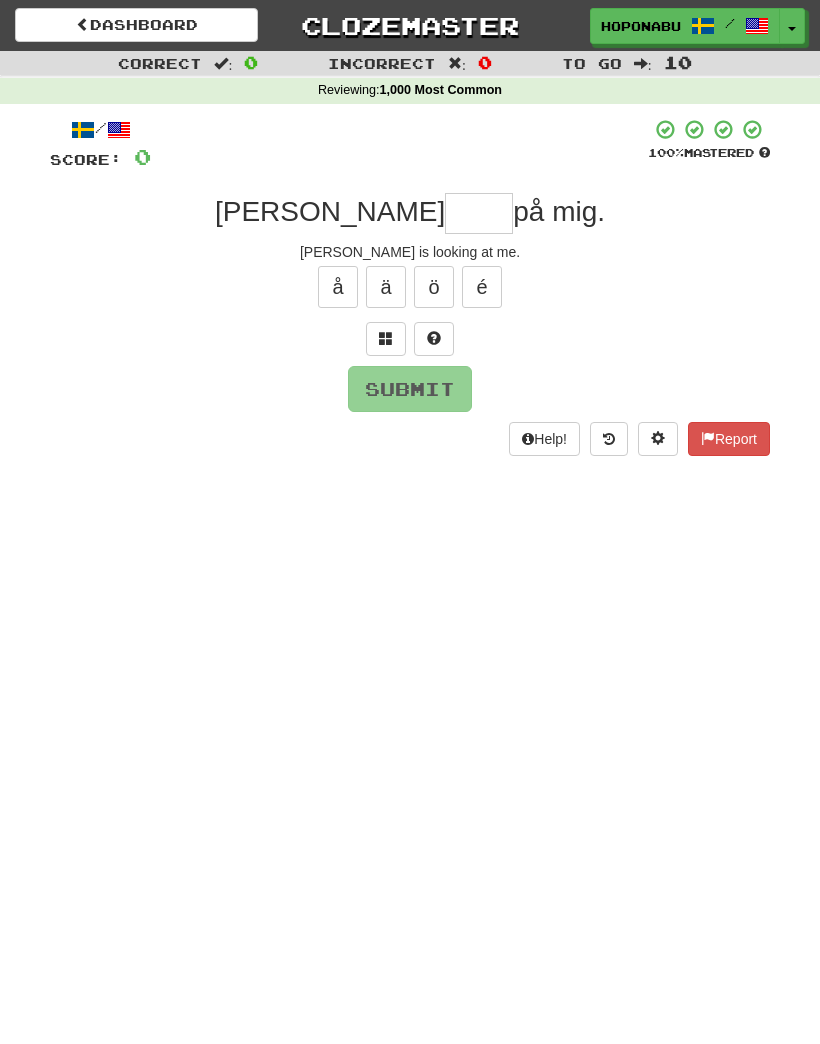 click at bounding box center [479, 213] 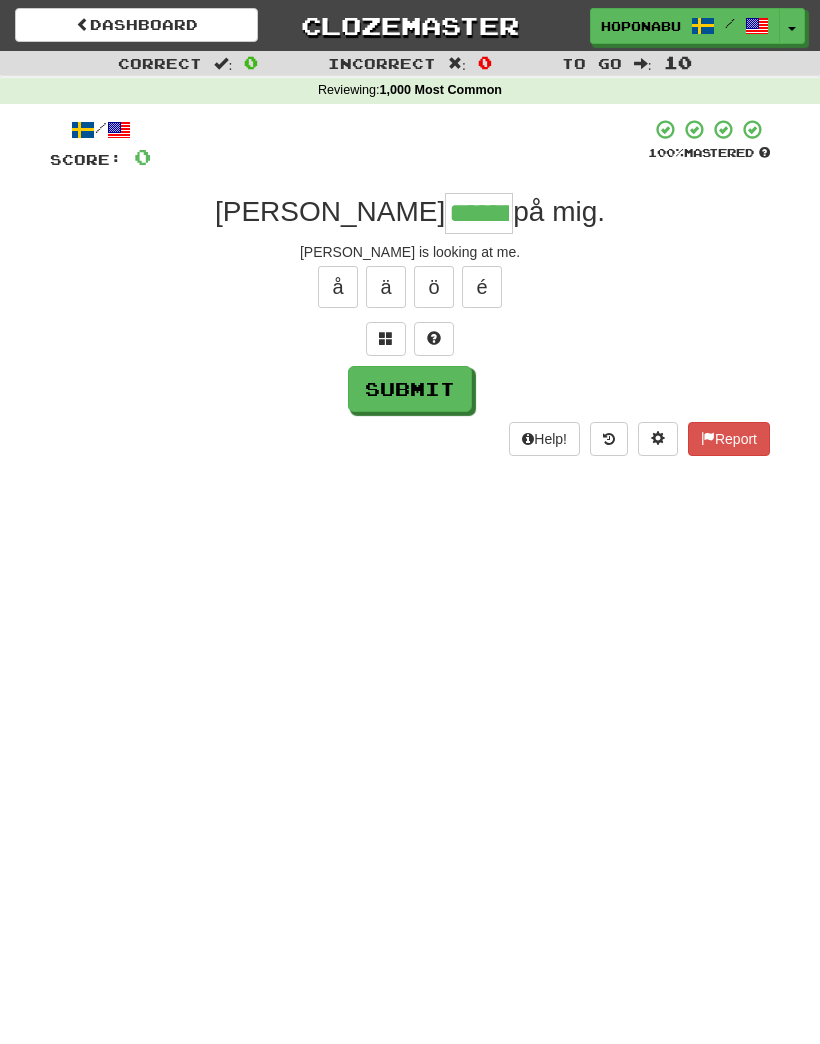 type on "******" 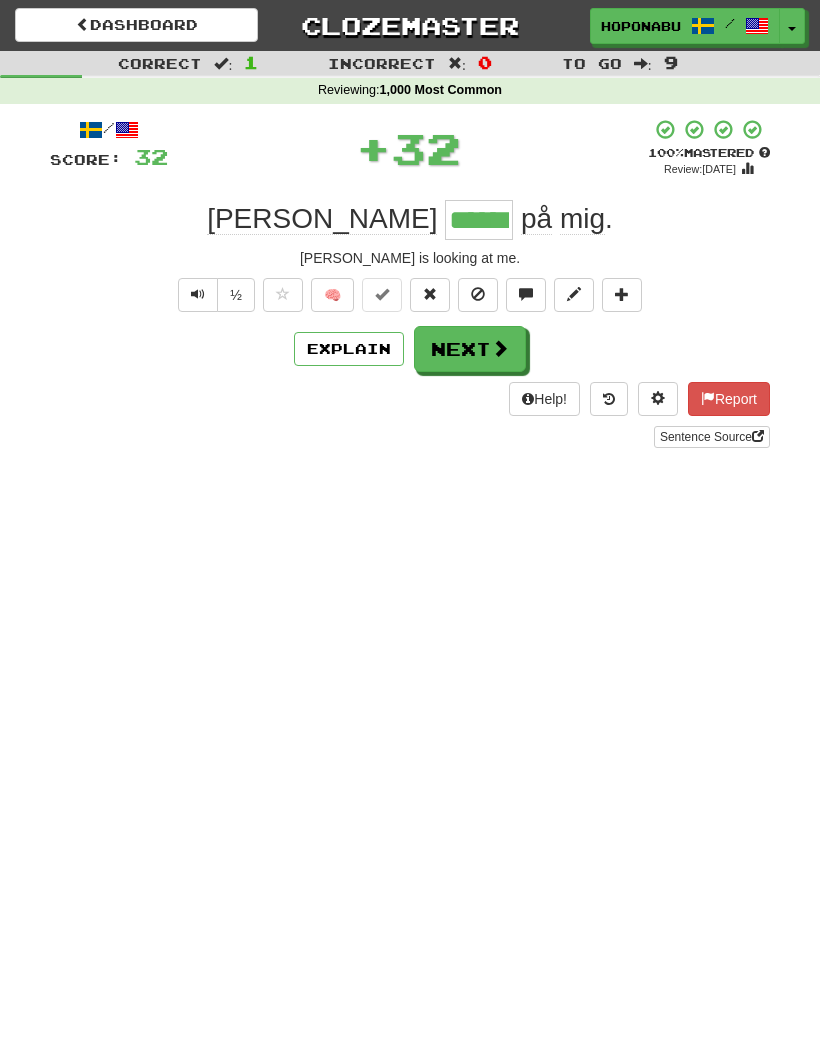 click on "Next" at bounding box center [470, 349] 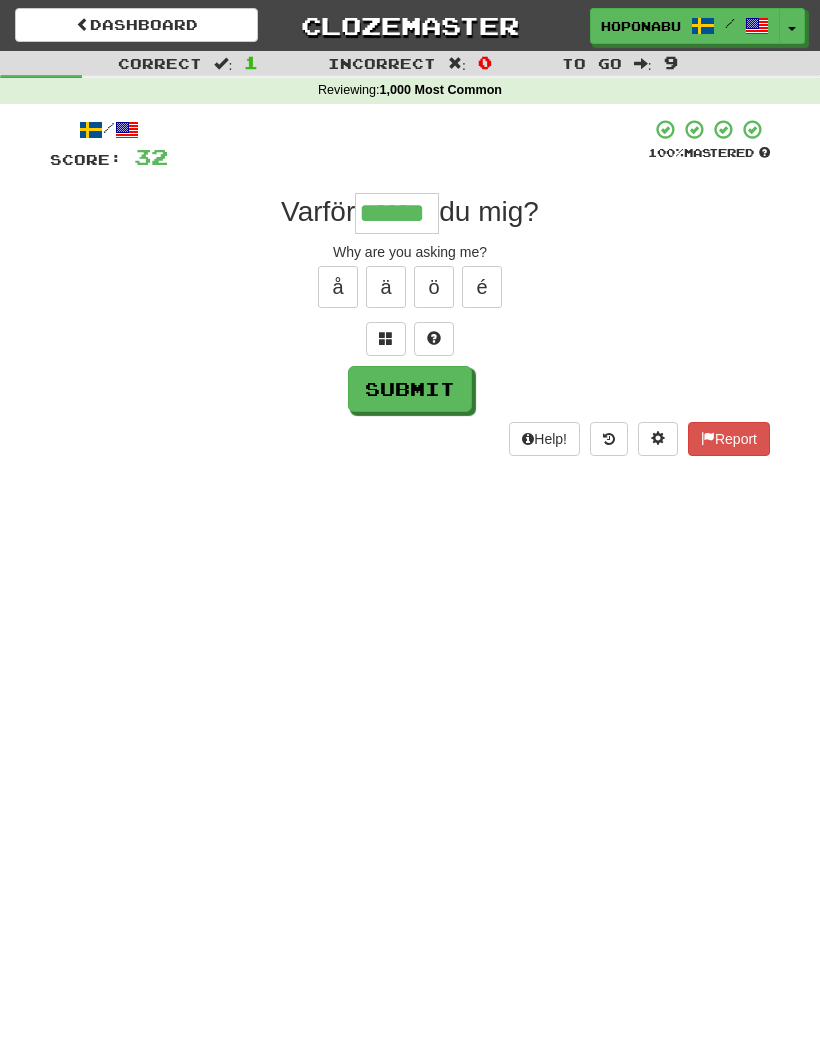 type on "******" 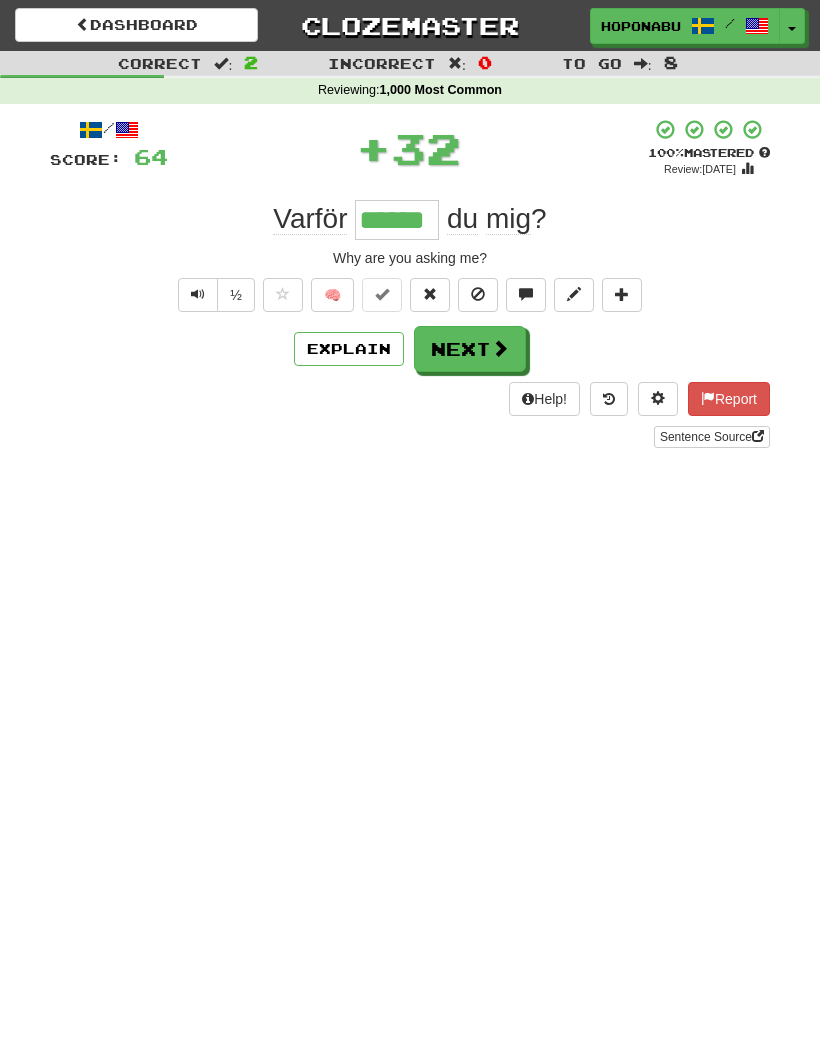 click on "Next" at bounding box center [470, 349] 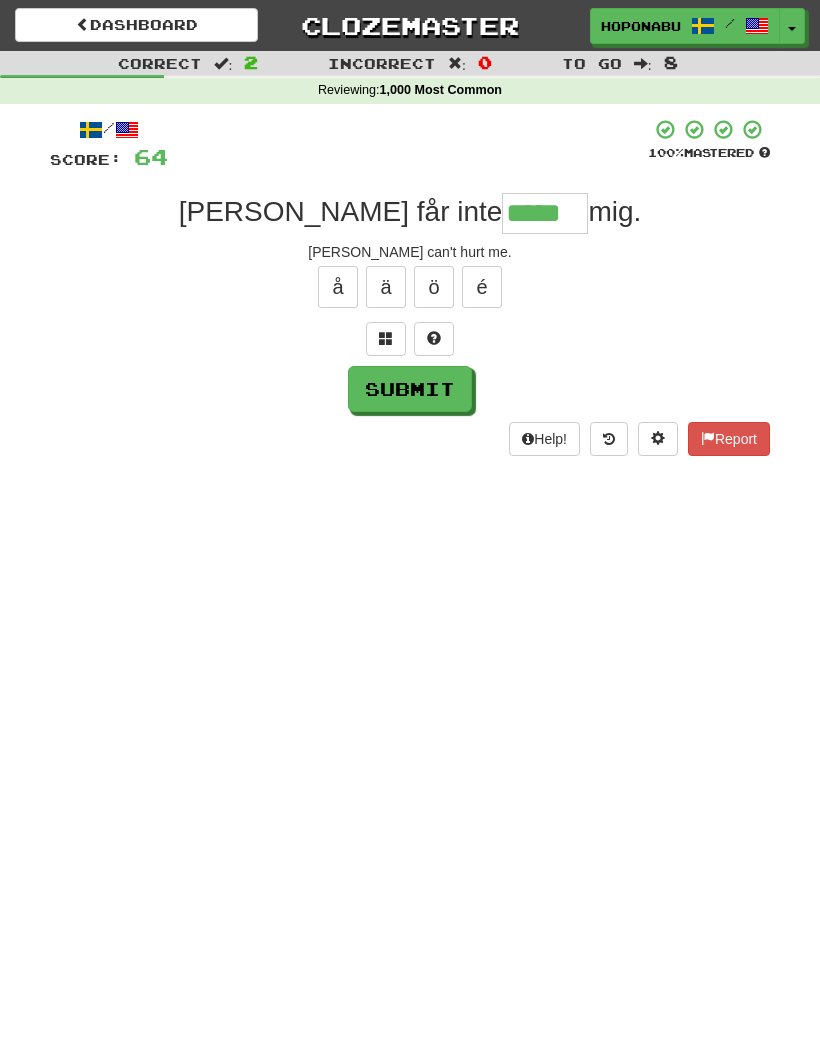 type on "*****" 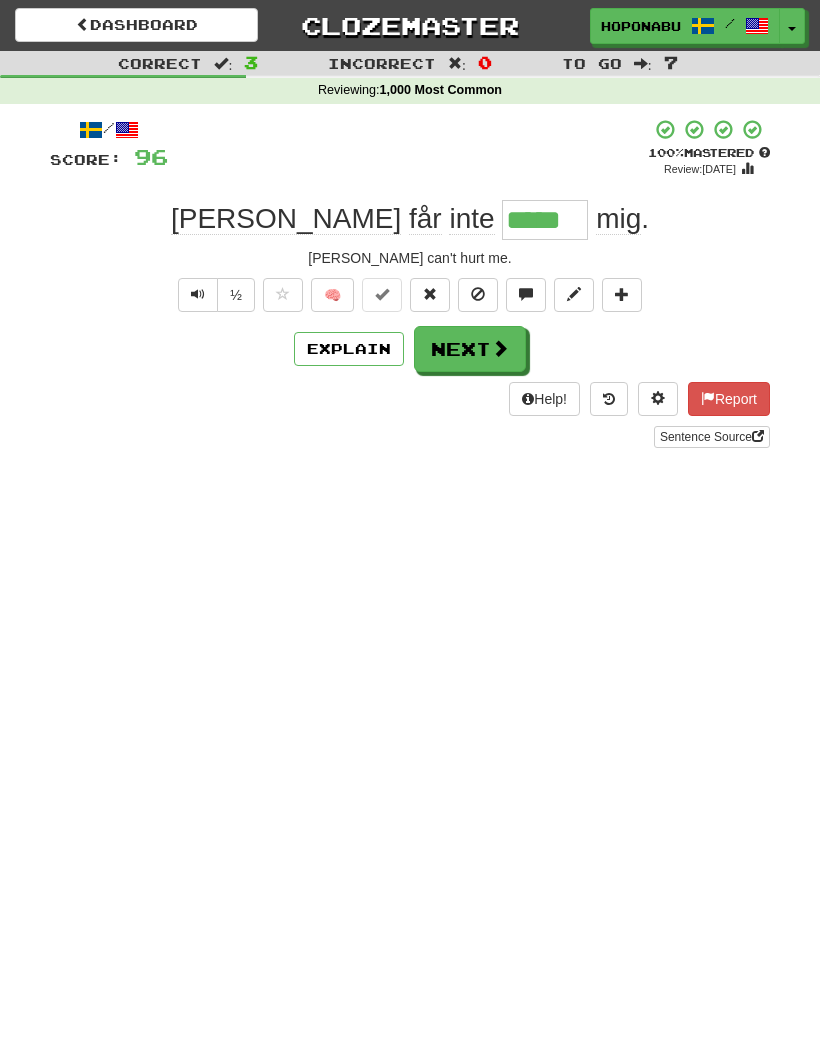 click on "Explain" at bounding box center [349, 349] 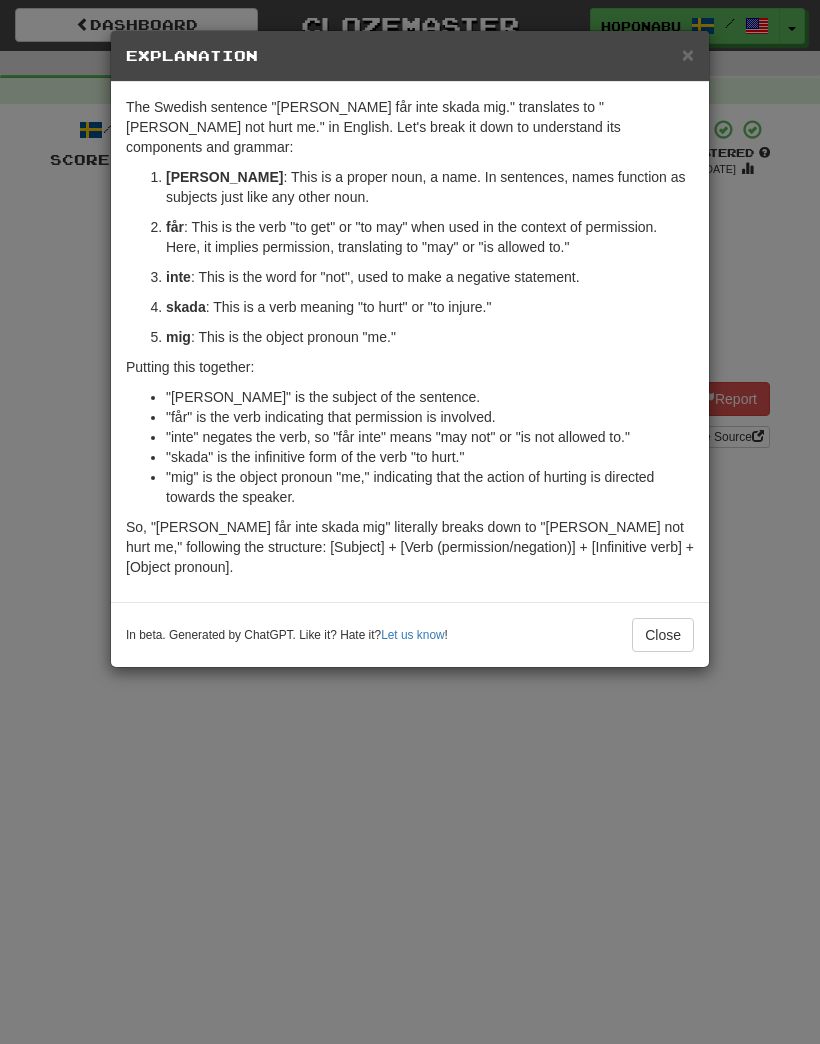 click on "Close" at bounding box center (663, 635) 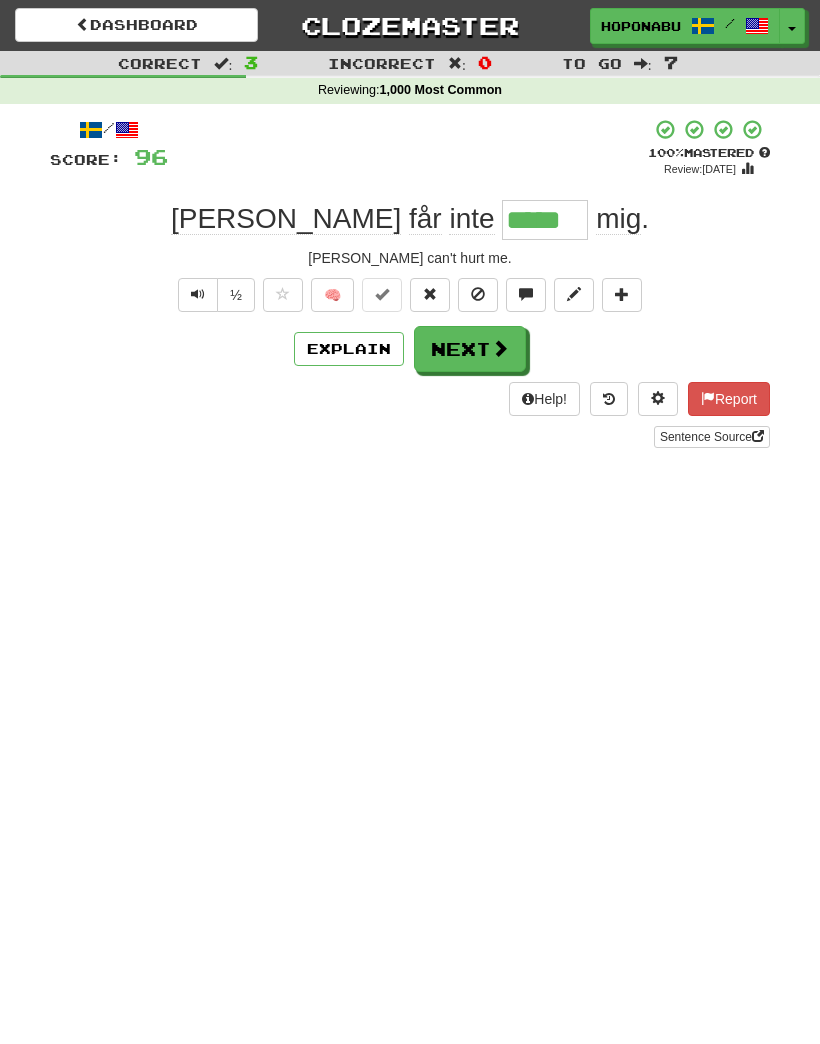 click on "Next" at bounding box center [470, 349] 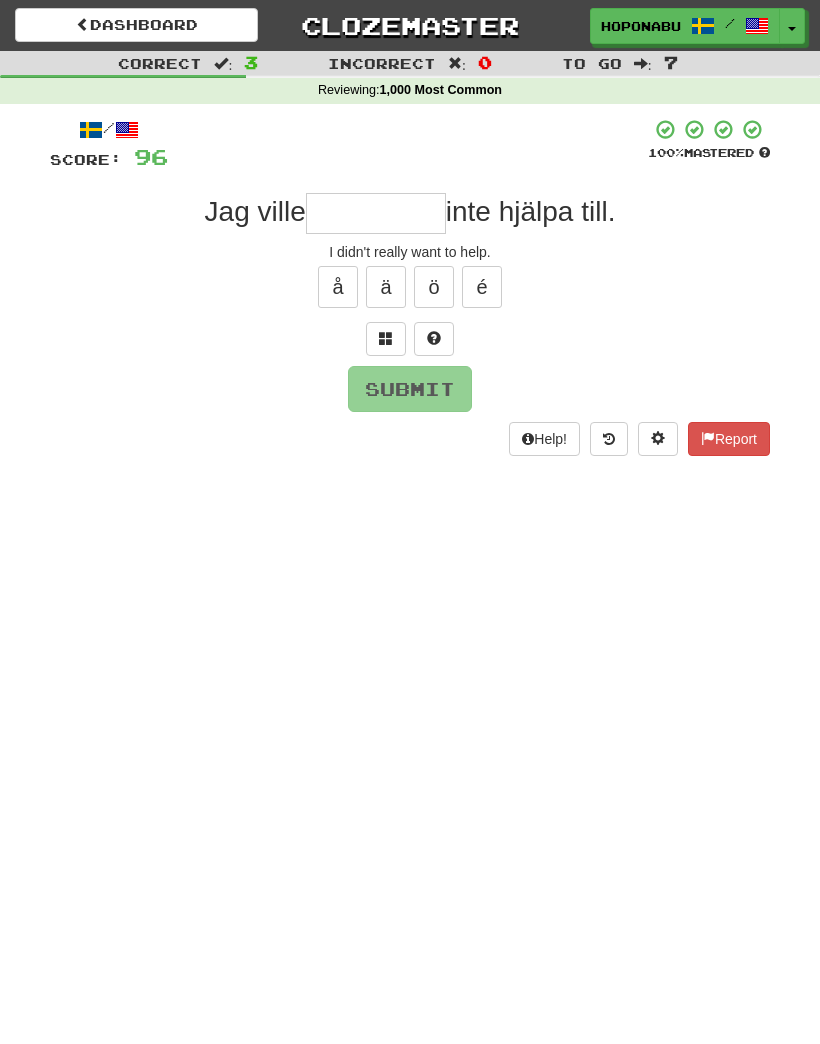 click at bounding box center (434, 338) 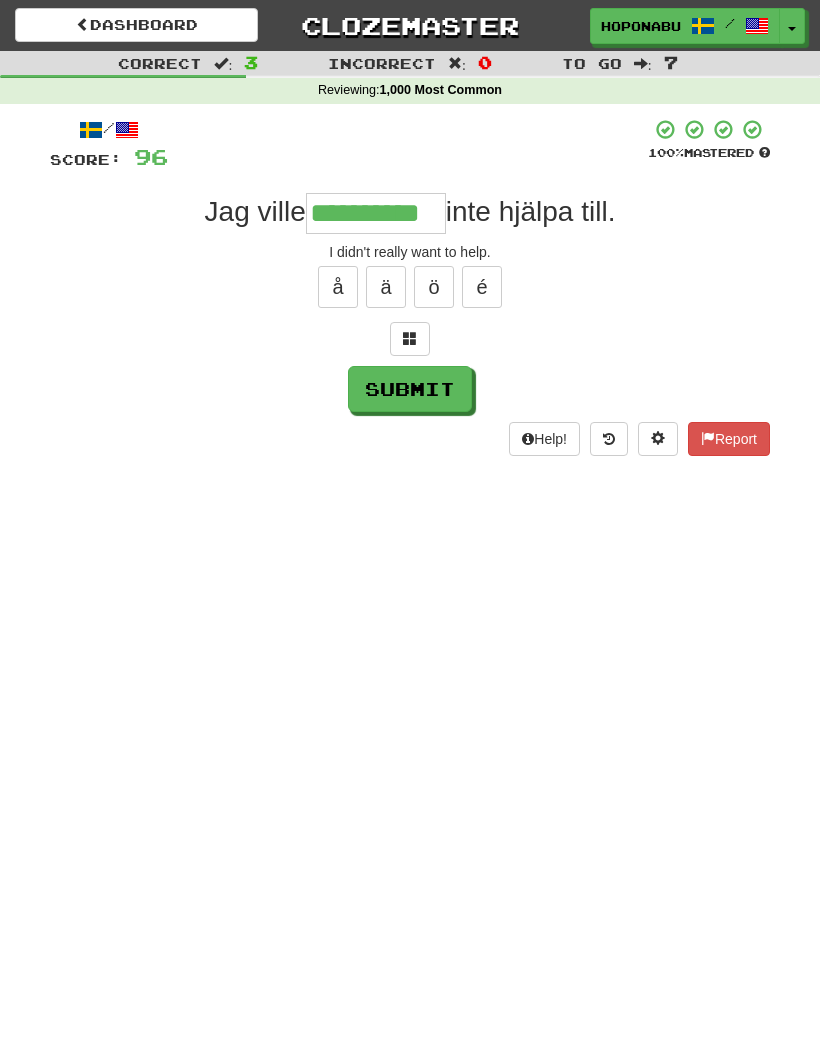 type on "**********" 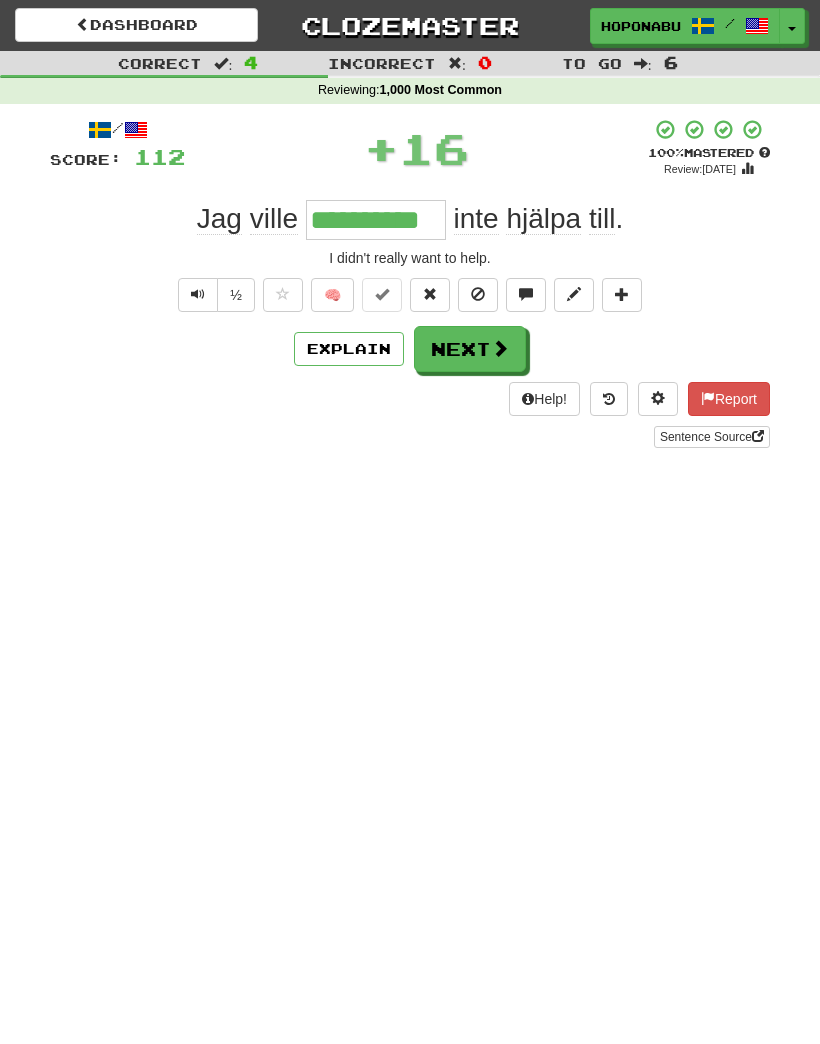 click on "Next" at bounding box center [470, 349] 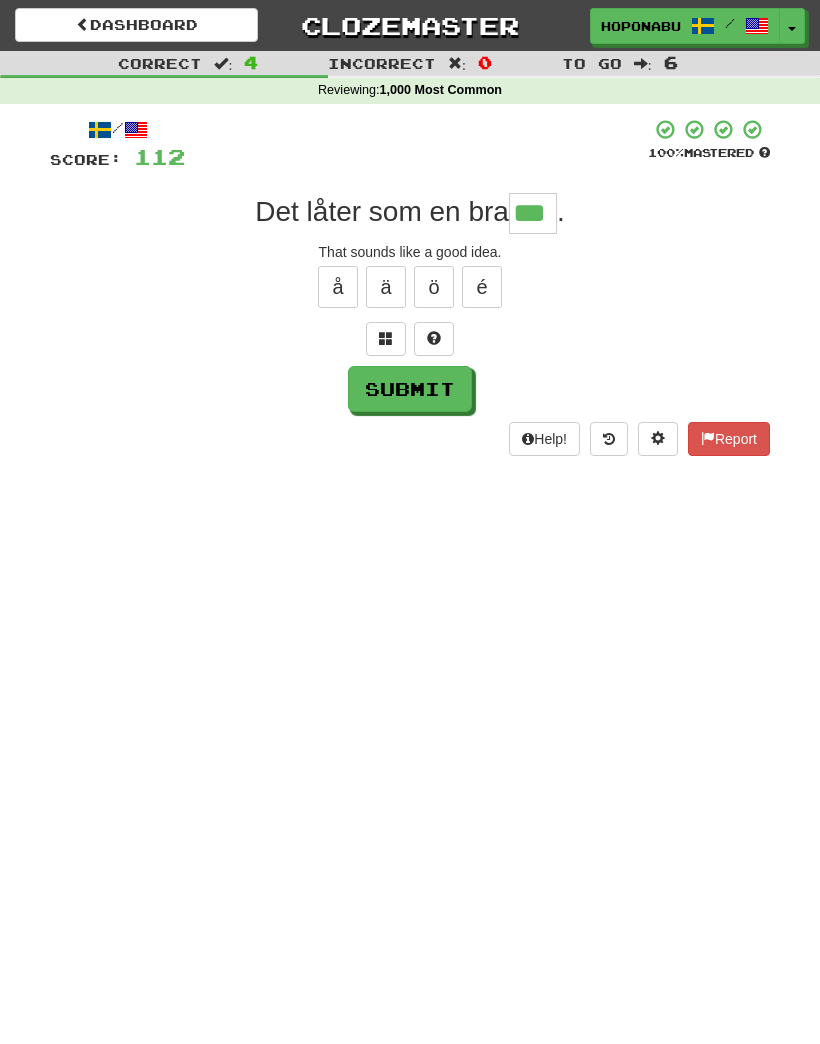 type on "***" 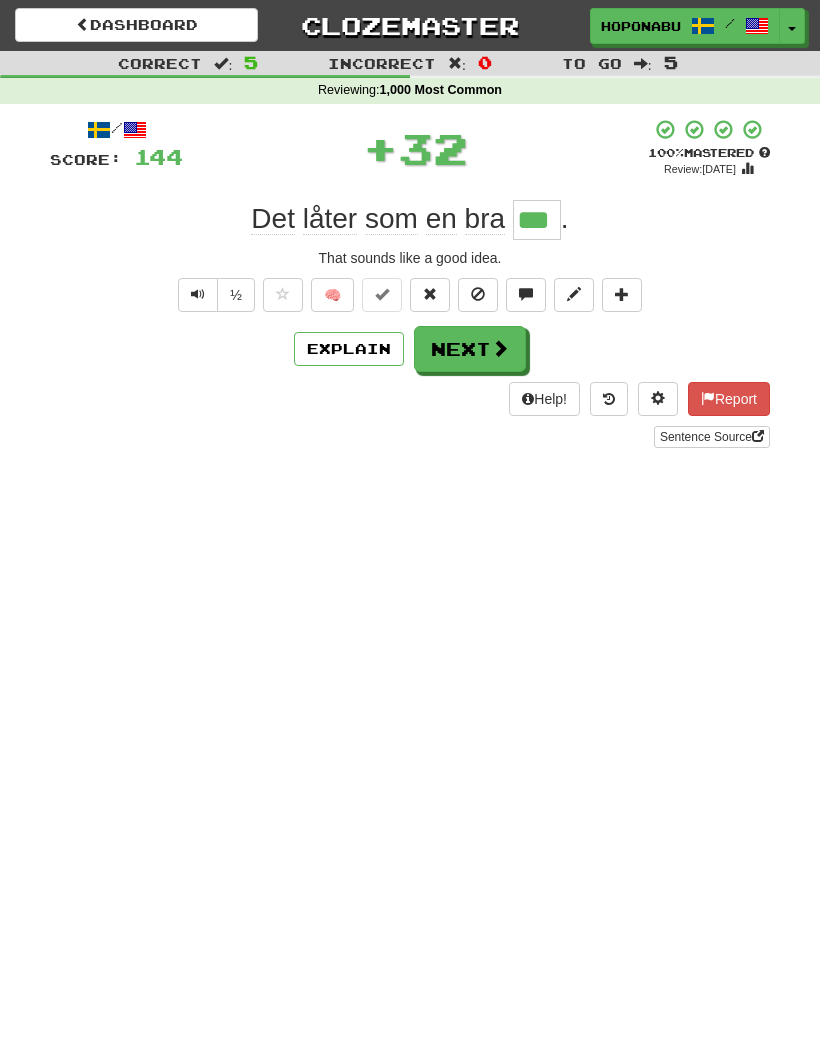 click on "Next" at bounding box center [470, 349] 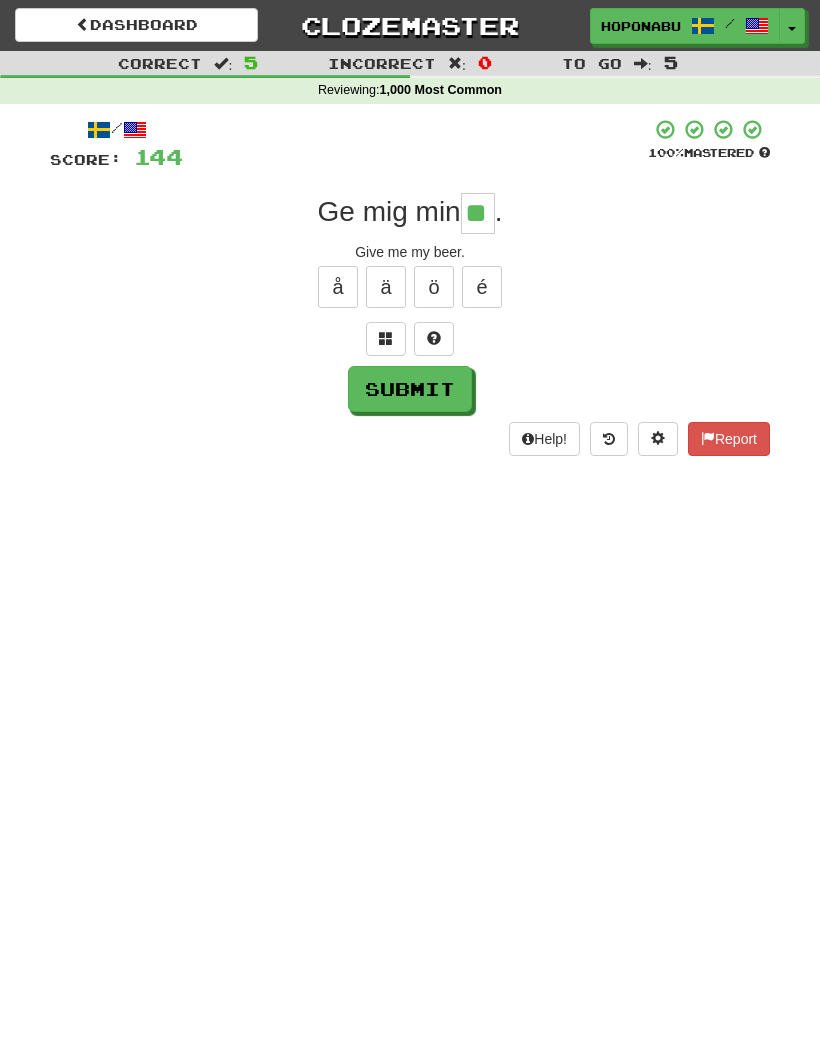 type on "**" 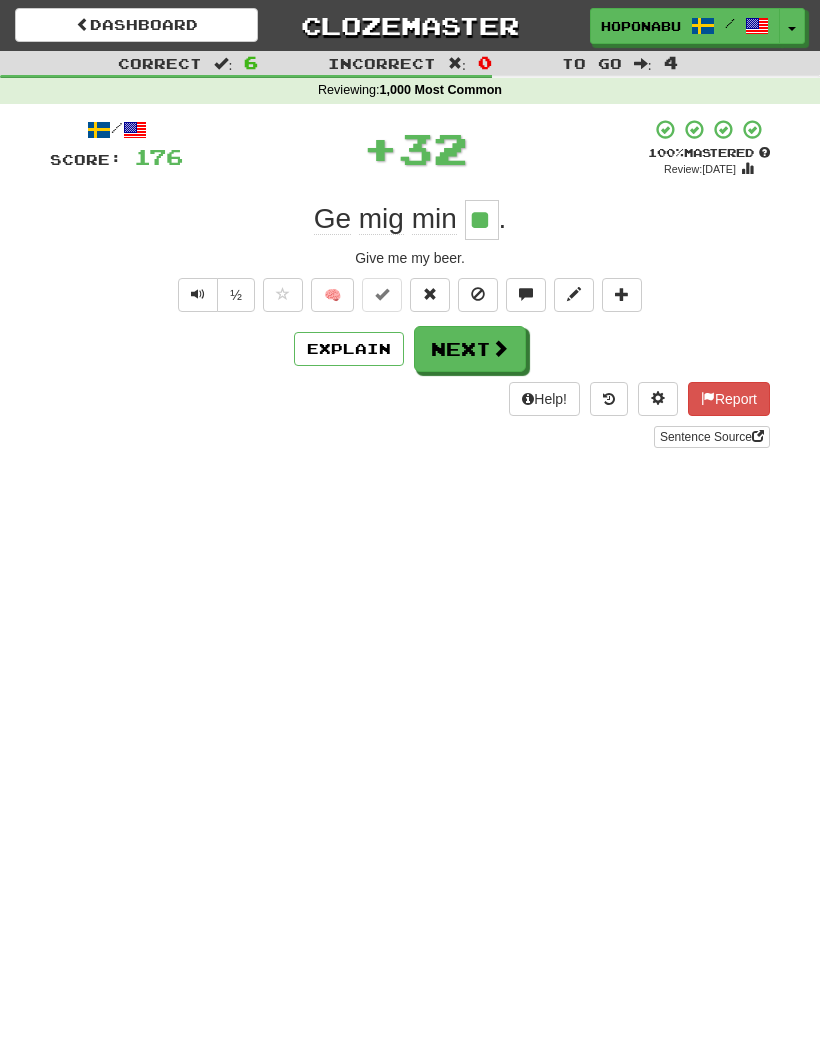 click on "Next" at bounding box center [470, 349] 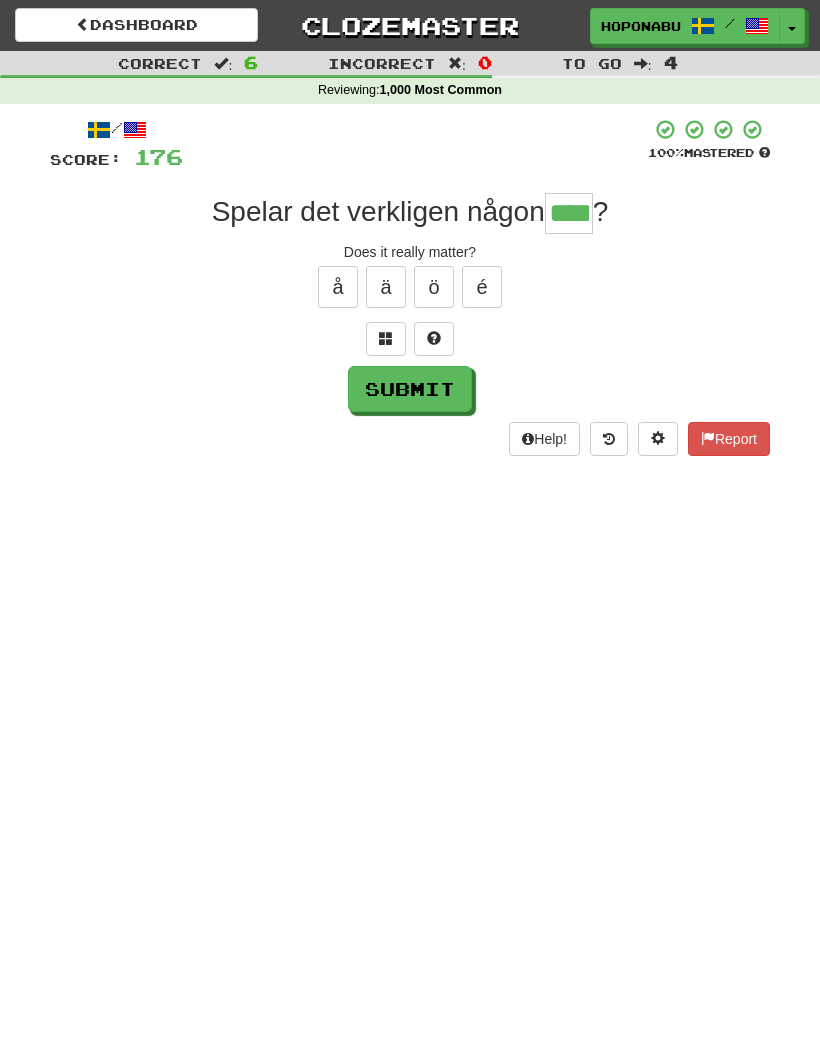 type on "****" 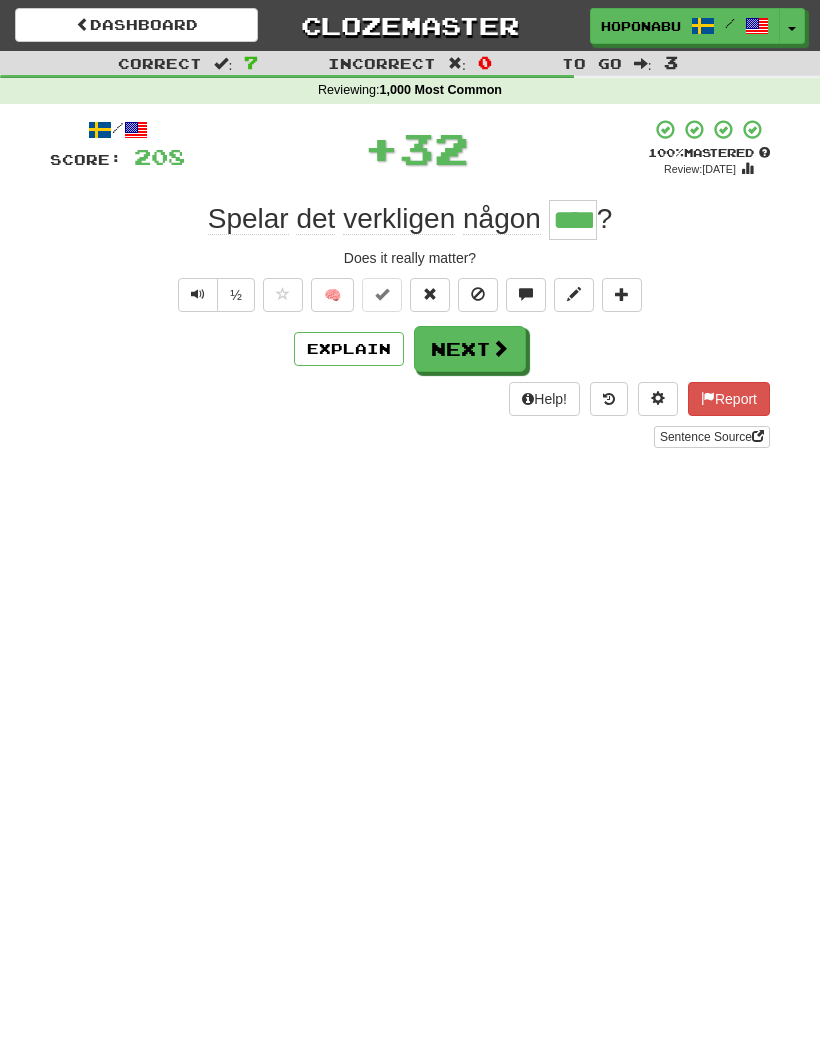 click on "Next" at bounding box center (470, 349) 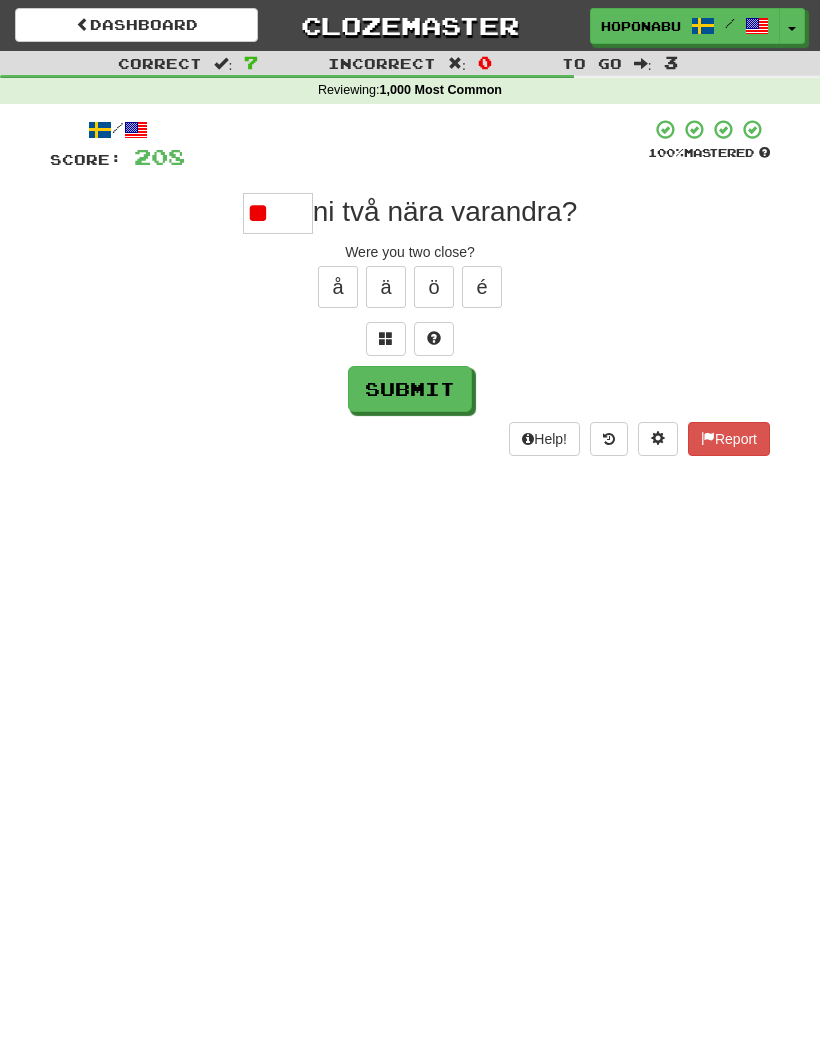 type on "*" 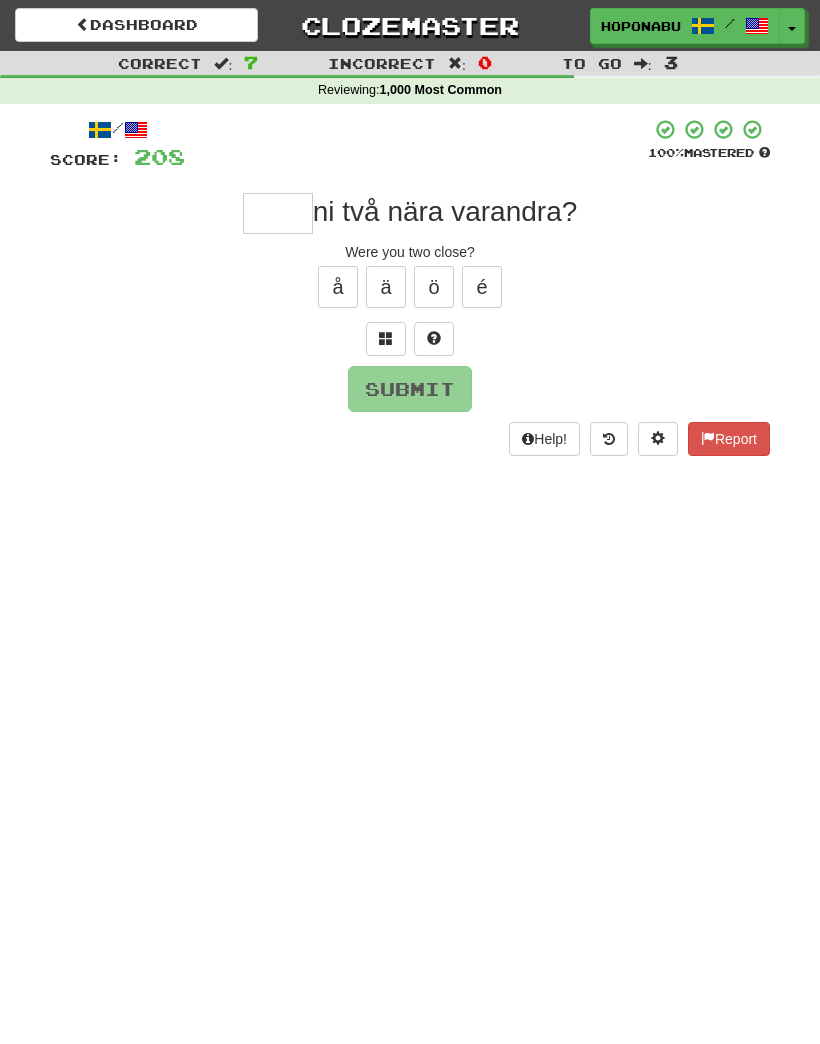 click at bounding box center (434, 339) 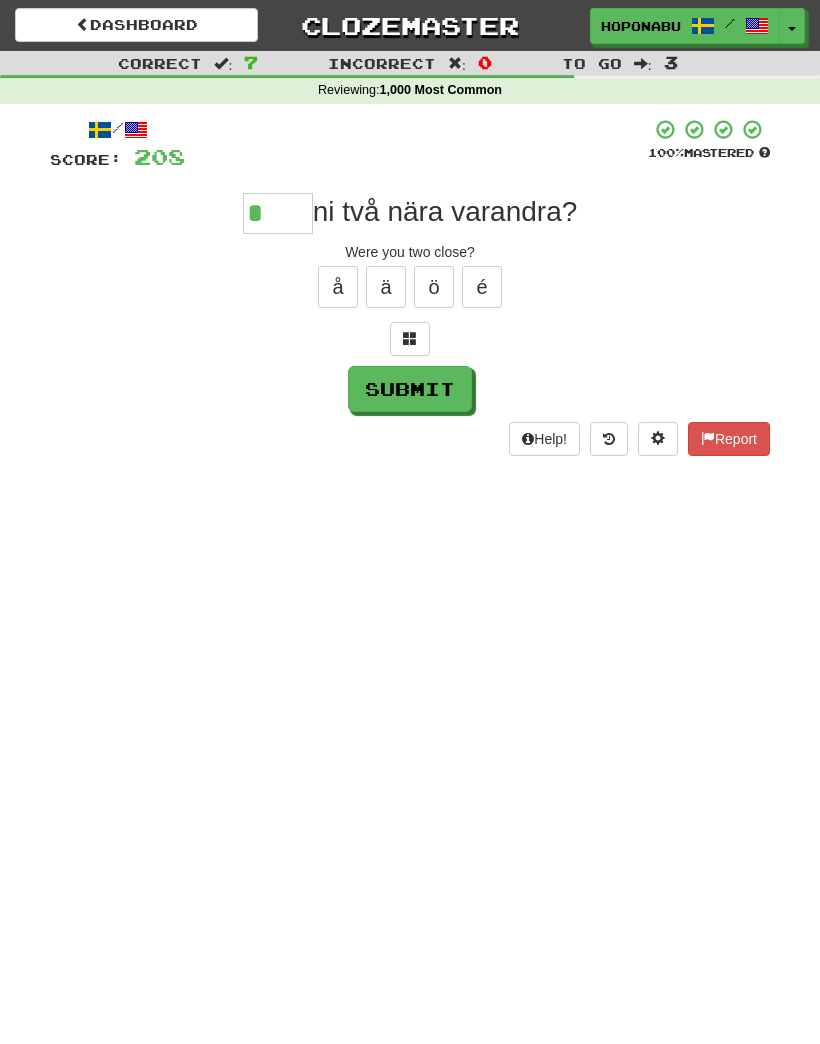 click at bounding box center (410, 338) 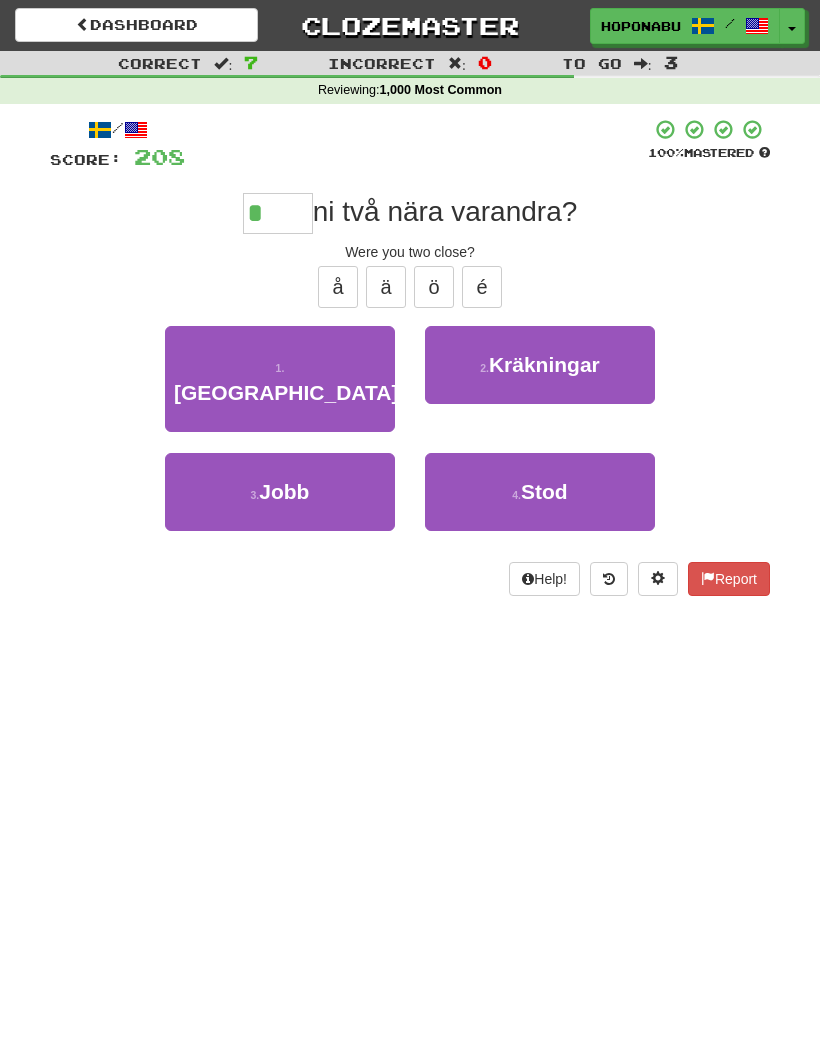 click on "Stod" at bounding box center [544, 491] 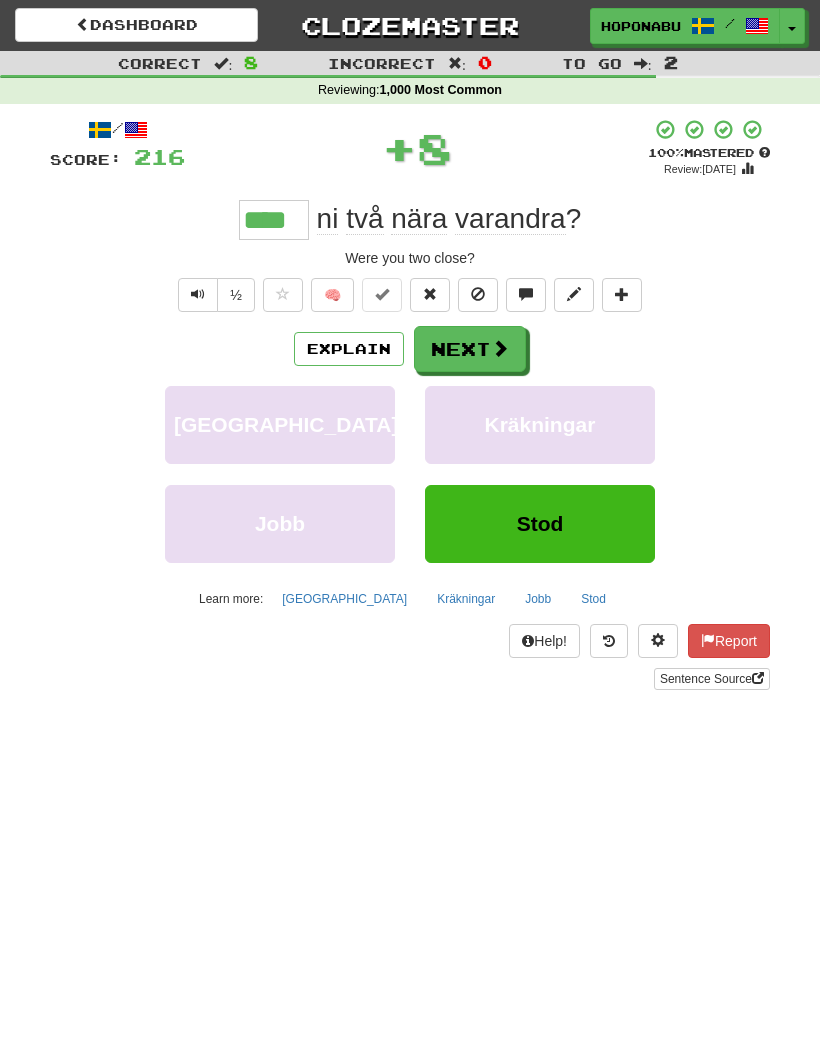 click on "Explain" at bounding box center (349, 349) 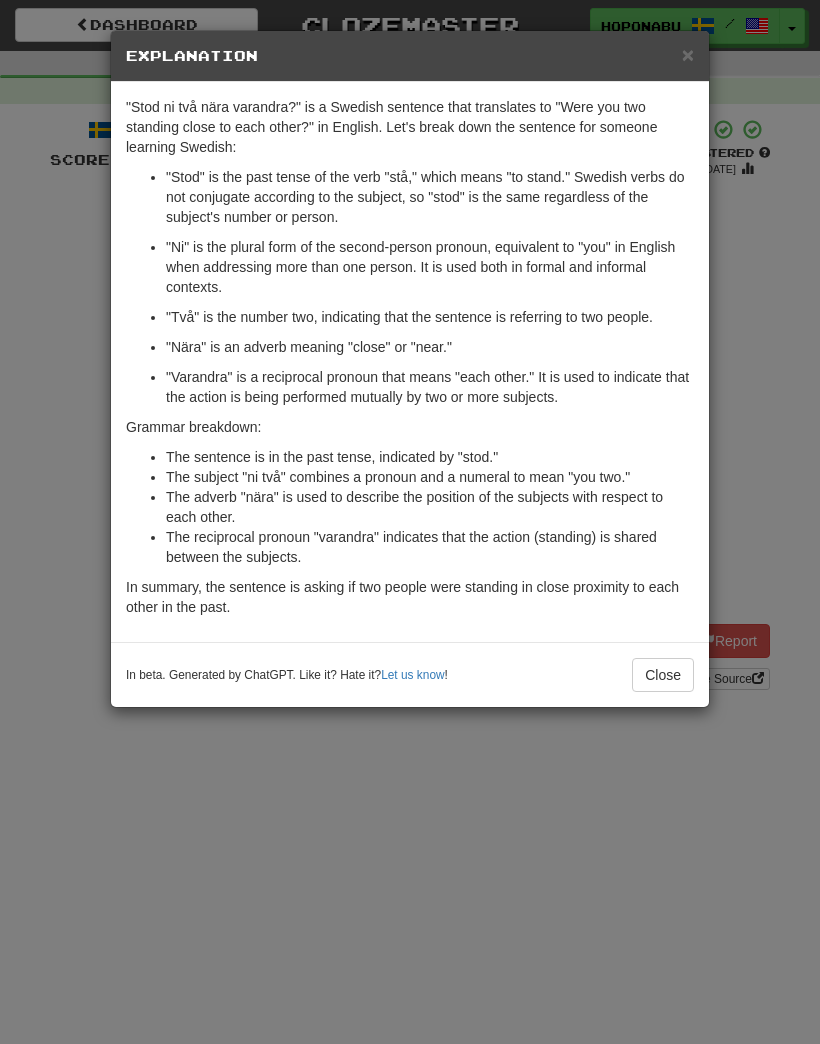 click on "× Explanation "Stod ni två nära varandra?" is a Swedish sentence that translates to "Were you two standing close to each other?" in English. Let's break down the sentence for someone learning Swedish:
"Stod" is the past tense of the verb "stå," which means "to stand." Swedish verbs do not conjugate according to the subject, so "stod" is the same regardless of the subject's number or person.
"Ni" is the plural form of the second-person pronoun, equivalent to "you" in English when addressing more than one person. It is used both in formal and informal contexts.
"Två" is the number two, indicating that the sentence is referring to two people.
"Nära" is an adverb meaning "close" or "near."
"Varandra" is a reciprocal pronoun that means "each other." It is used to indicate that the action is being performed mutually by two or more subjects.
Grammar breakdown:
The sentence is in the past tense, indicated by "stod."
Let us know ! Close" at bounding box center (410, 522) 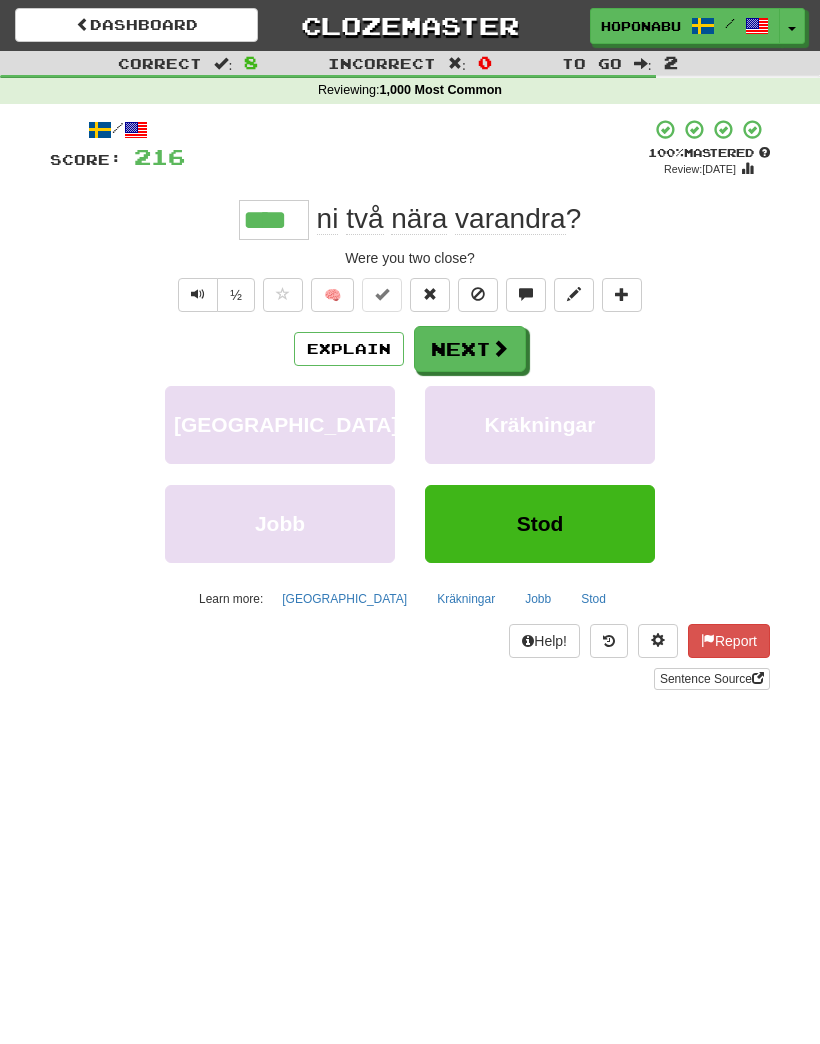 click on "Explain" at bounding box center [349, 349] 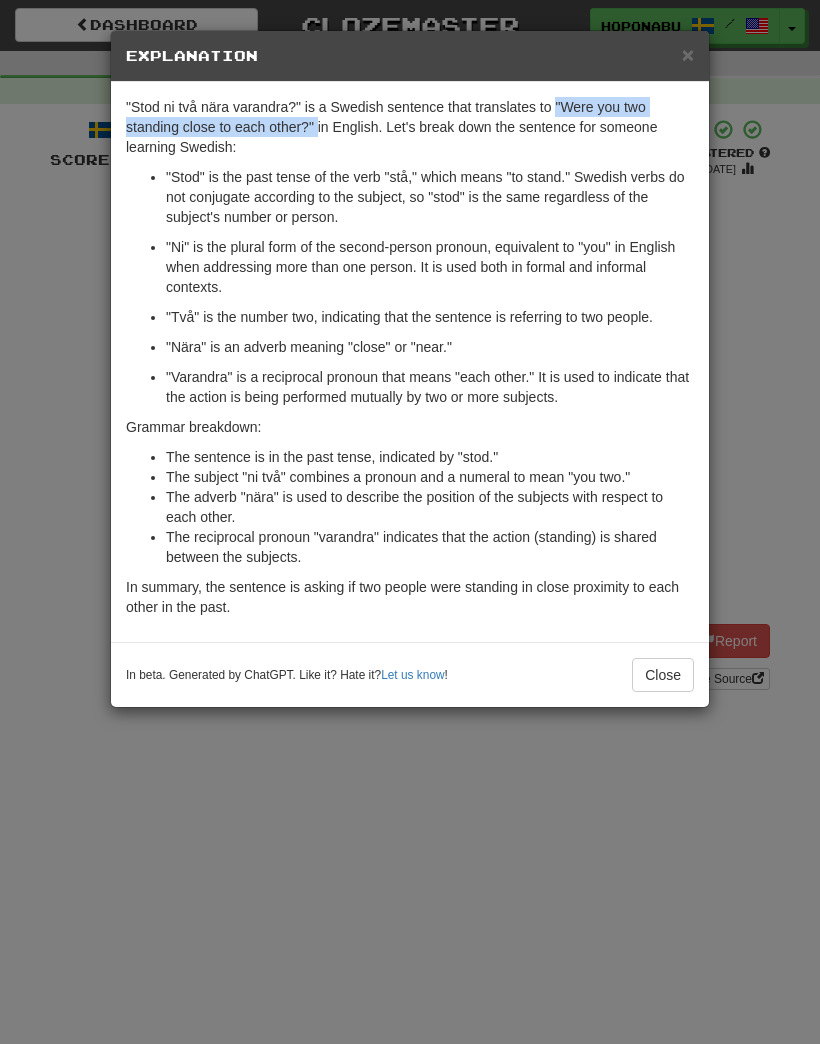 click on "× Explanation "Stod ni två nära varandra?" is a Swedish sentence that translates to "Were you two standing close to each other?" in English. Let's break down the sentence for someone learning Swedish:
"Stod" is the past tense of the verb "stå," which means "to stand." Swedish verbs do not conjugate according to the subject, so "stod" is the same regardless of the subject's number or person.
"Ni" is the plural form of the second-person pronoun, equivalent to "you" in English when addressing more than one person. It is used both in formal and informal contexts.
"Två" is the number two, indicating that the sentence is referring to two people.
"Nära" is an adverb meaning "close" or "near."
"Varandra" is a reciprocal pronoun that means "each other." It is used to indicate that the action is being performed mutually by two or more subjects.
Grammar breakdown:
The sentence is in the past tense, indicated by "stod."
Let us know ! Close" at bounding box center (410, 522) 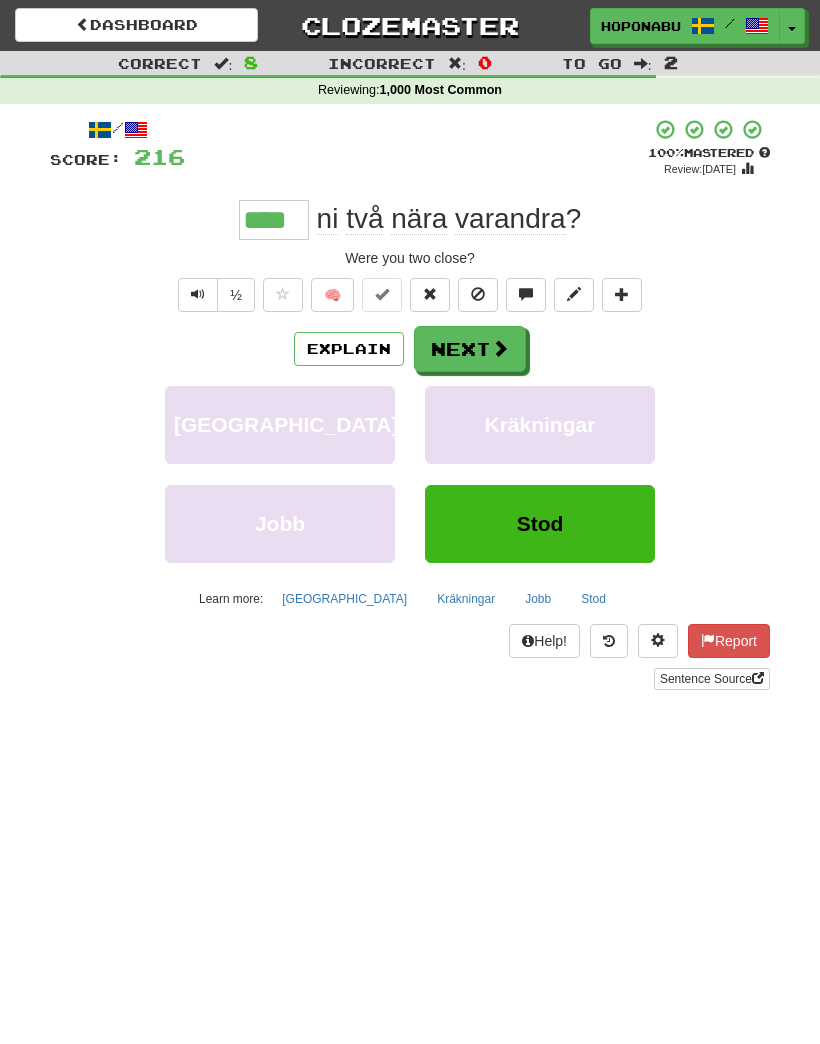 click on "Report" at bounding box center [729, 641] 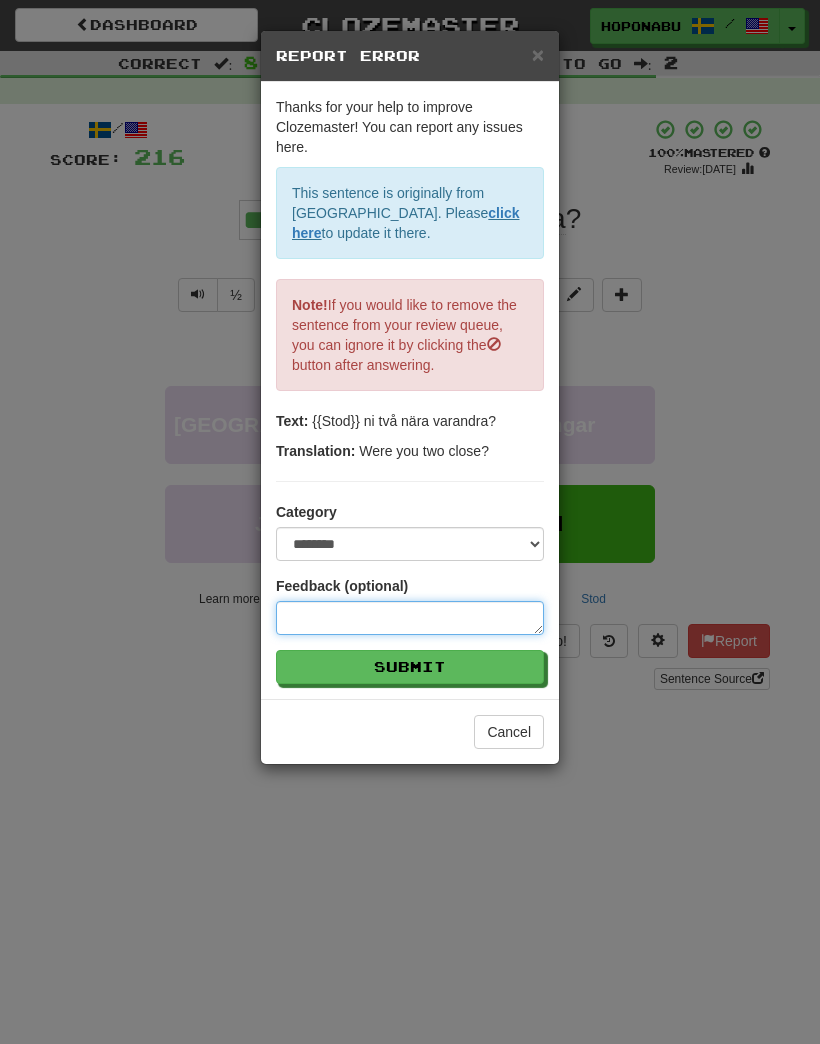 click at bounding box center (410, 618) 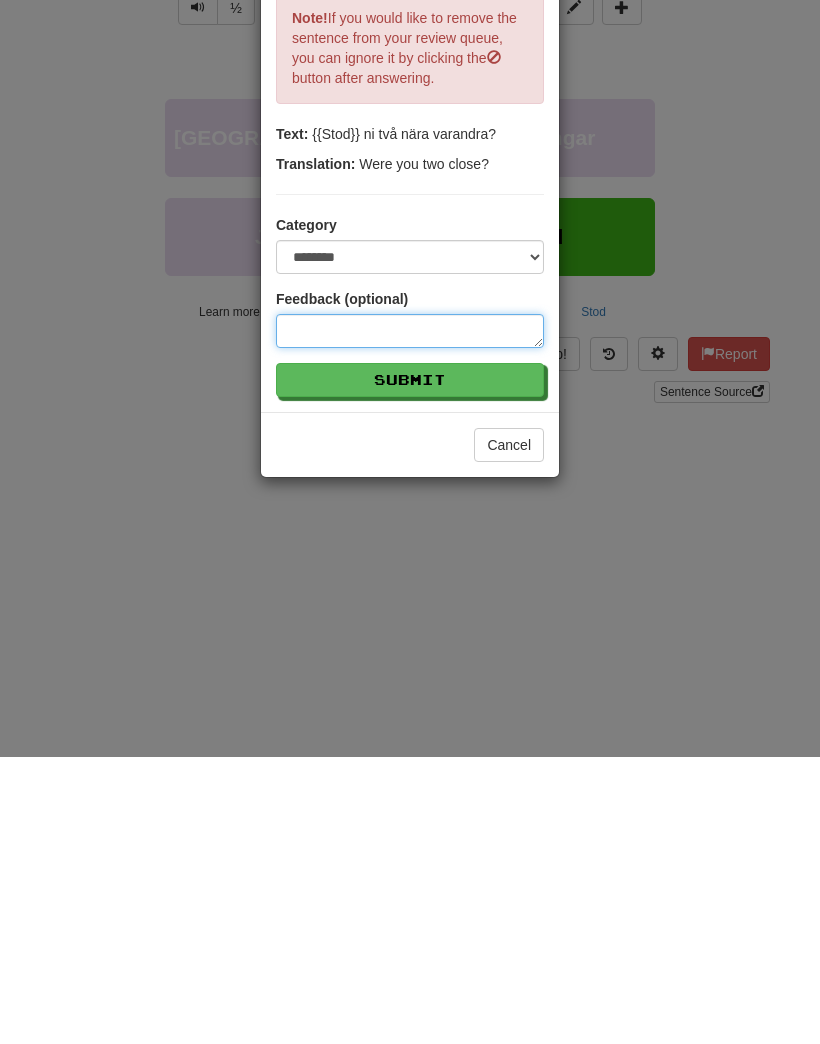 click at bounding box center (410, 618) 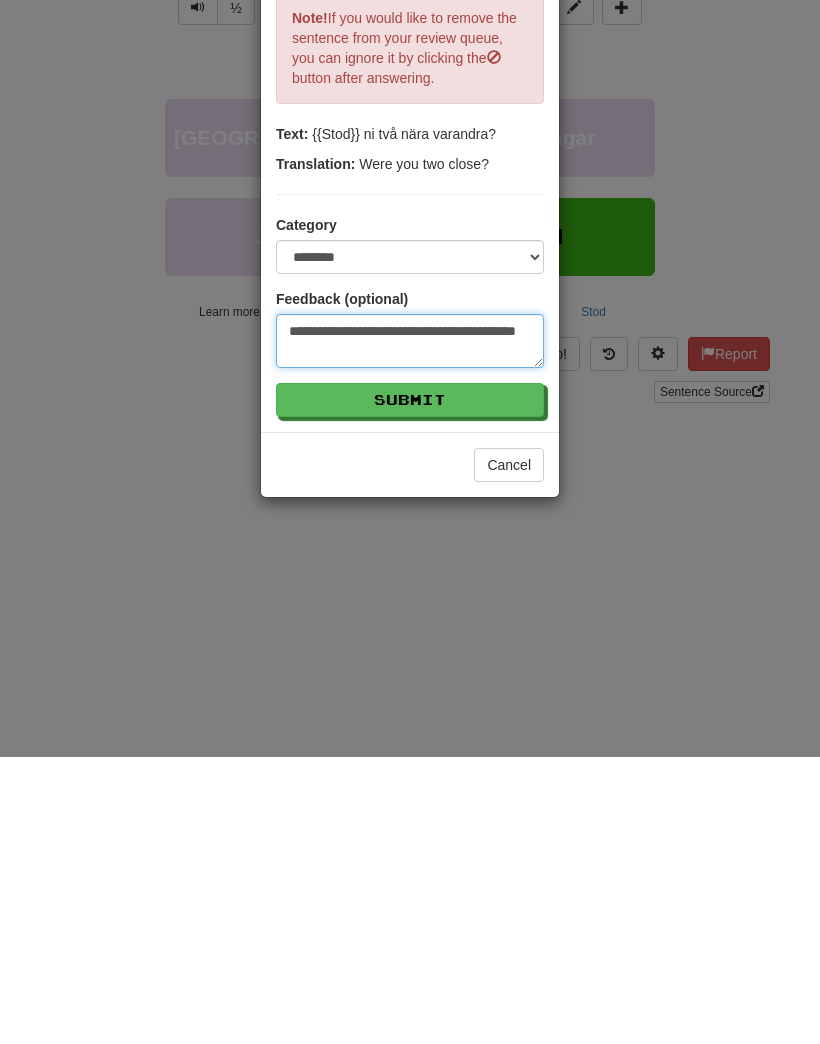 type on "**********" 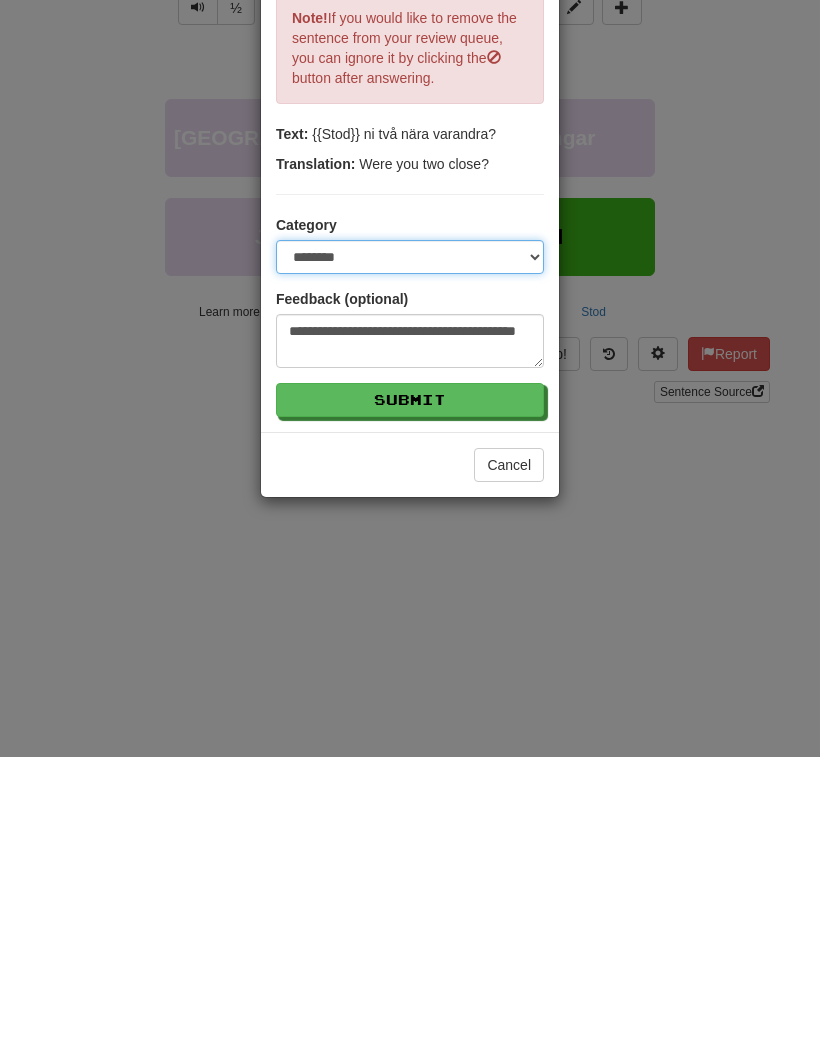 click on "**********" at bounding box center [410, 544] 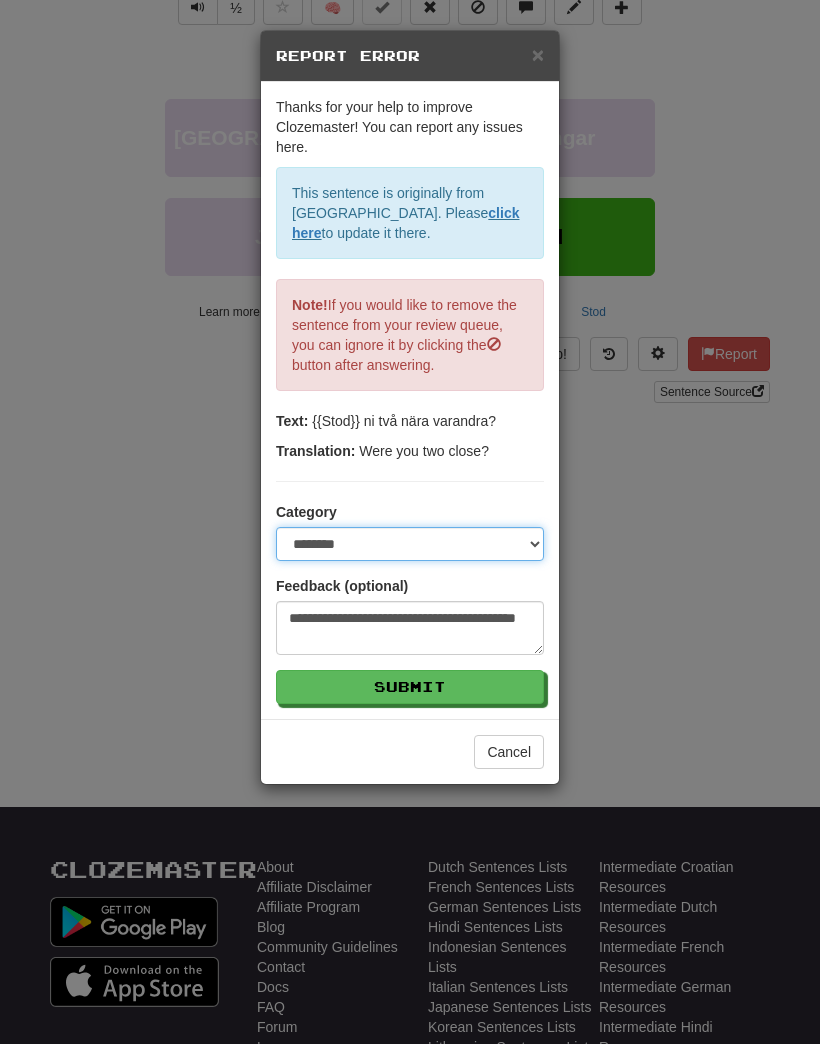 select on "**********" 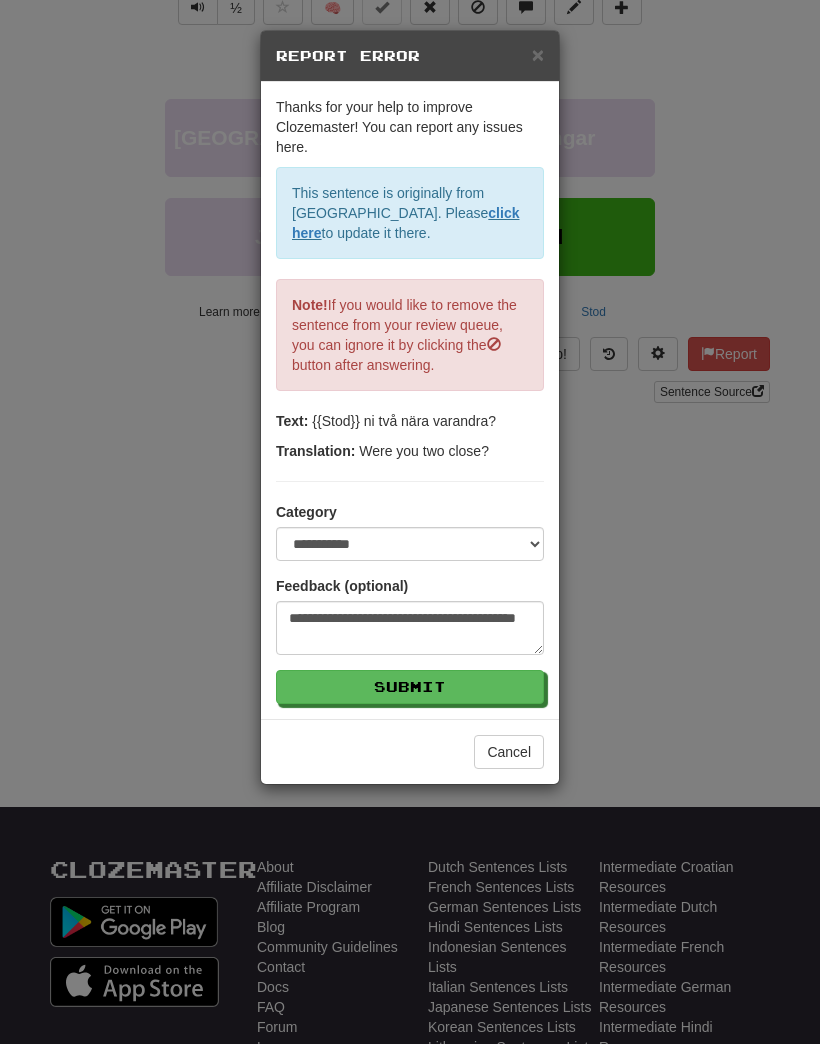 click on "Submit" at bounding box center (410, 687) 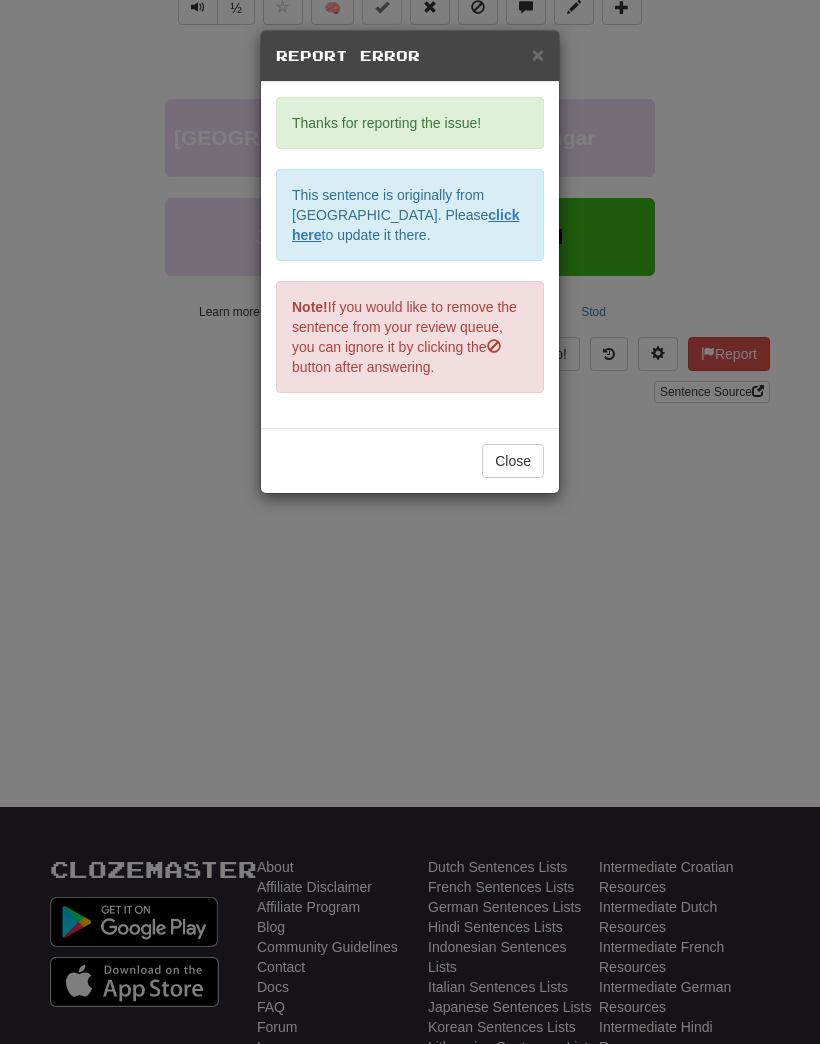 click on "Close" at bounding box center (513, 461) 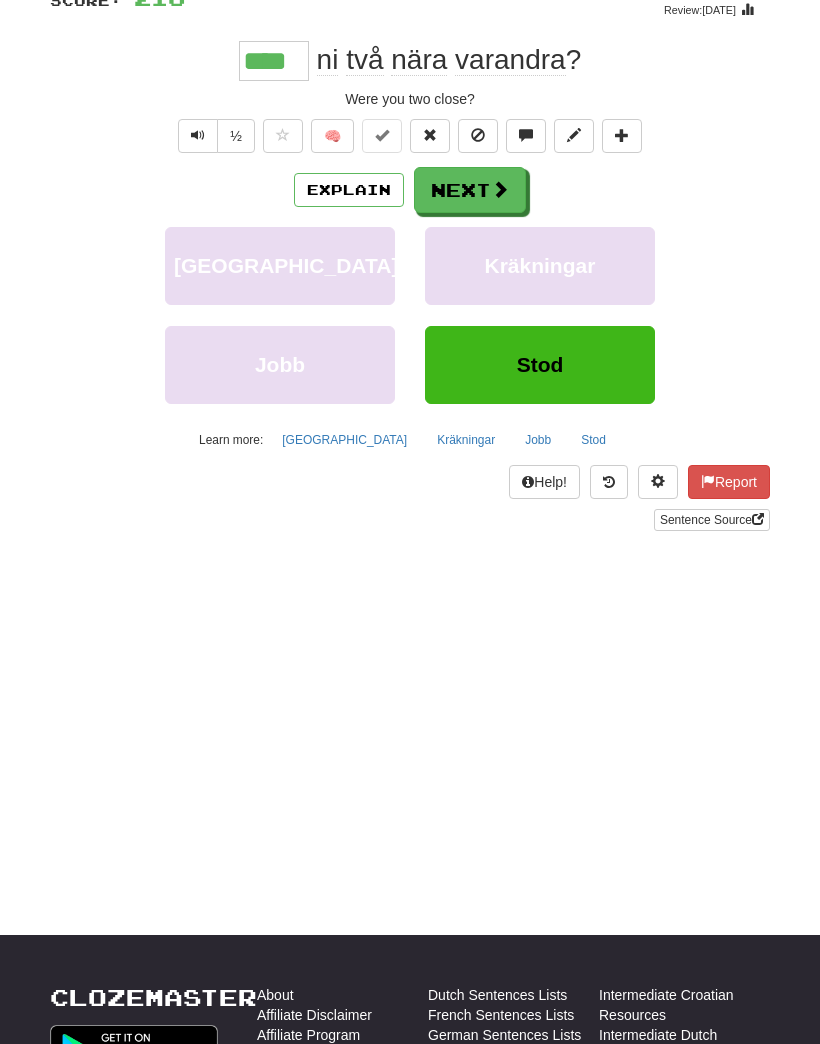 scroll, scrollTop: 0, scrollLeft: 0, axis: both 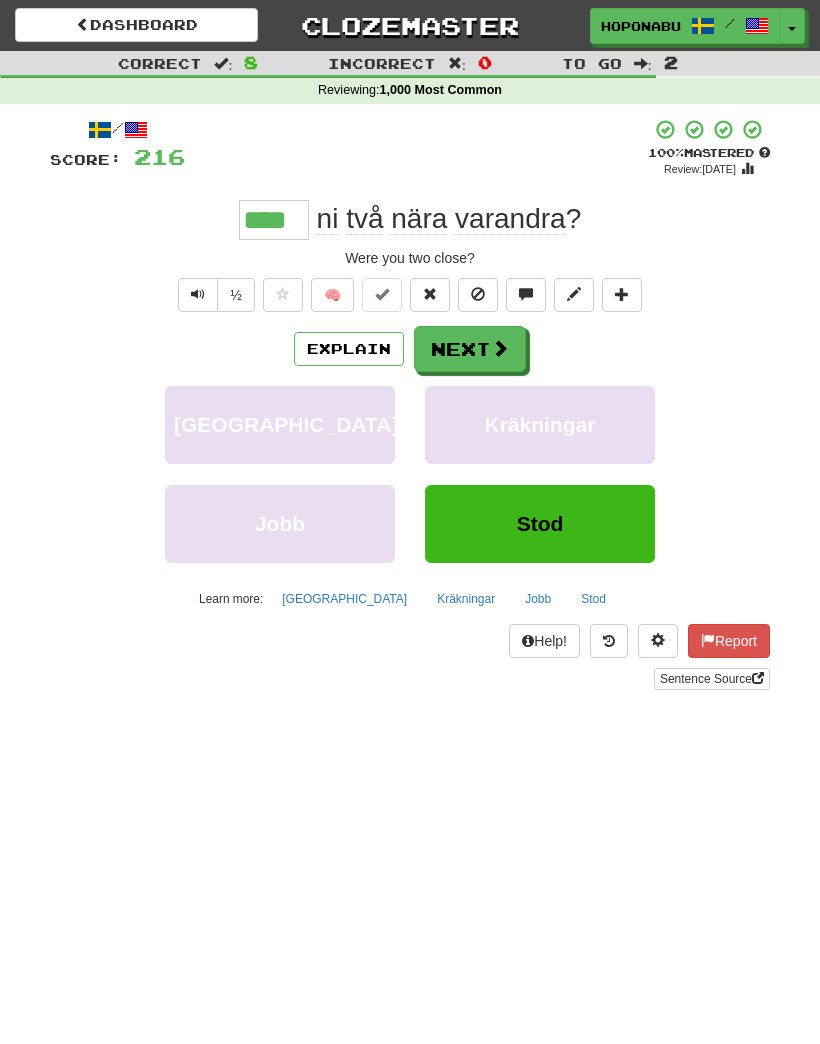 click on "Next" at bounding box center (470, 349) 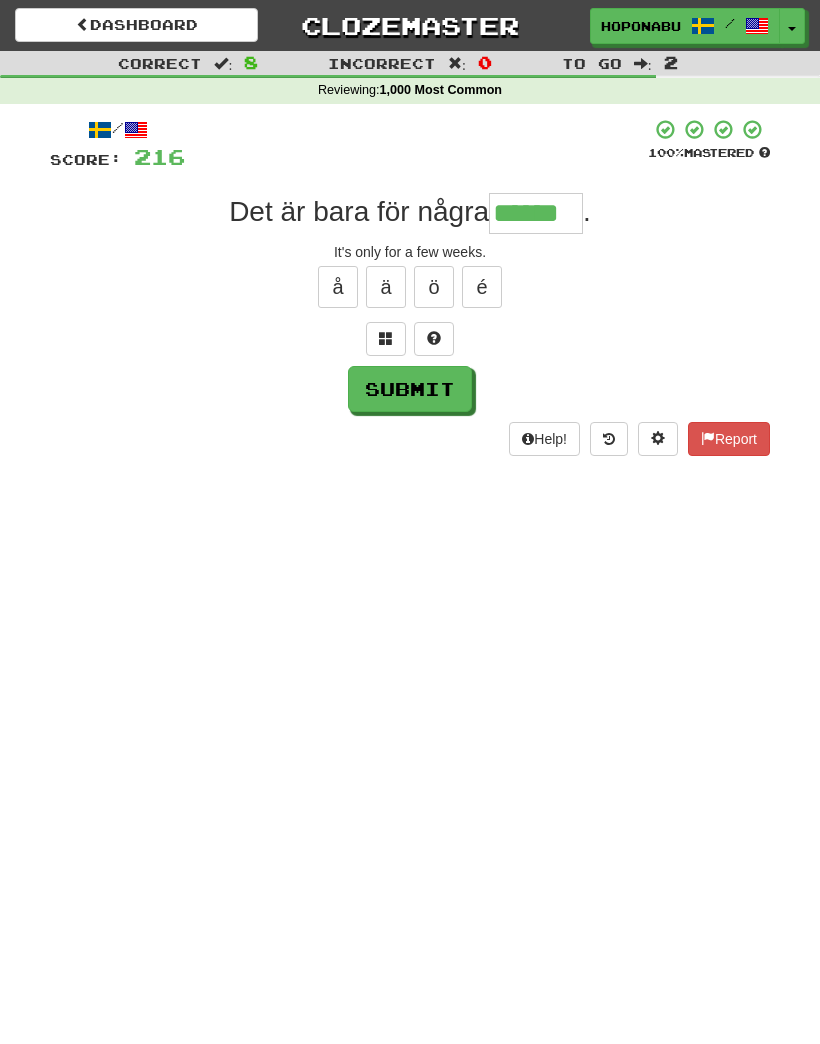 type on "******" 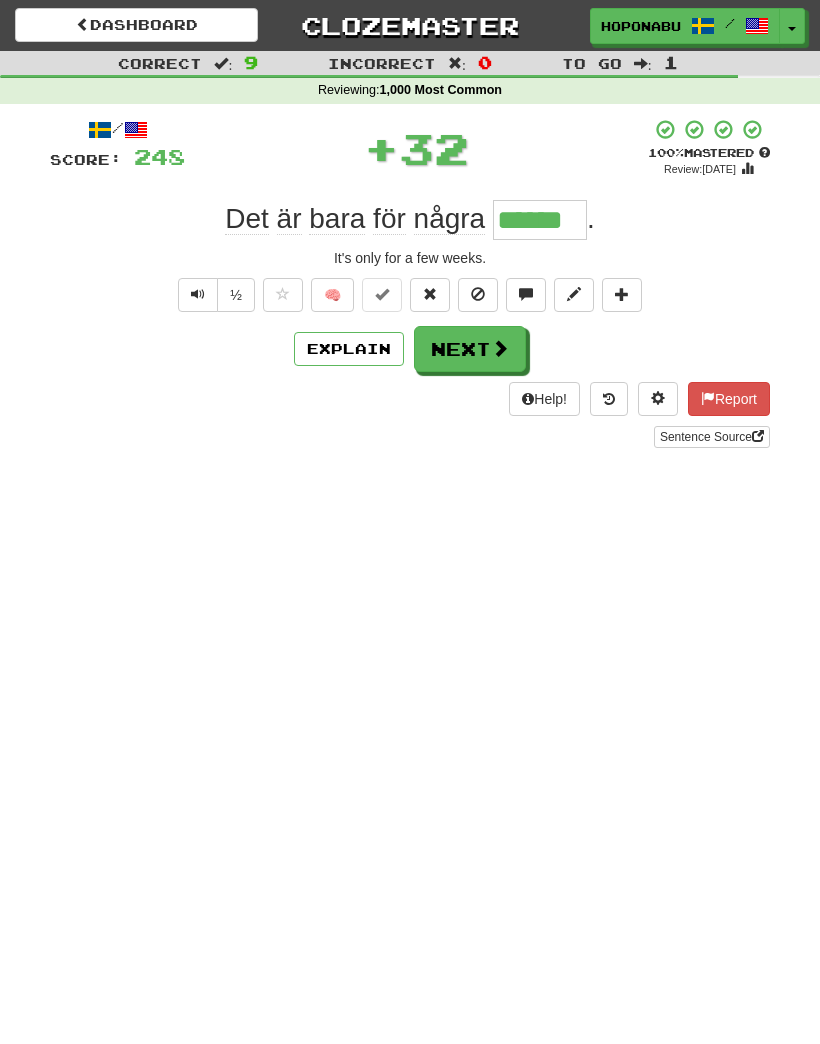 click on "Next" at bounding box center (470, 349) 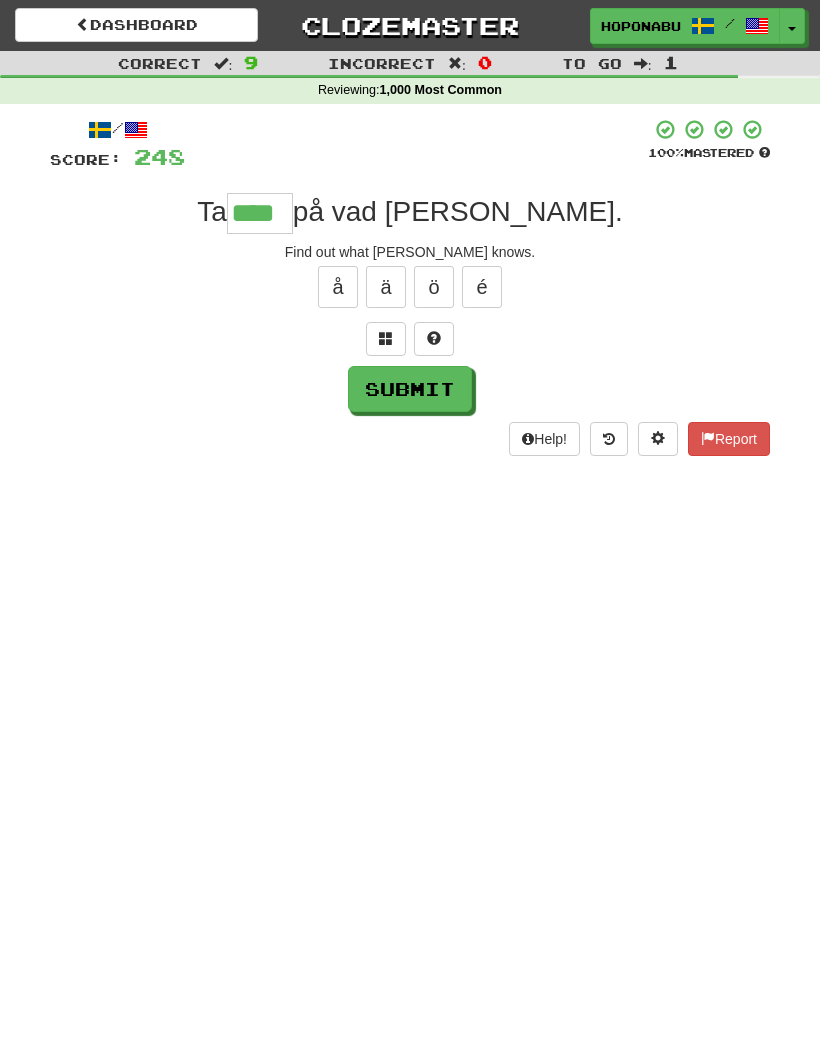 type on "****" 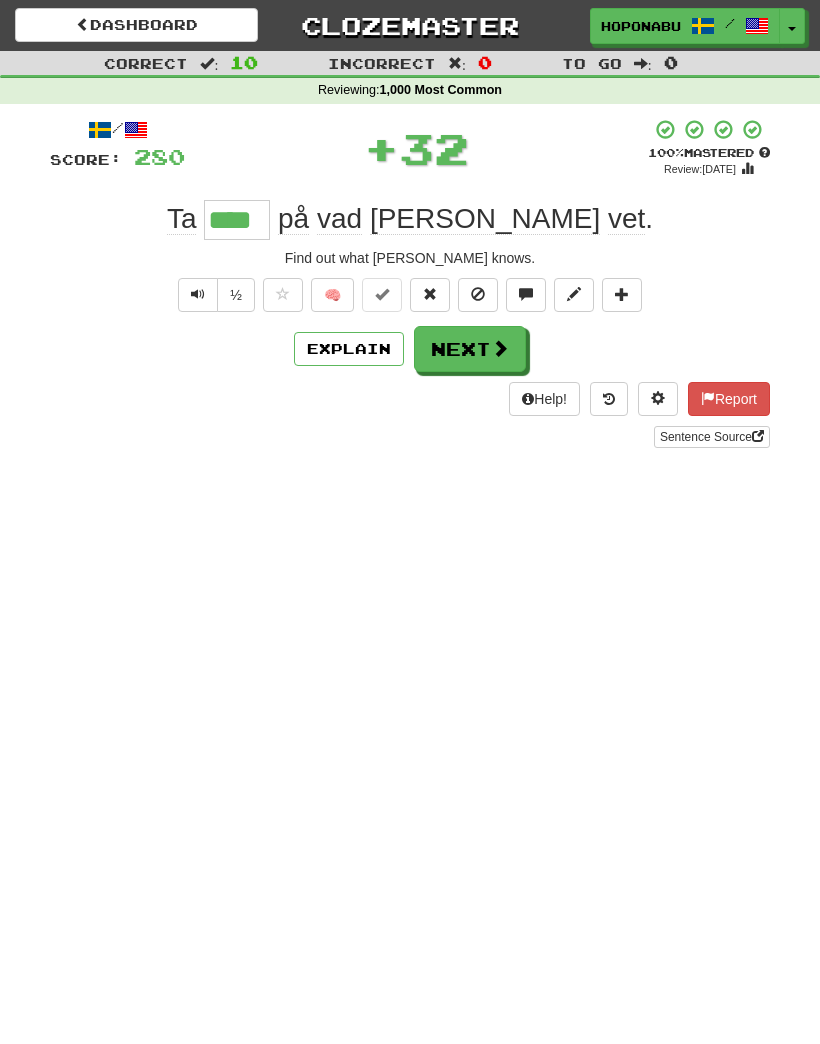 click on "Next" at bounding box center (470, 349) 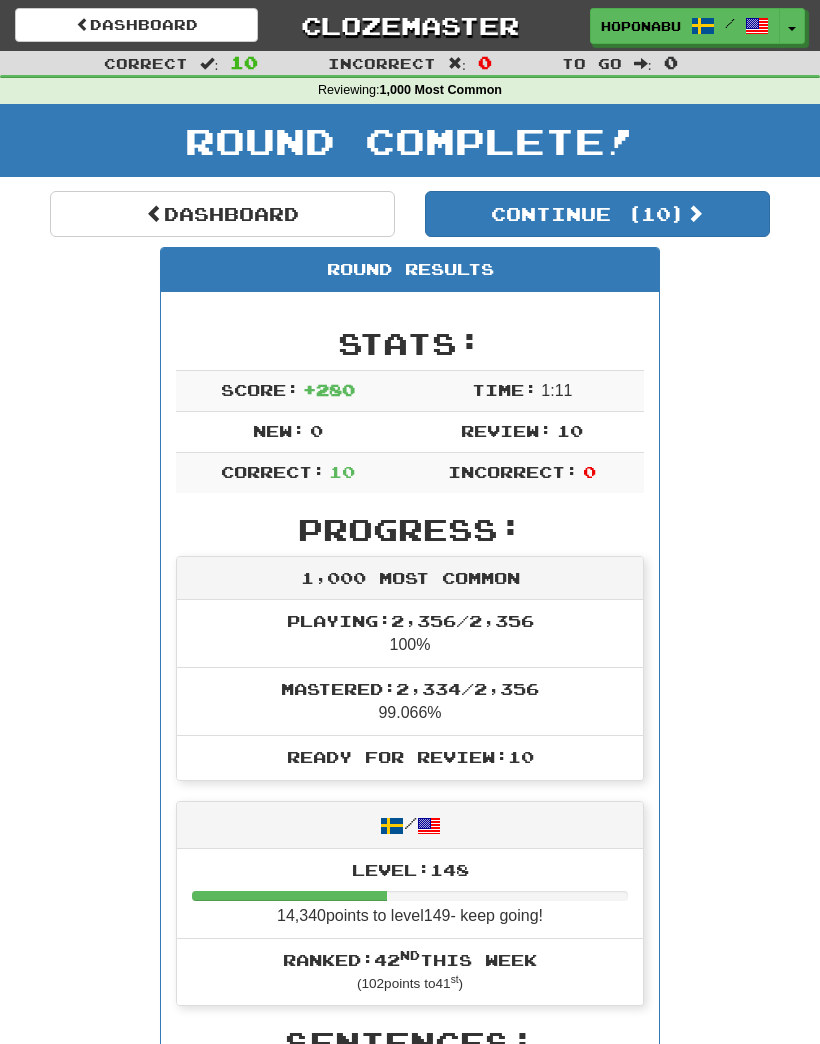 click on "Continue ( 10 )" at bounding box center (597, 214) 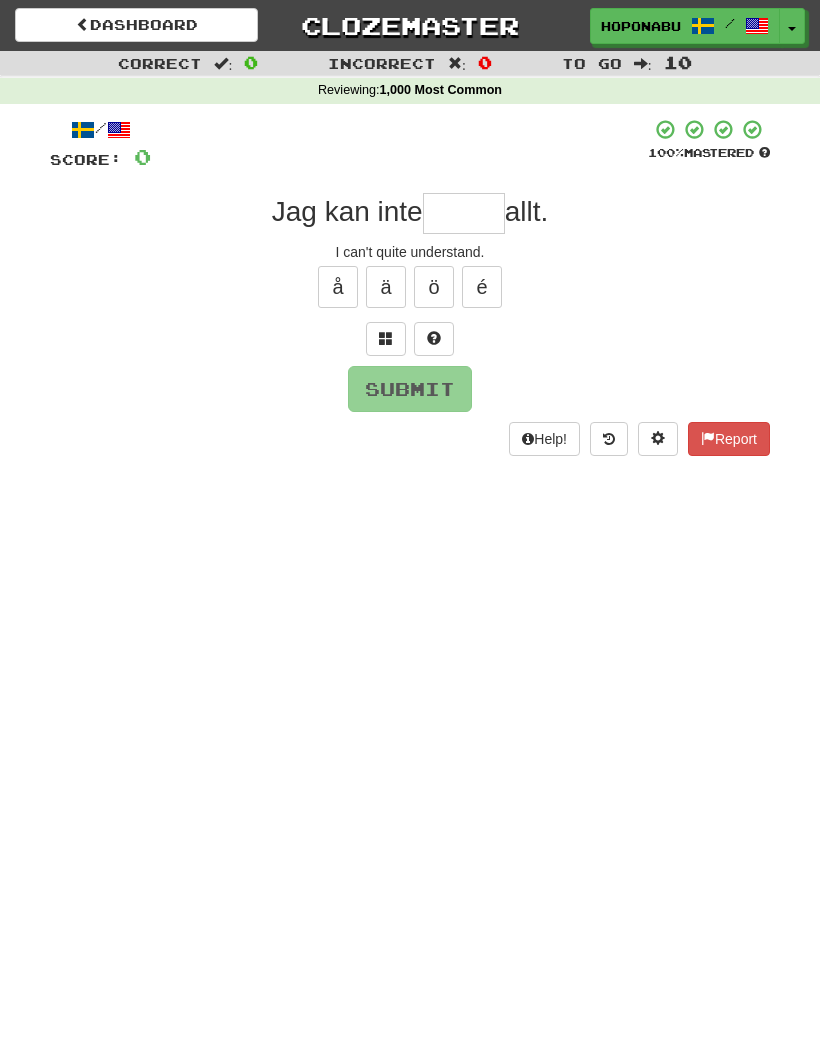 click at bounding box center [464, 213] 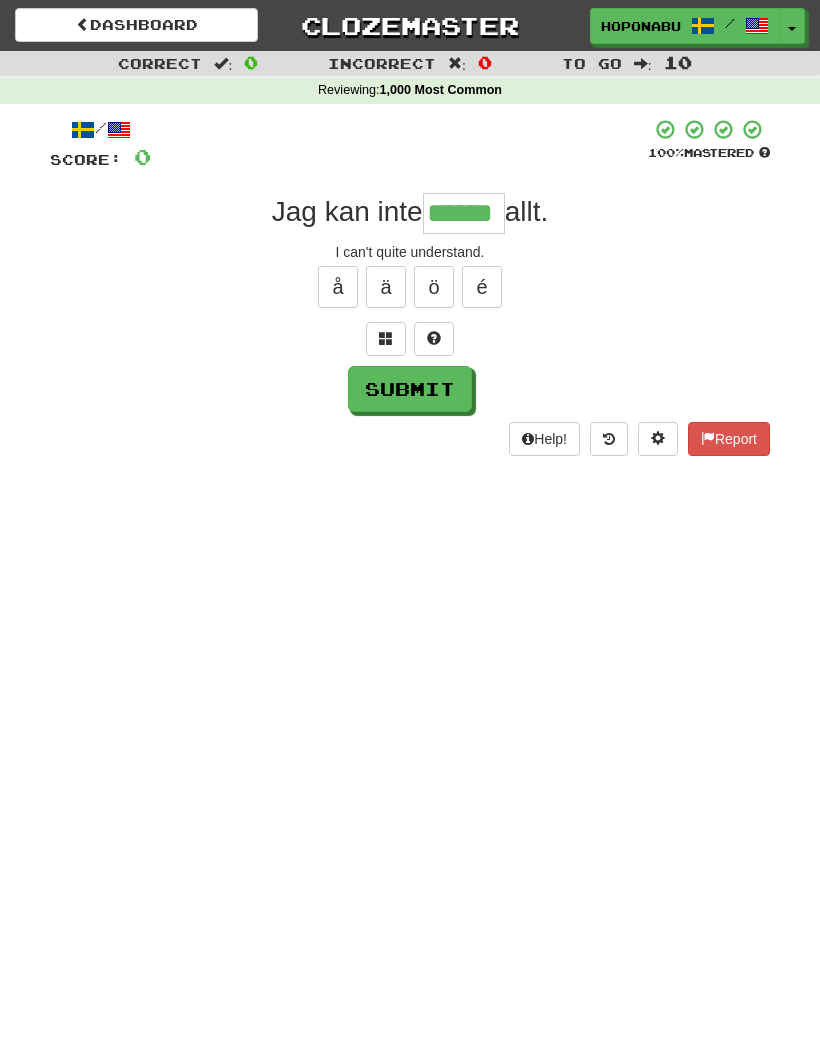 type on "******" 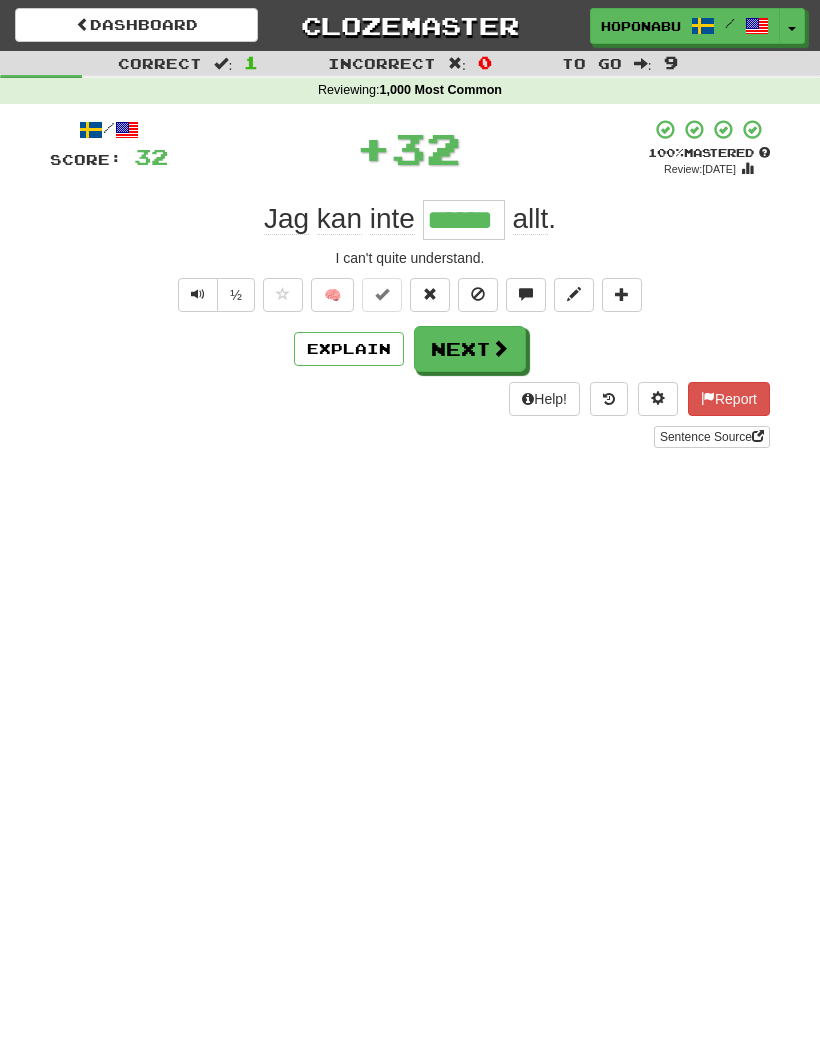 click on "Next" at bounding box center [470, 349] 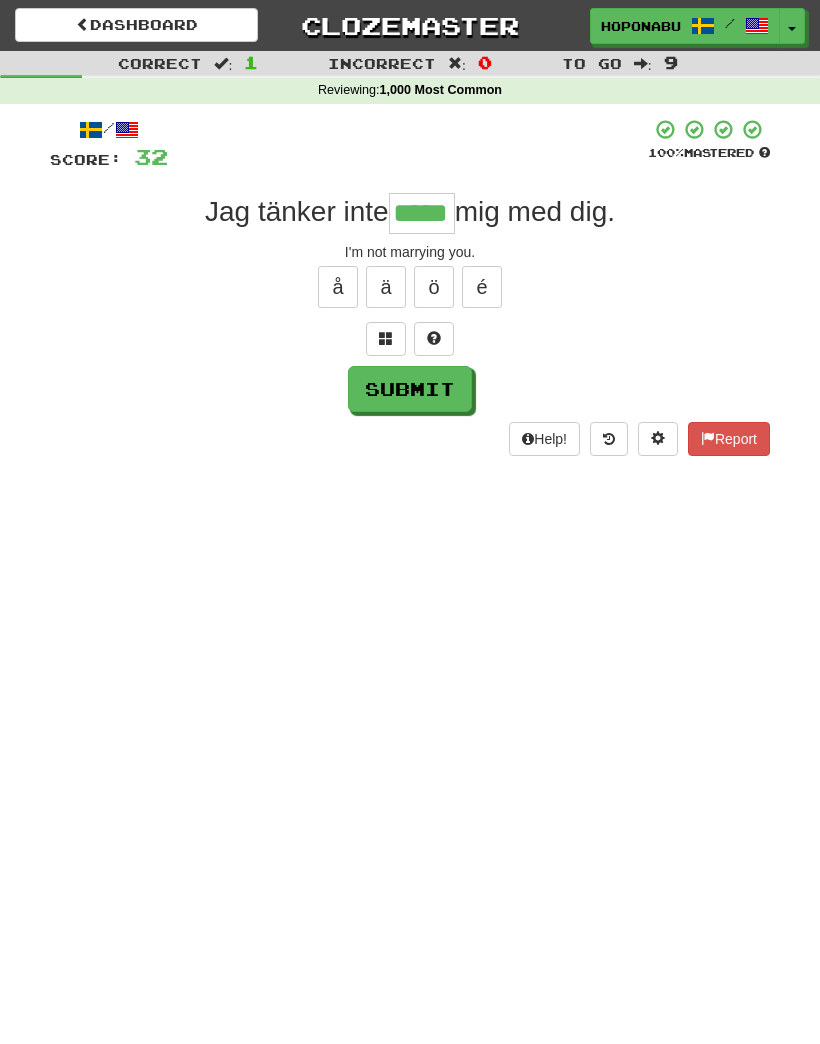 type on "*****" 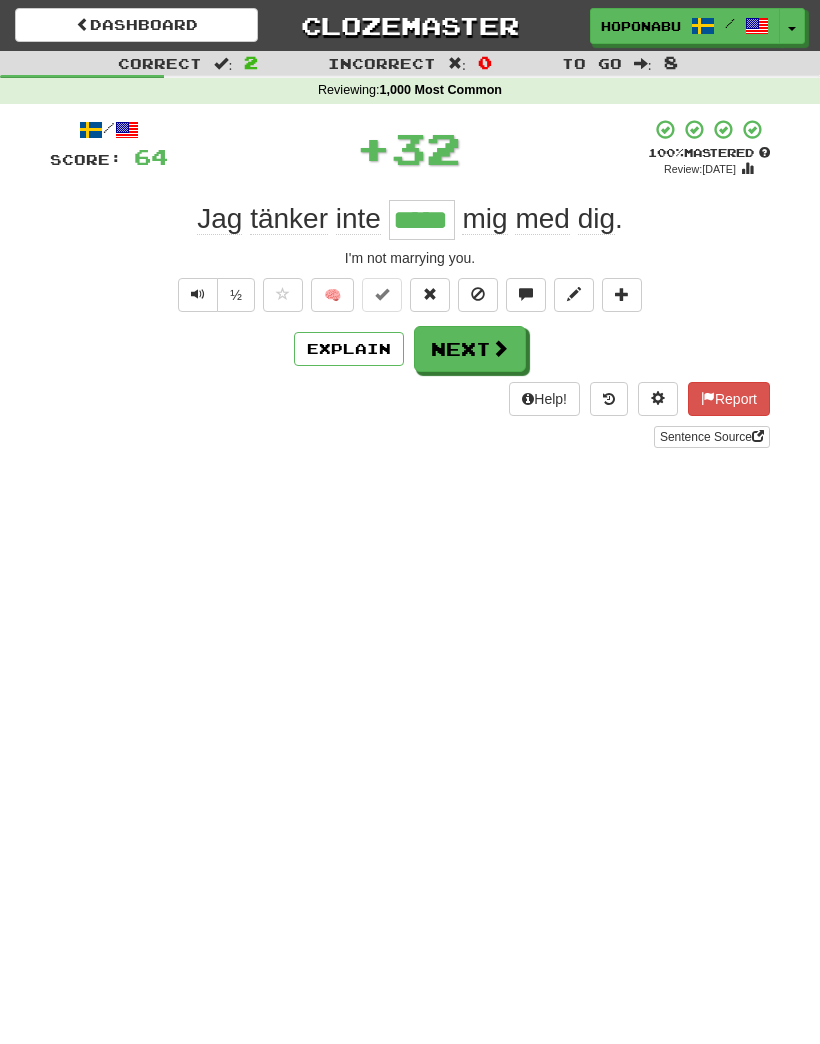 click on "Next" at bounding box center [470, 349] 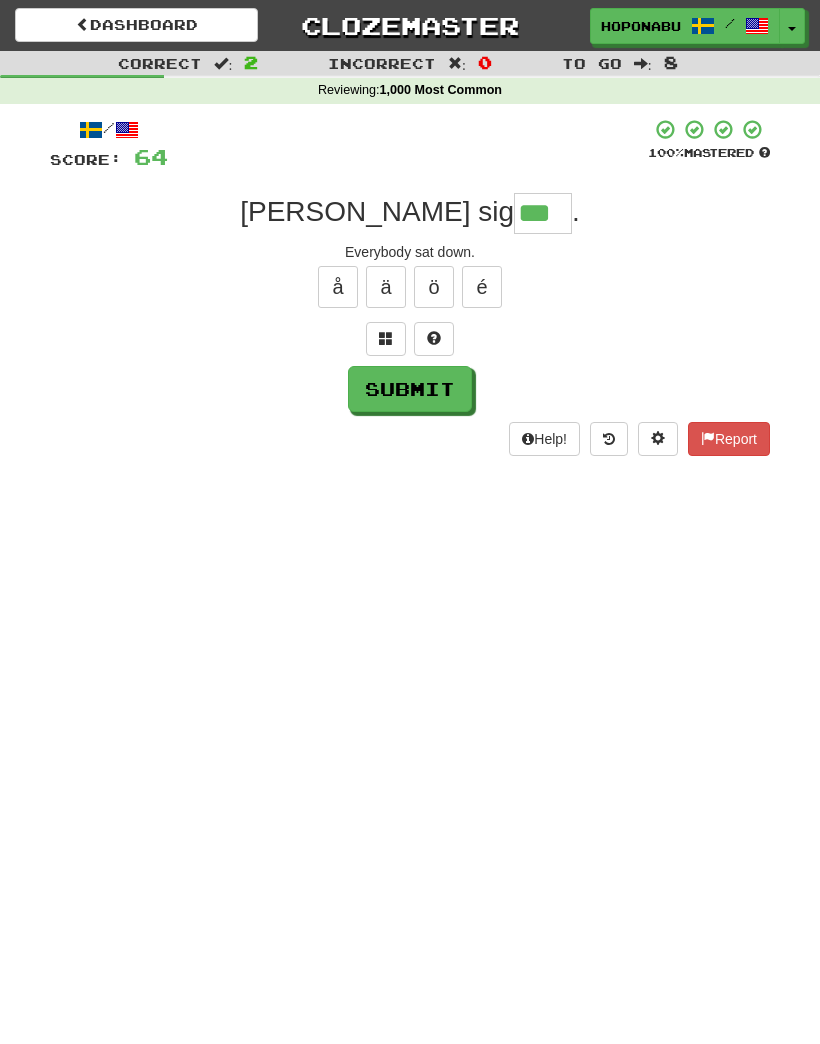 type on "***" 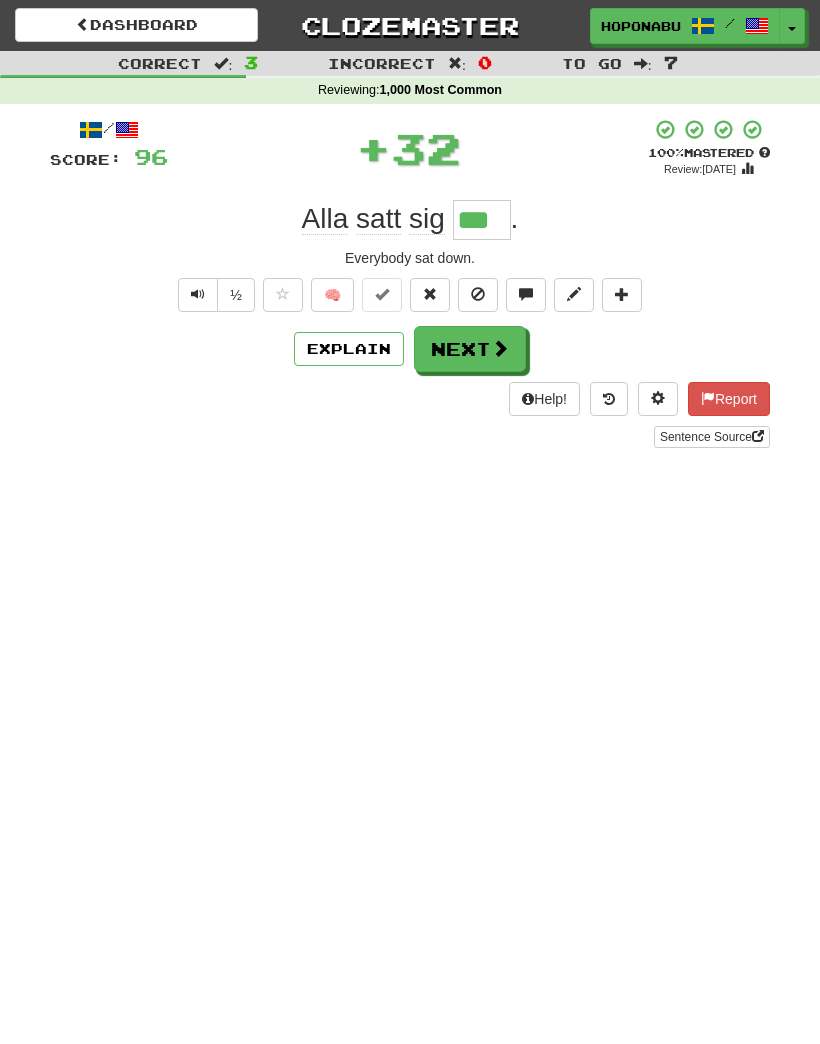 click on "Next" at bounding box center (470, 349) 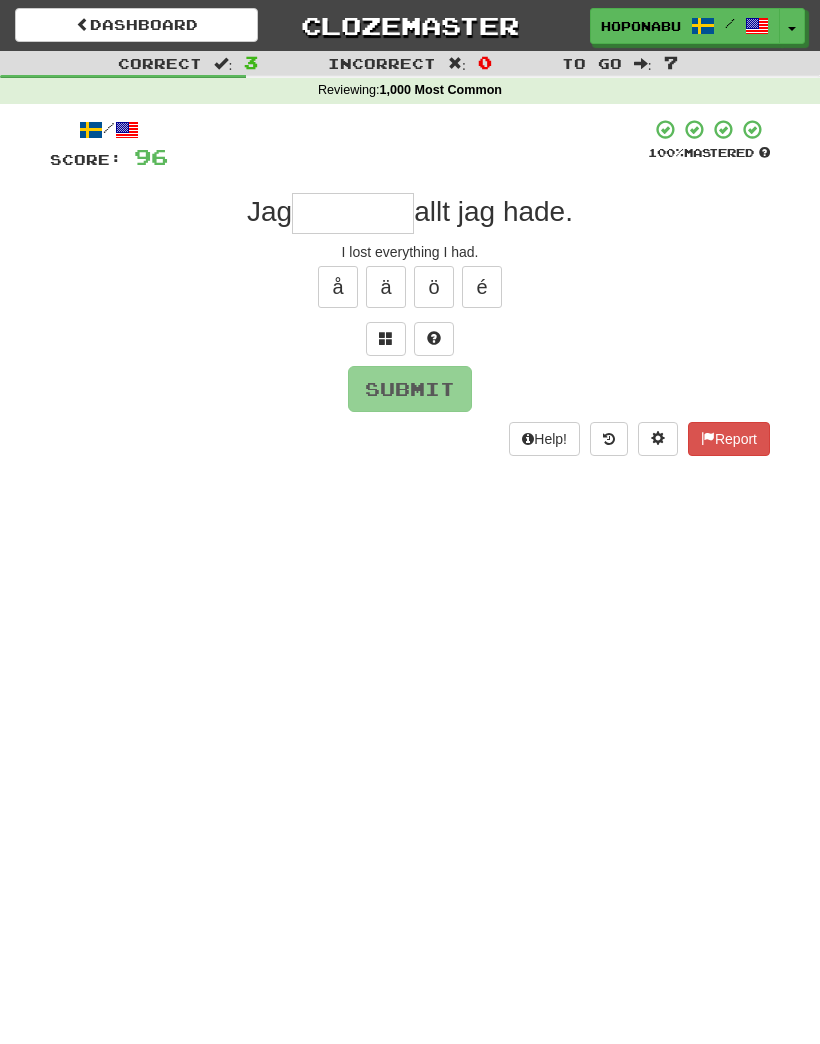 type on "*" 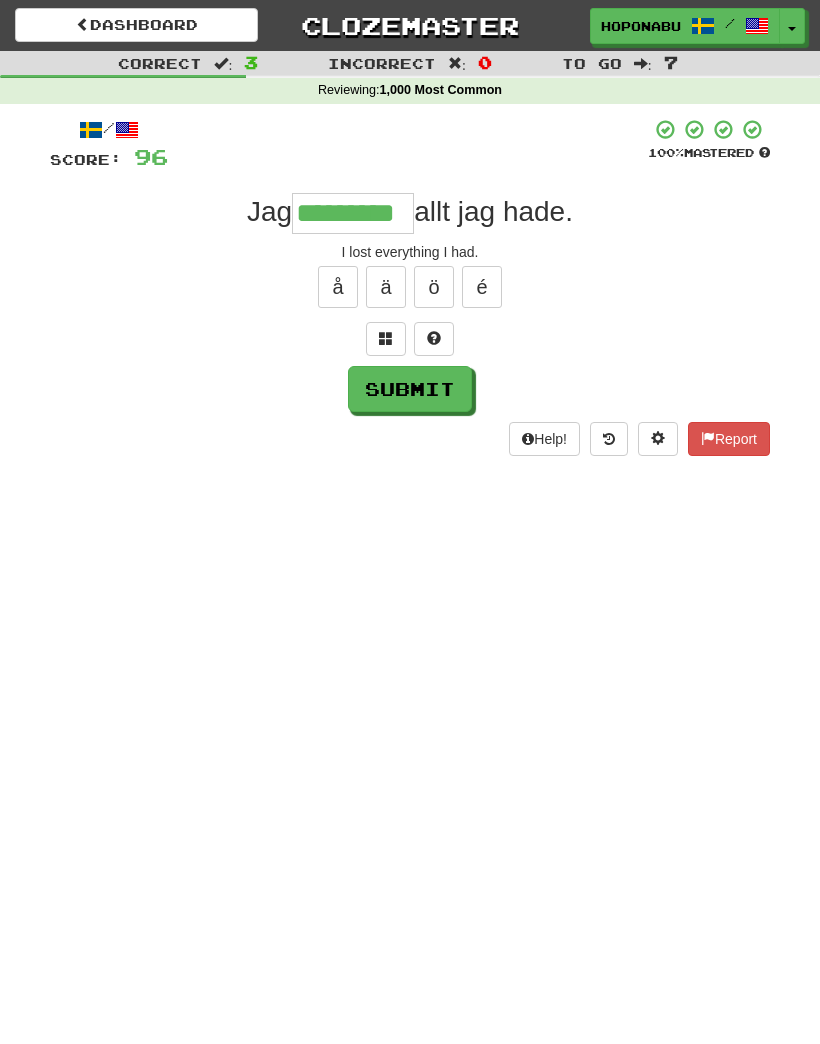 type on "*********" 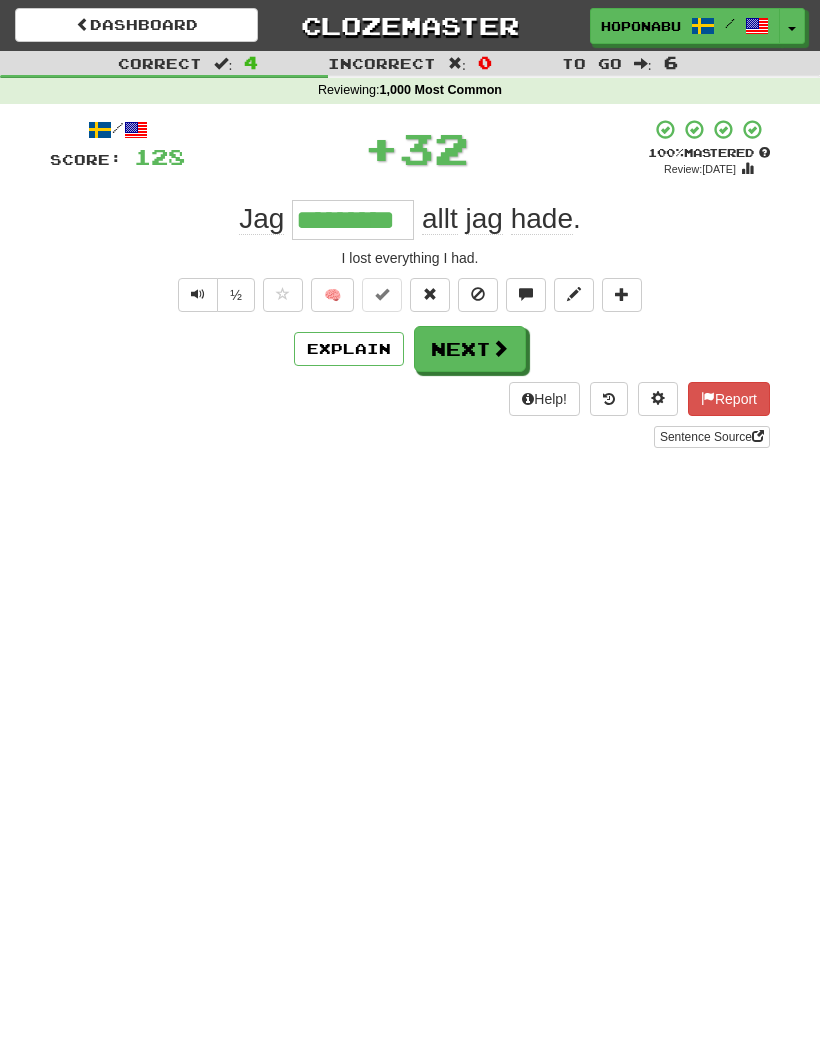 click on "Next" at bounding box center (470, 349) 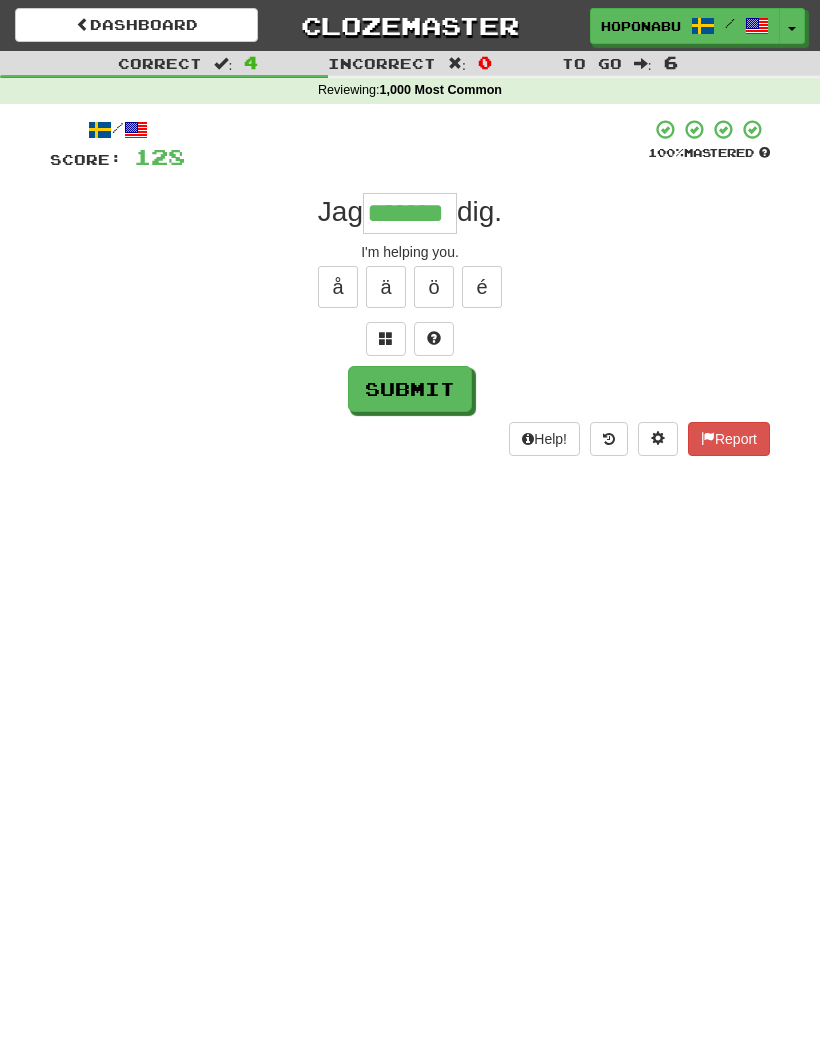 type on "*******" 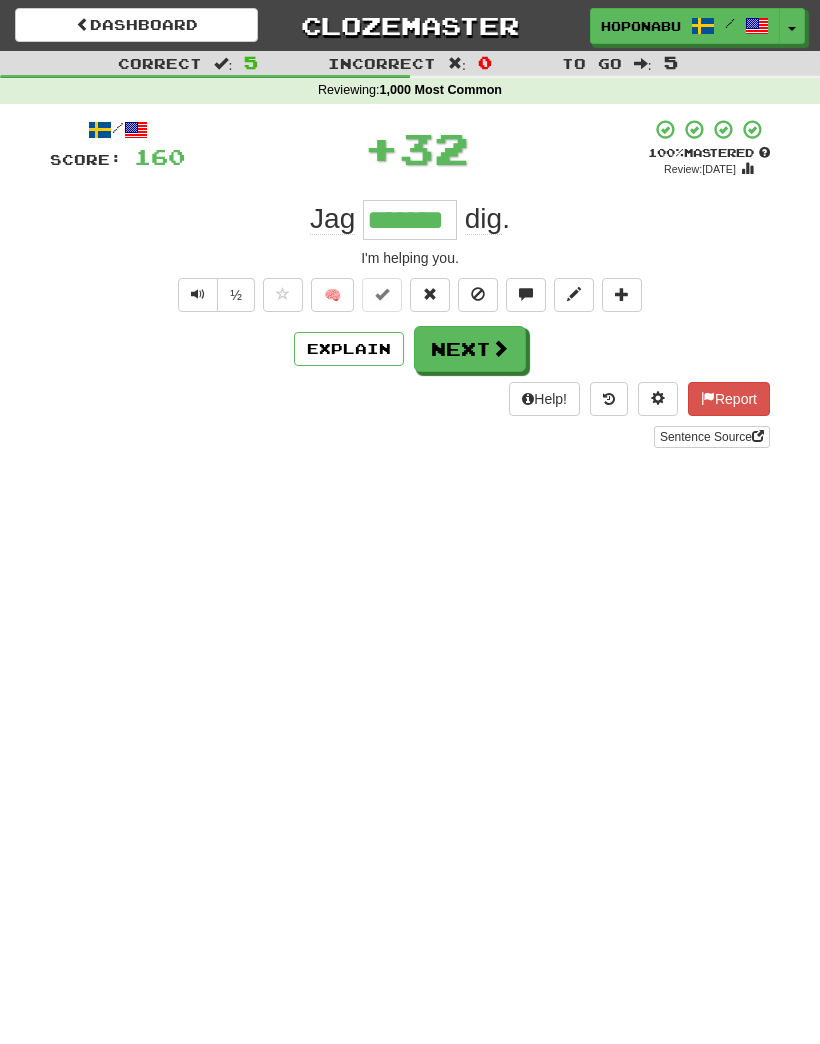 click on "Next" at bounding box center [470, 349] 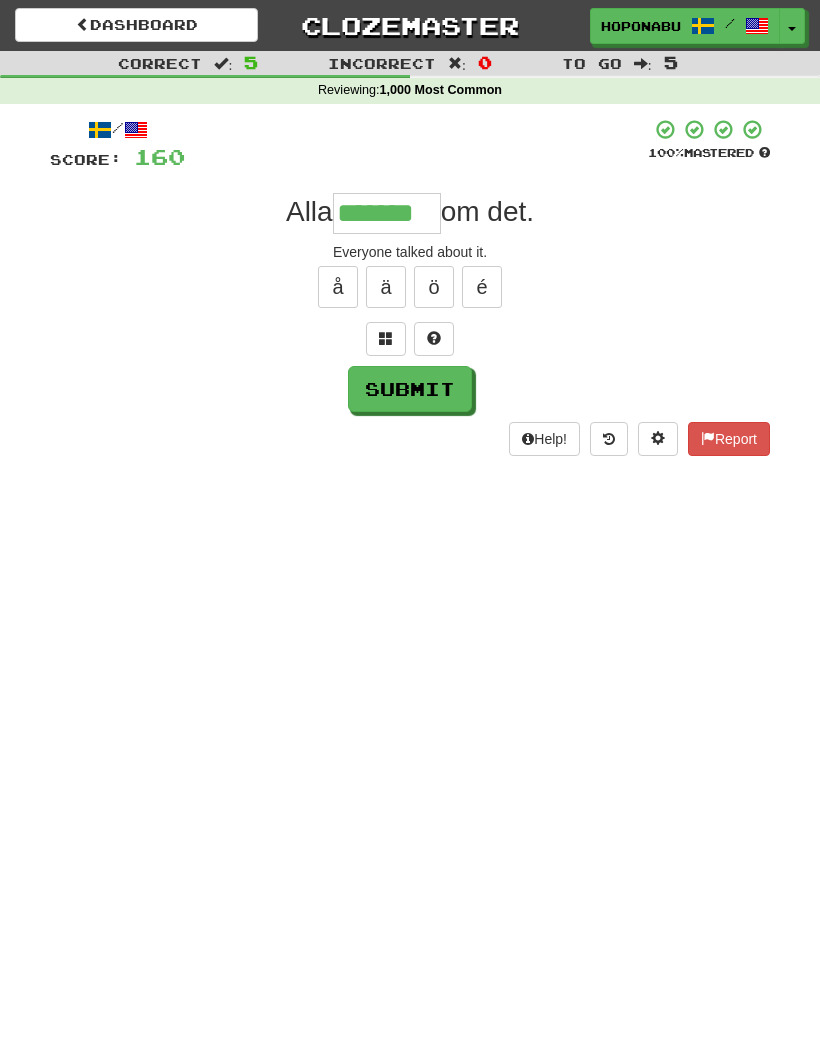 type on "*******" 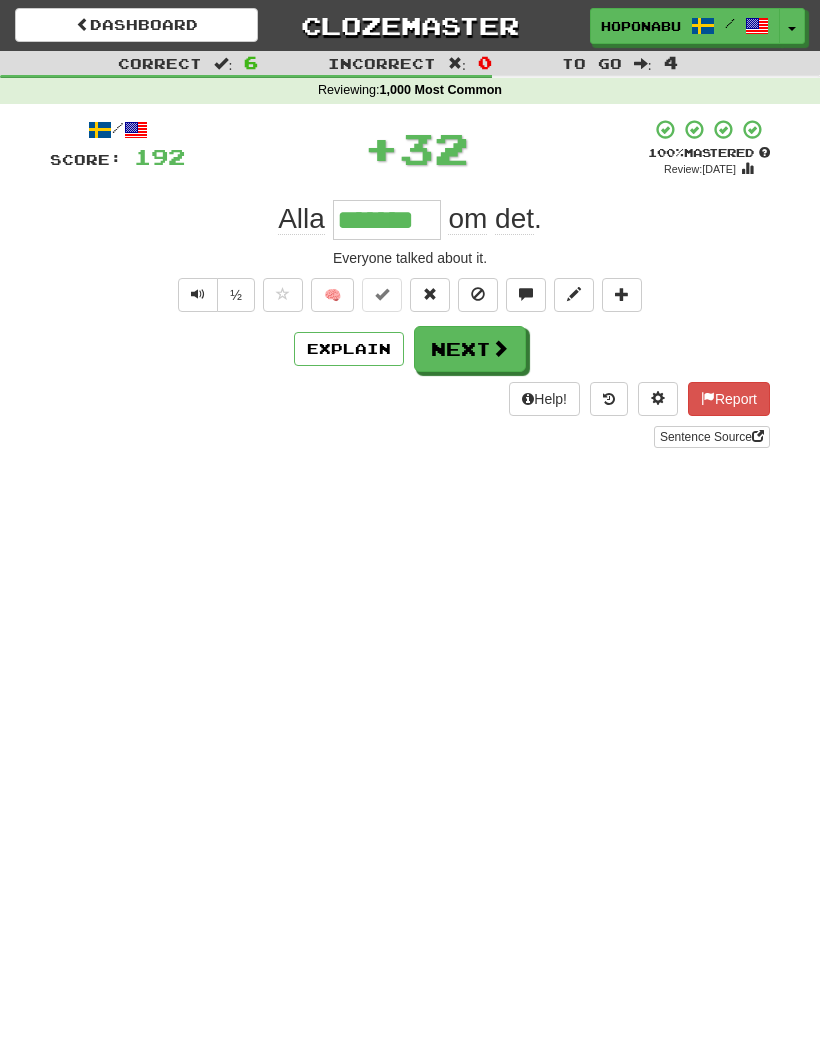 click on "Next" at bounding box center (470, 349) 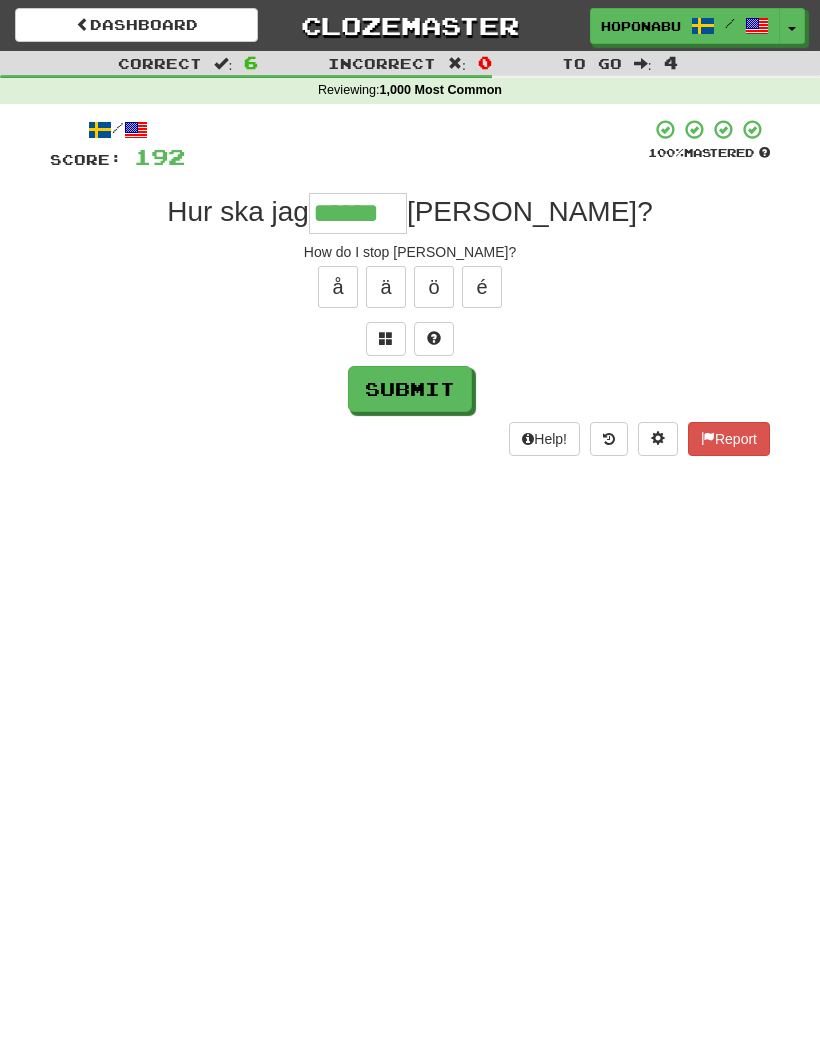 type on "******" 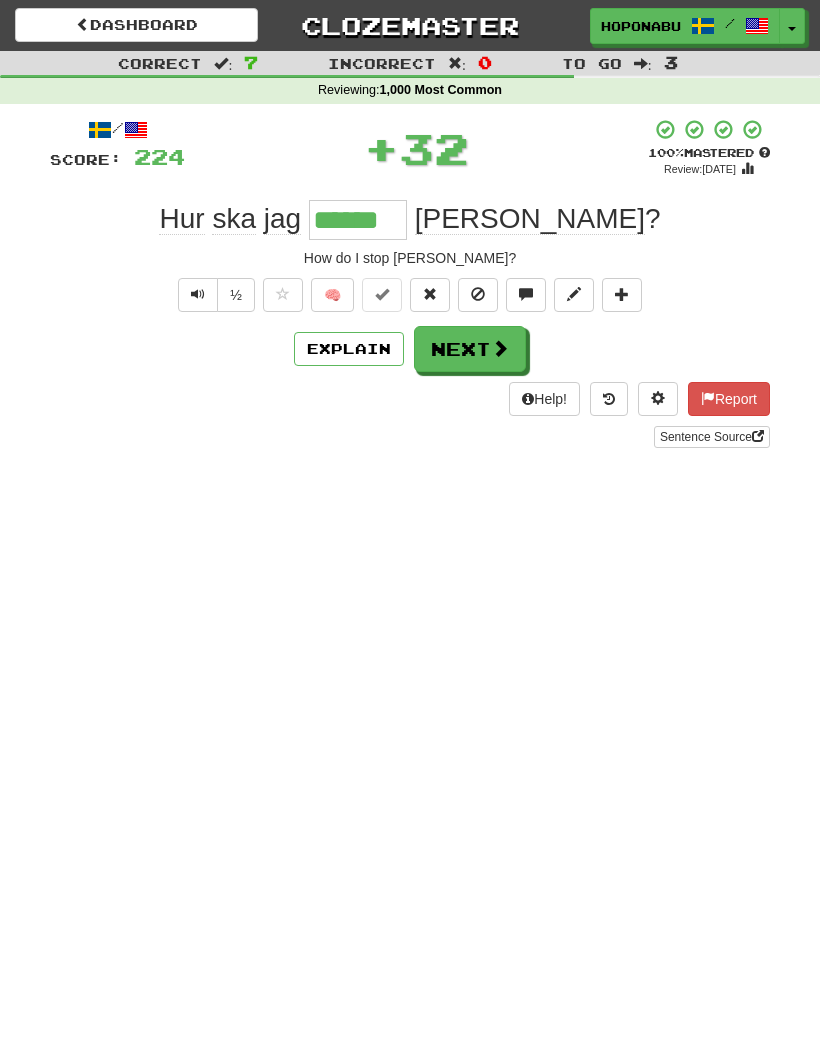 click on "Next" at bounding box center (470, 349) 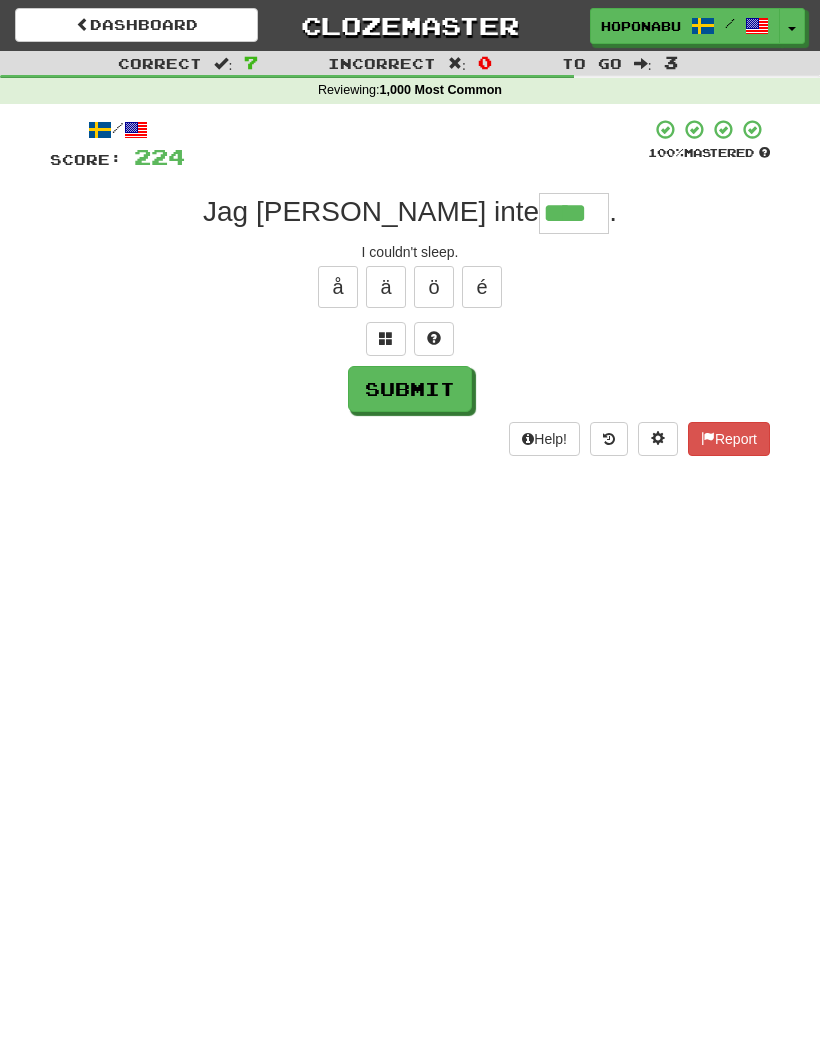 type on "****" 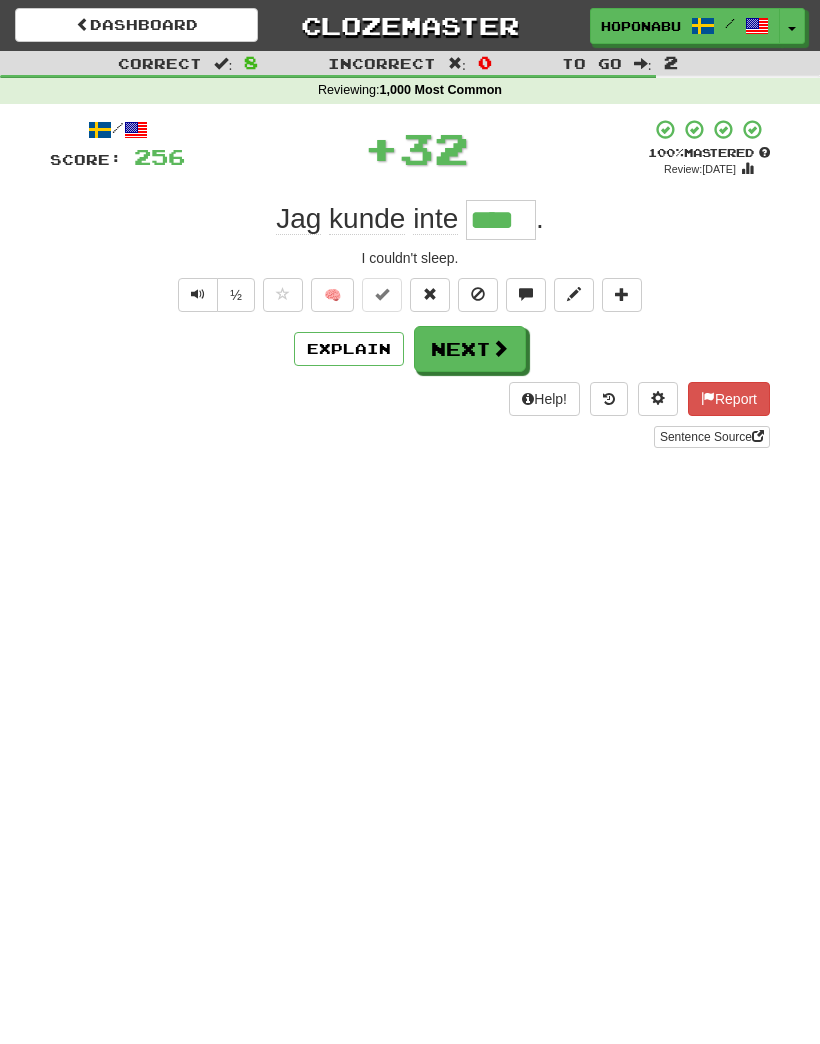 click on "Next" at bounding box center (470, 349) 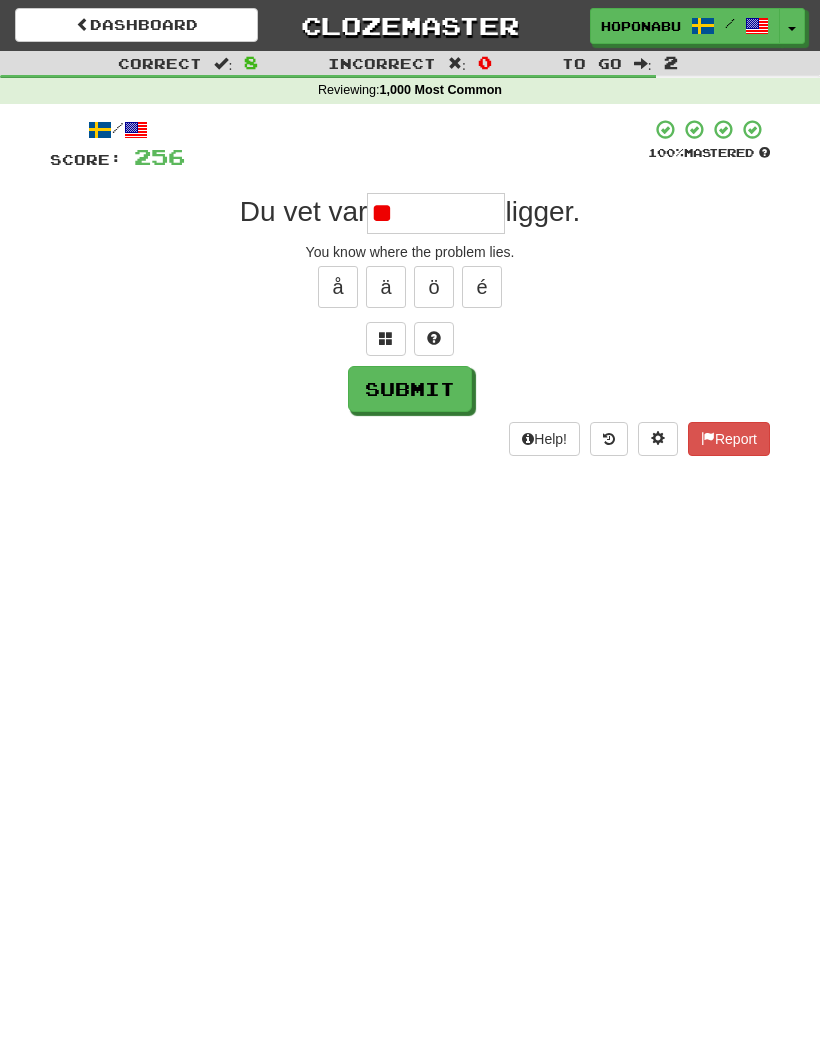 type on "*" 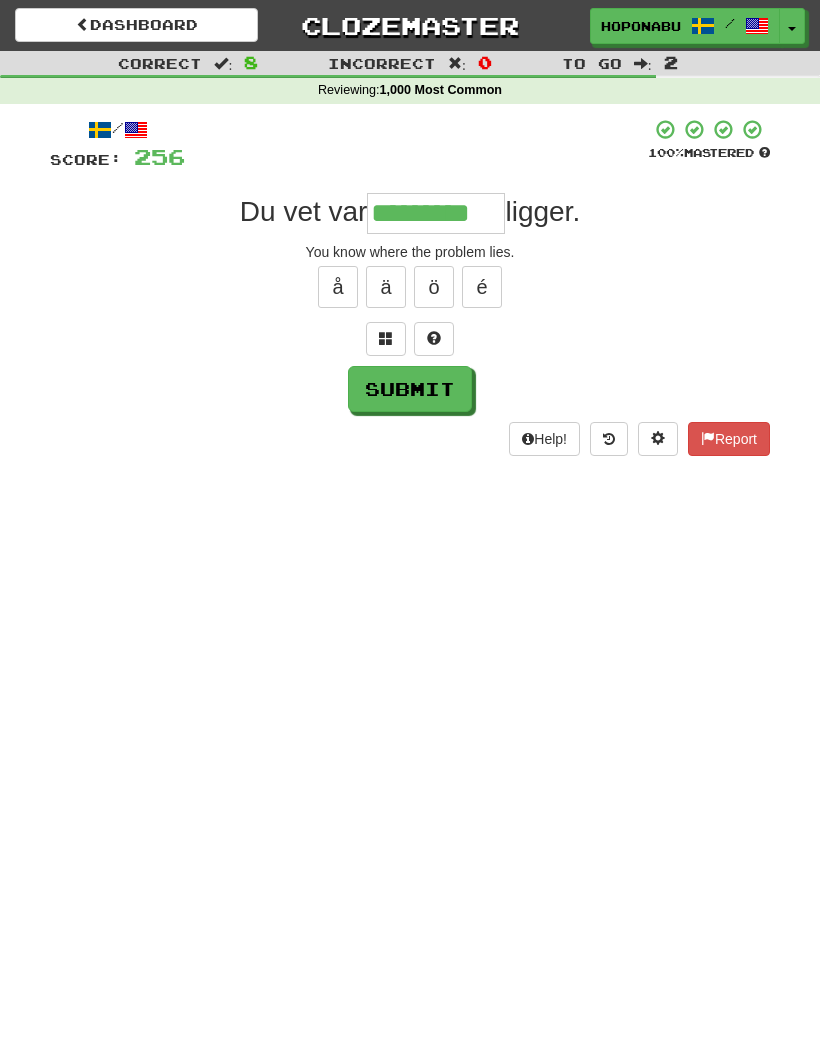 type on "*********" 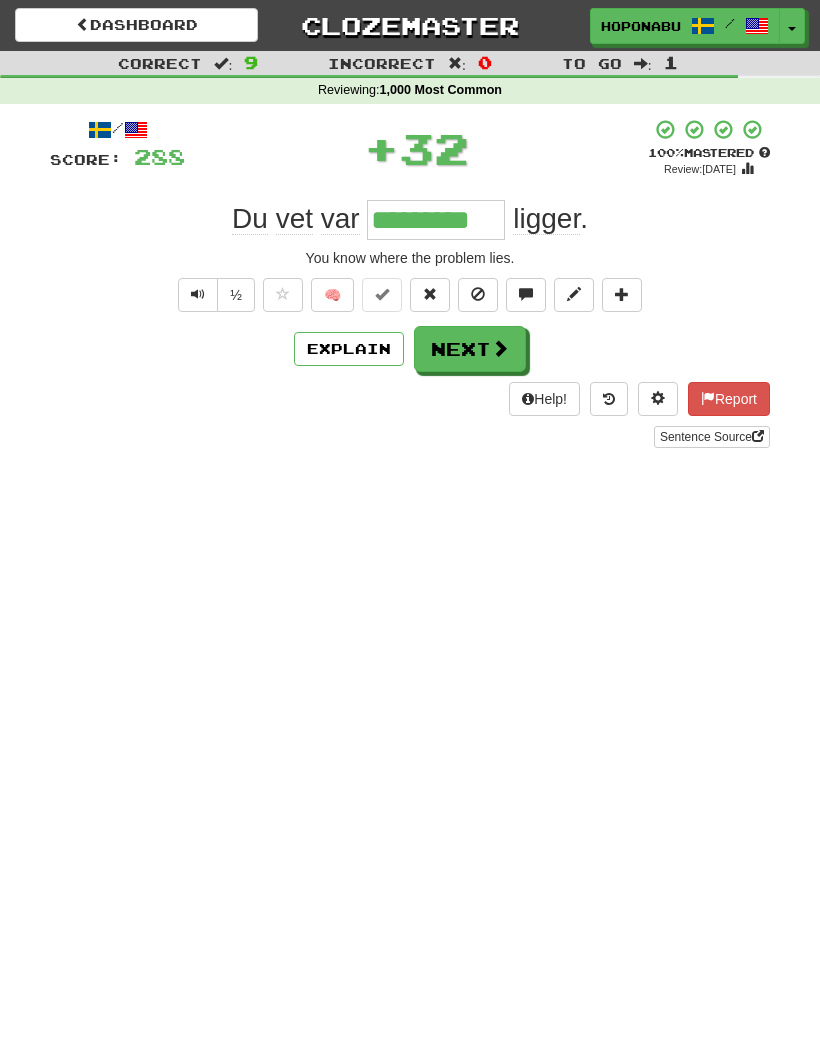 click on "Next" at bounding box center [470, 349] 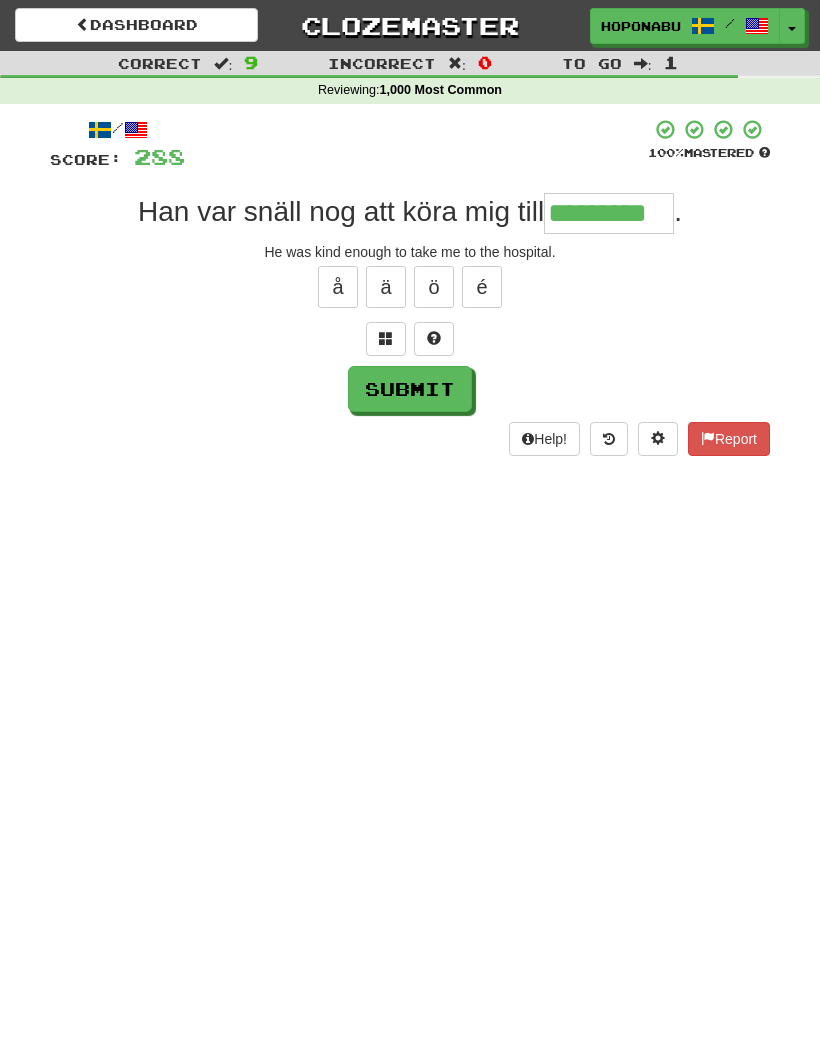 type on "*********" 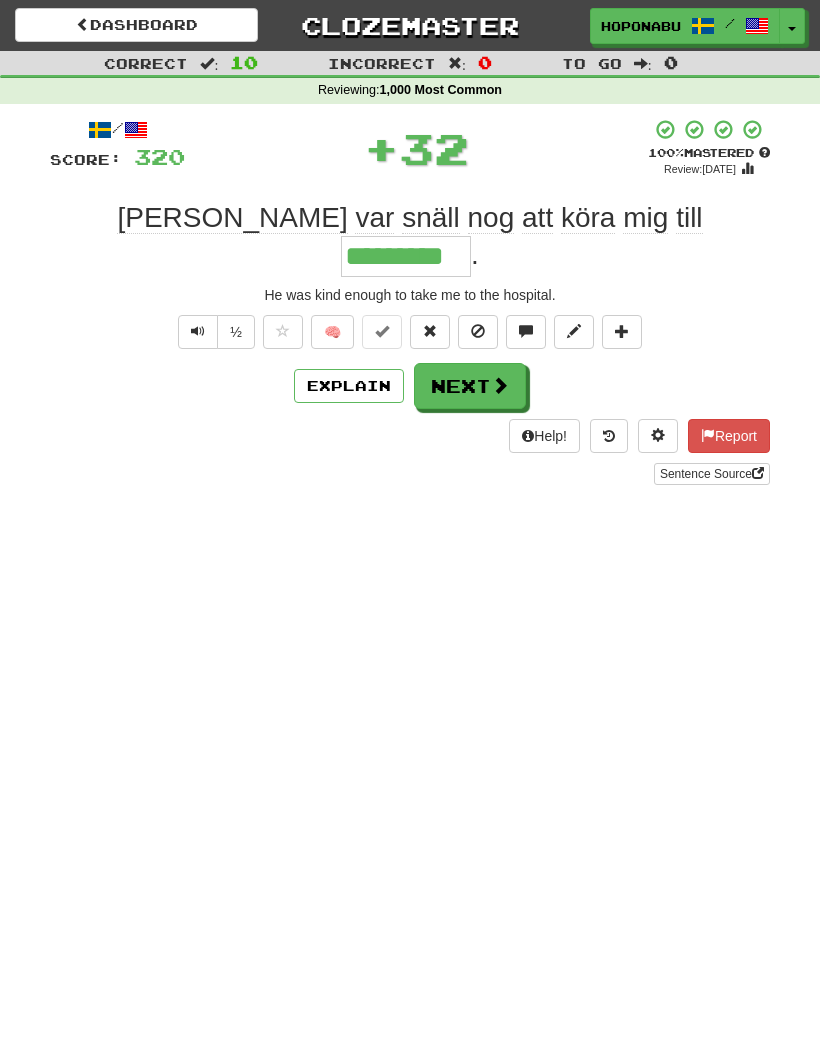 click on "Next" at bounding box center [470, 386] 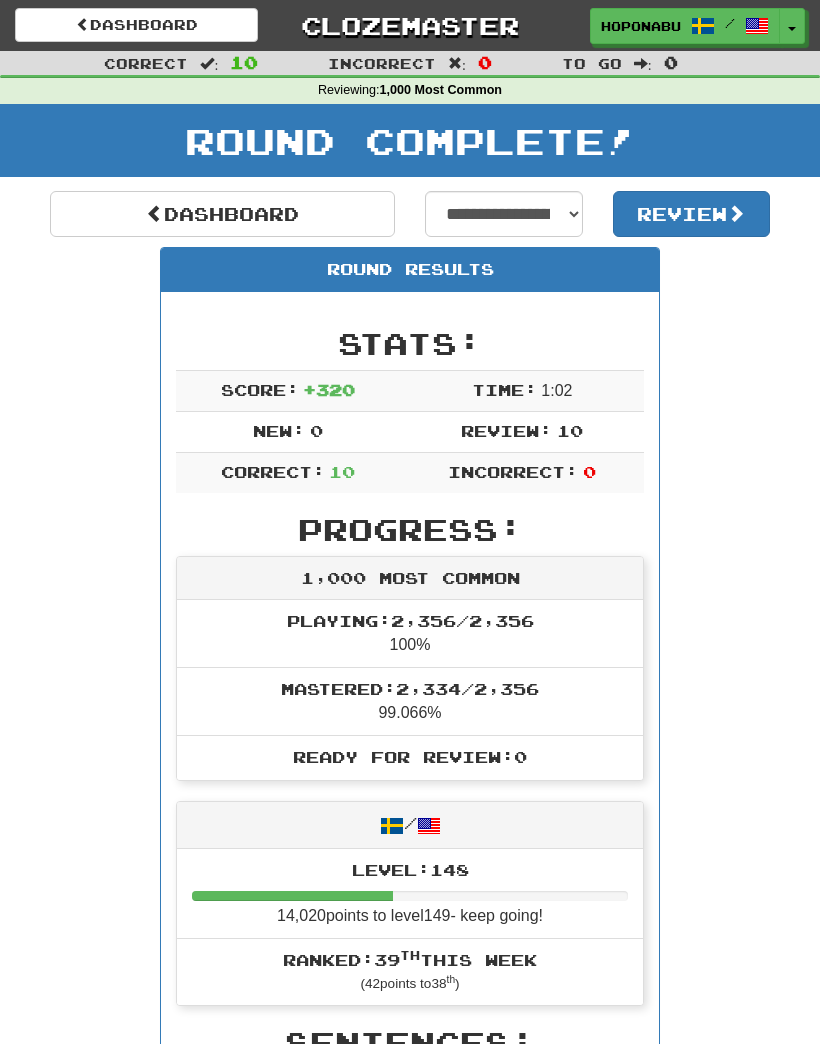 click on "Dashboard" at bounding box center [136, 25] 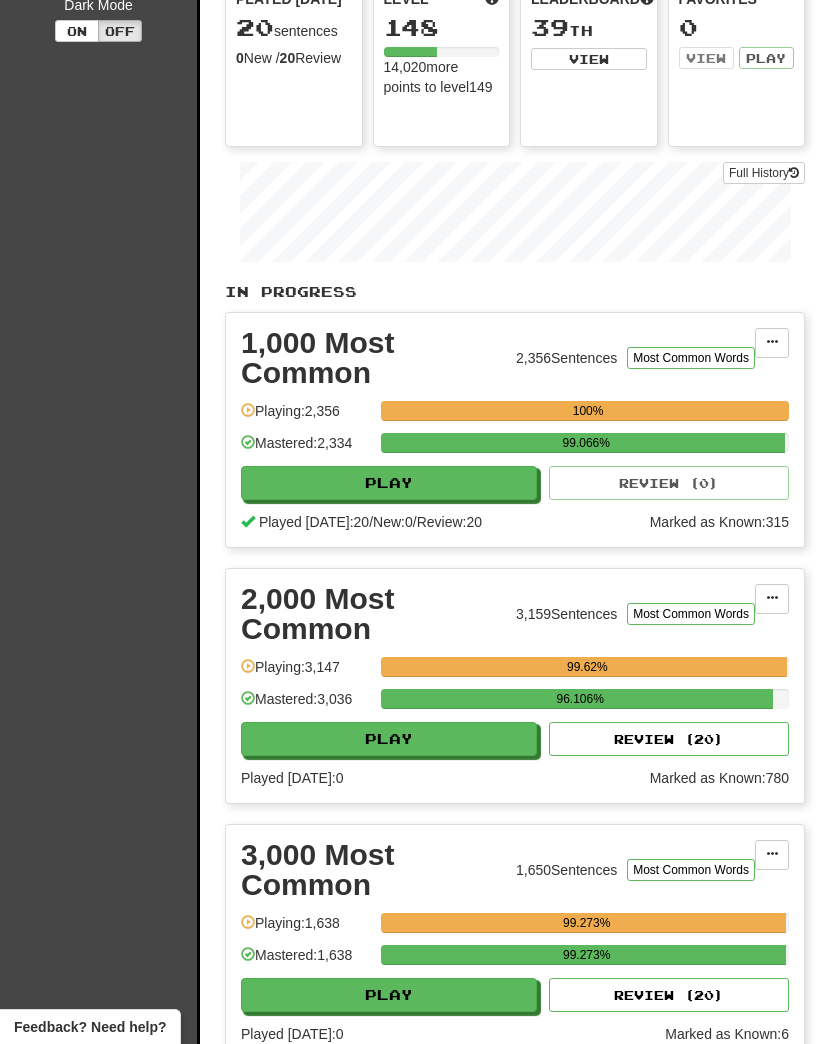 scroll, scrollTop: 266, scrollLeft: 0, axis: vertical 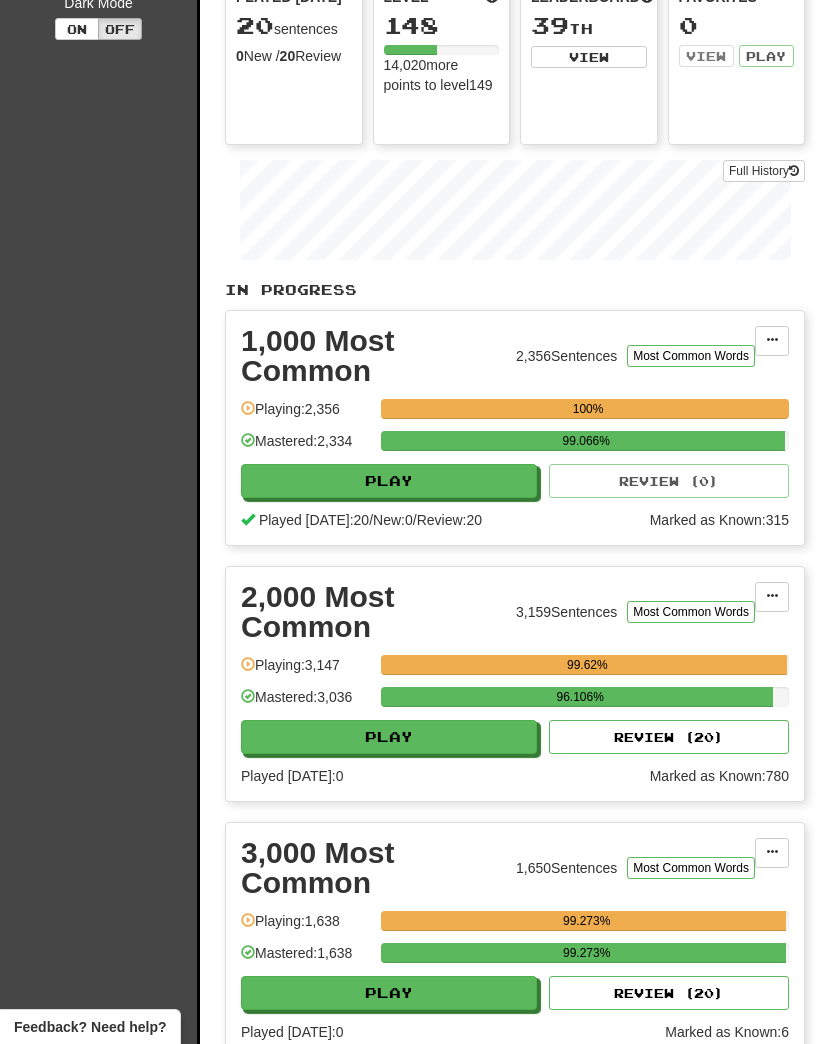 click on "Review ( 20 )" at bounding box center (669, 737) 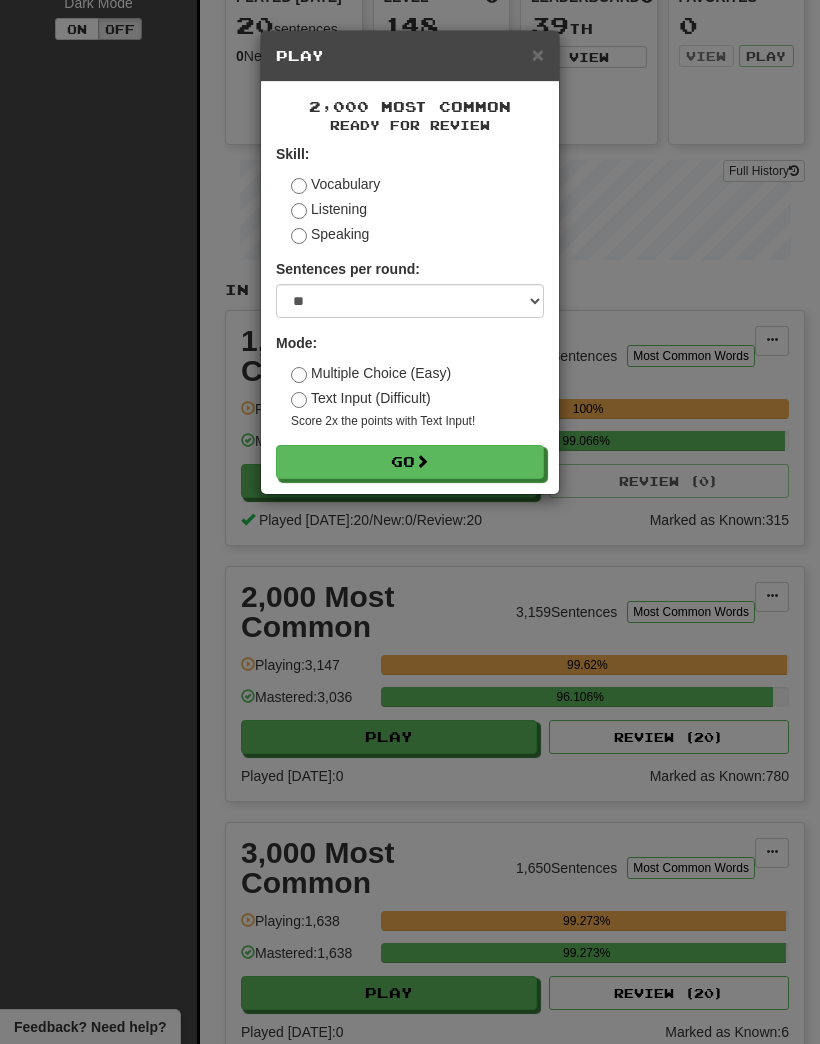 click on "Go" at bounding box center (410, 462) 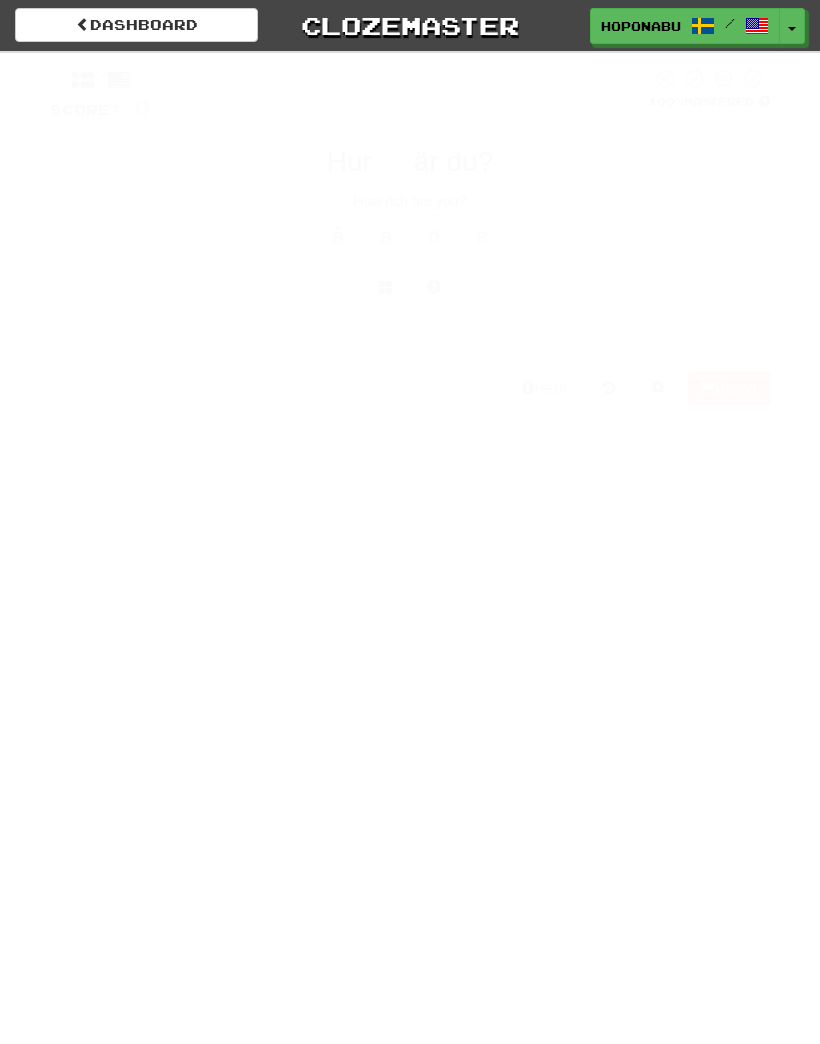 scroll, scrollTop: 0, scrollLeft: 0, axis: both 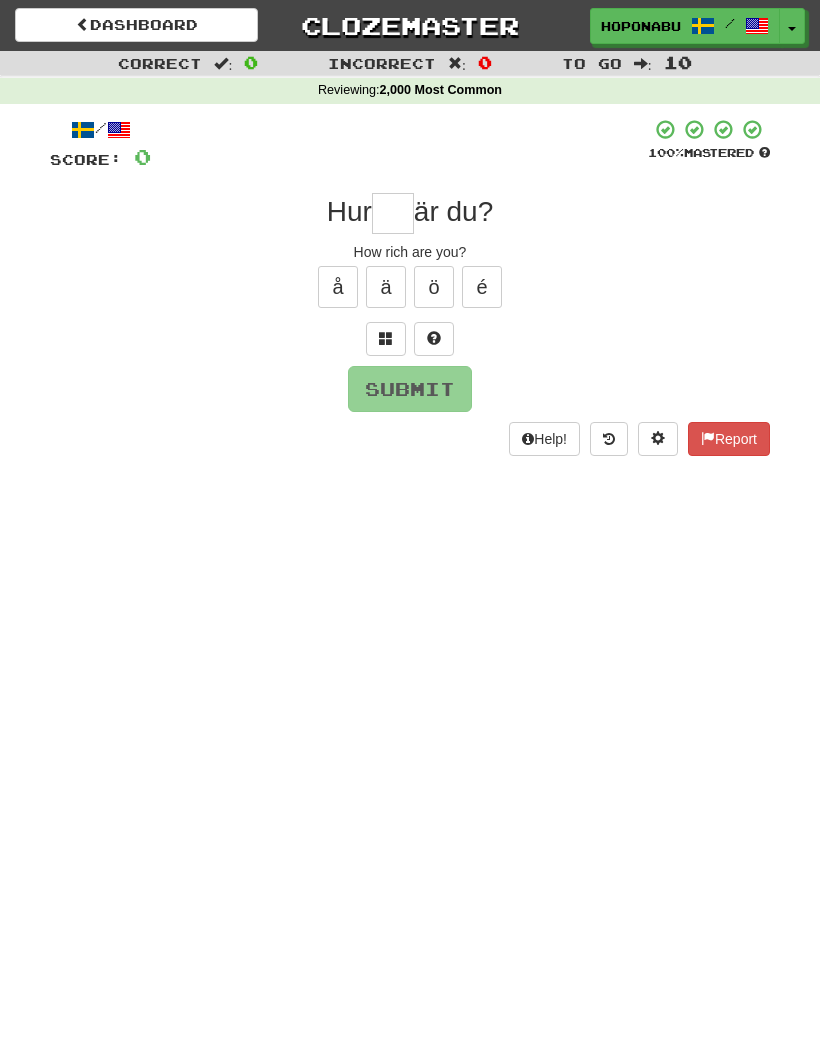 click at bounding box center (393, 213) 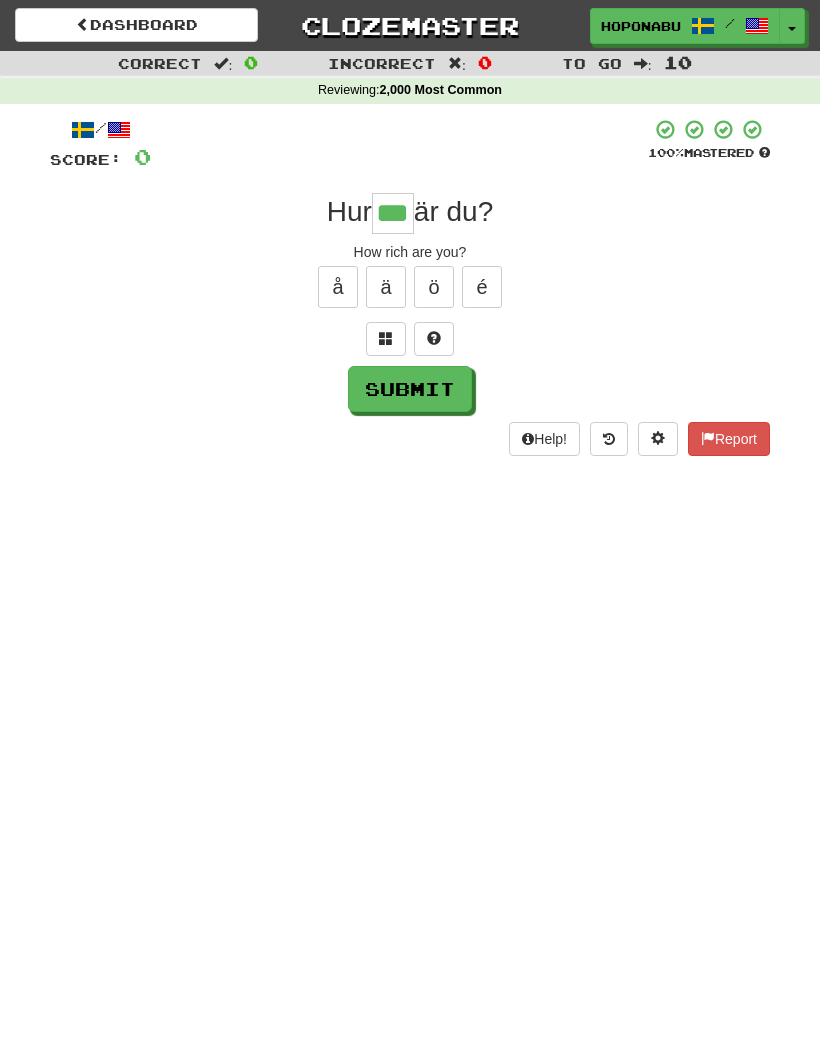 type on "***" 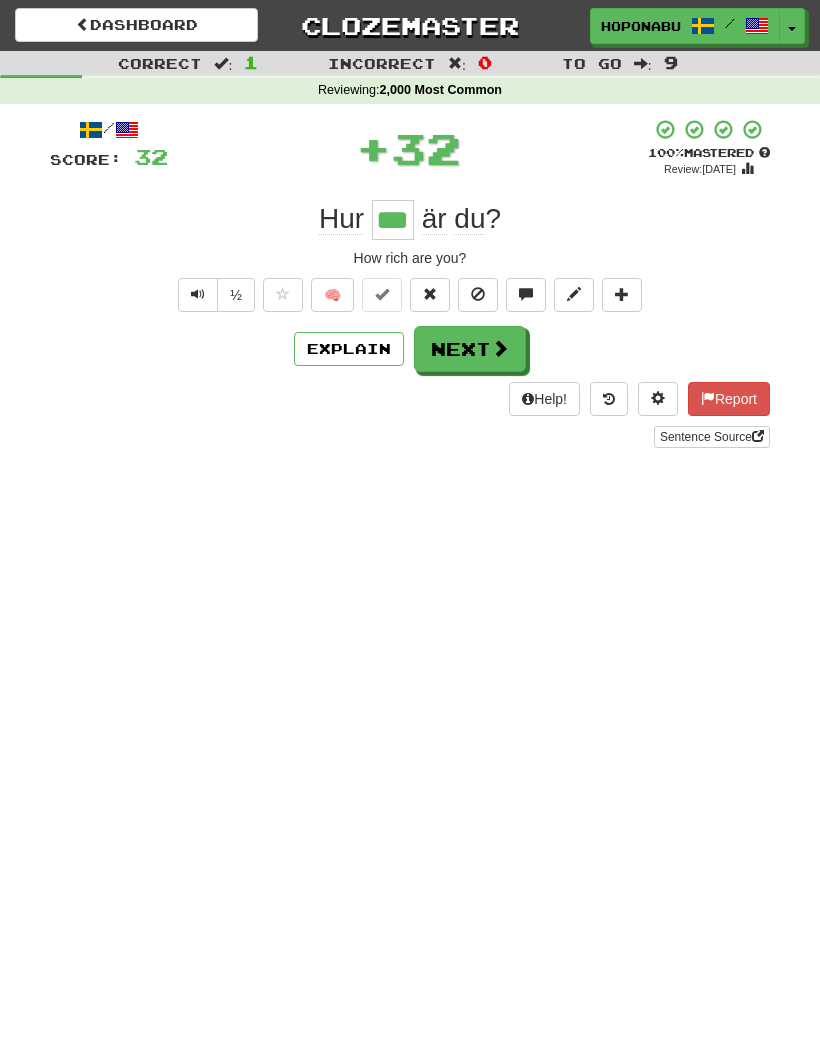 click on "Next" at bounding box center [470, 349] 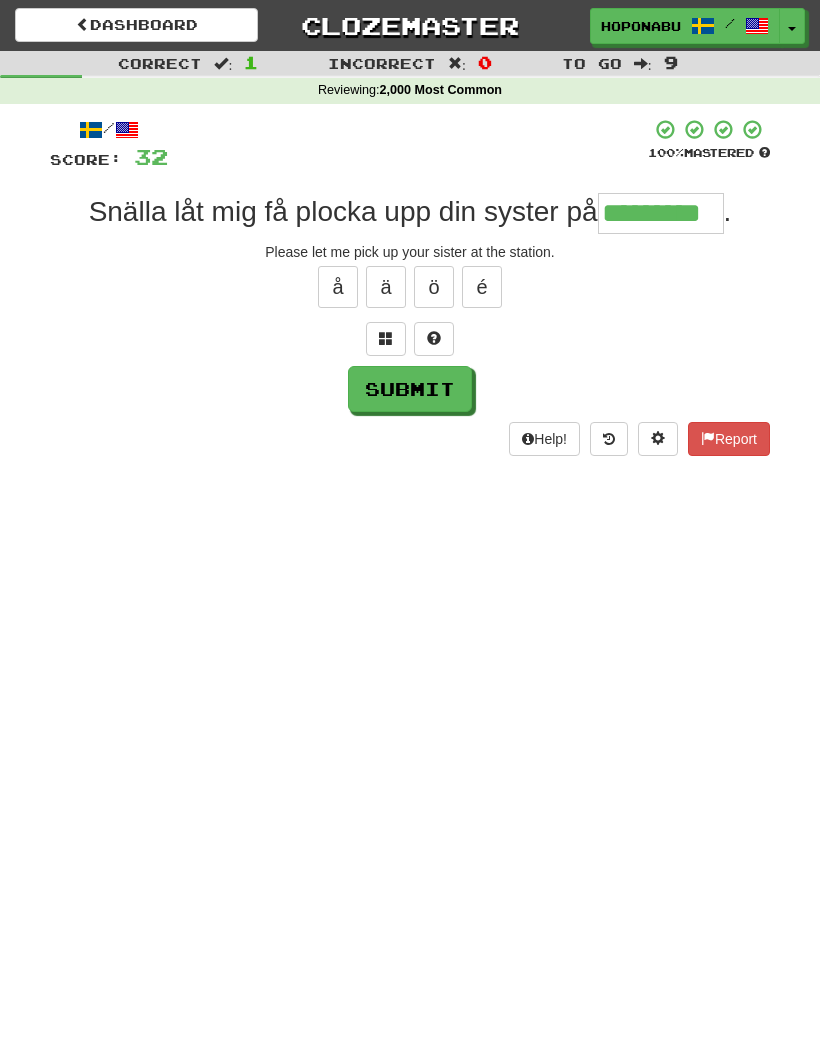type on "*********" 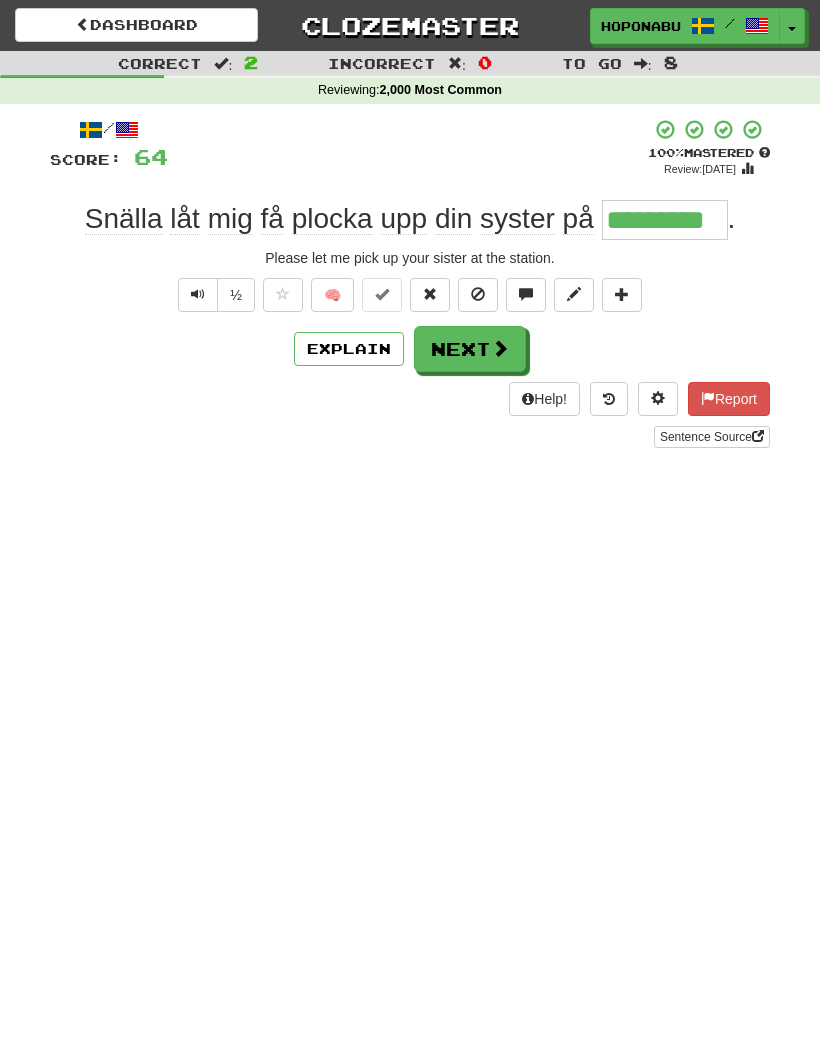 click on "Next" at bounding box center [470, 349] 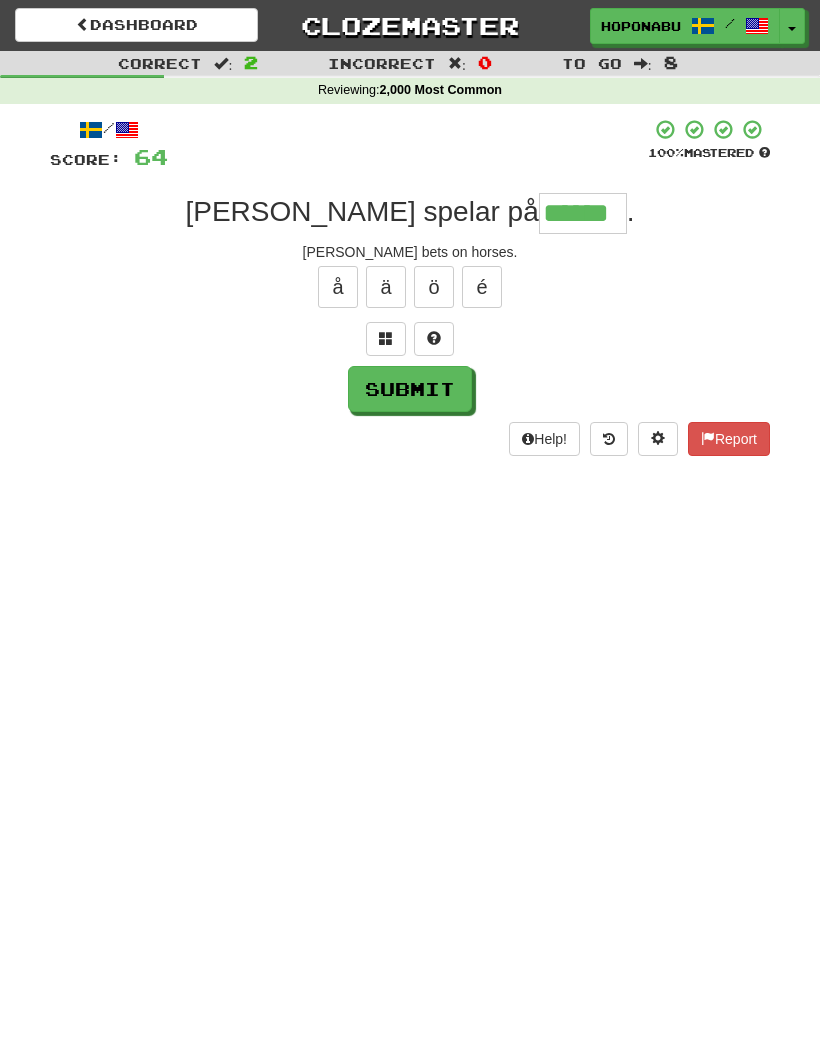 type on "******" 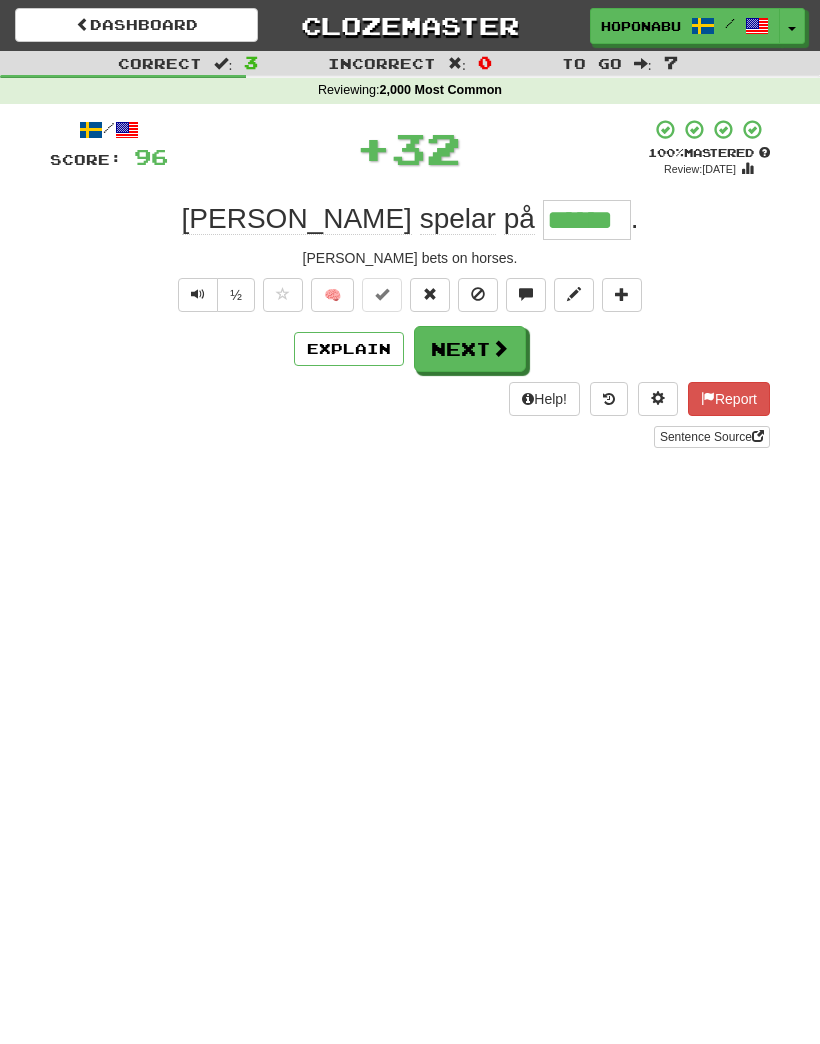 click on "Next" at bounding box center [470, 349] 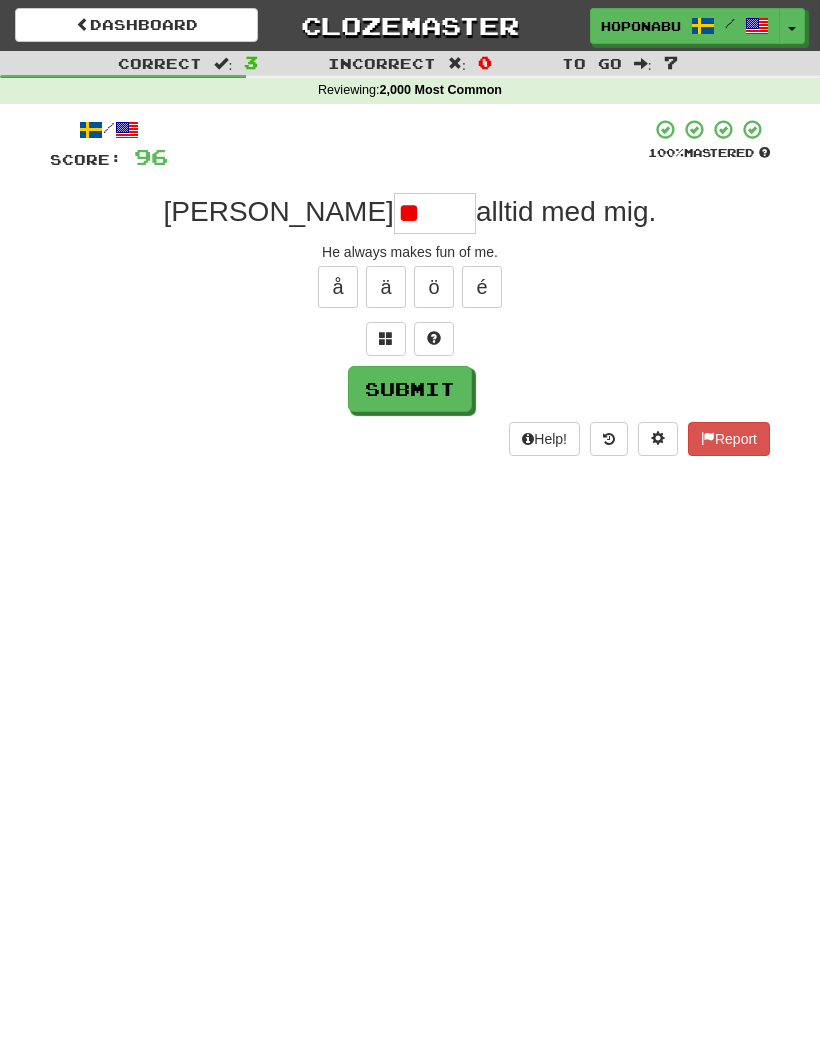 type on "*" 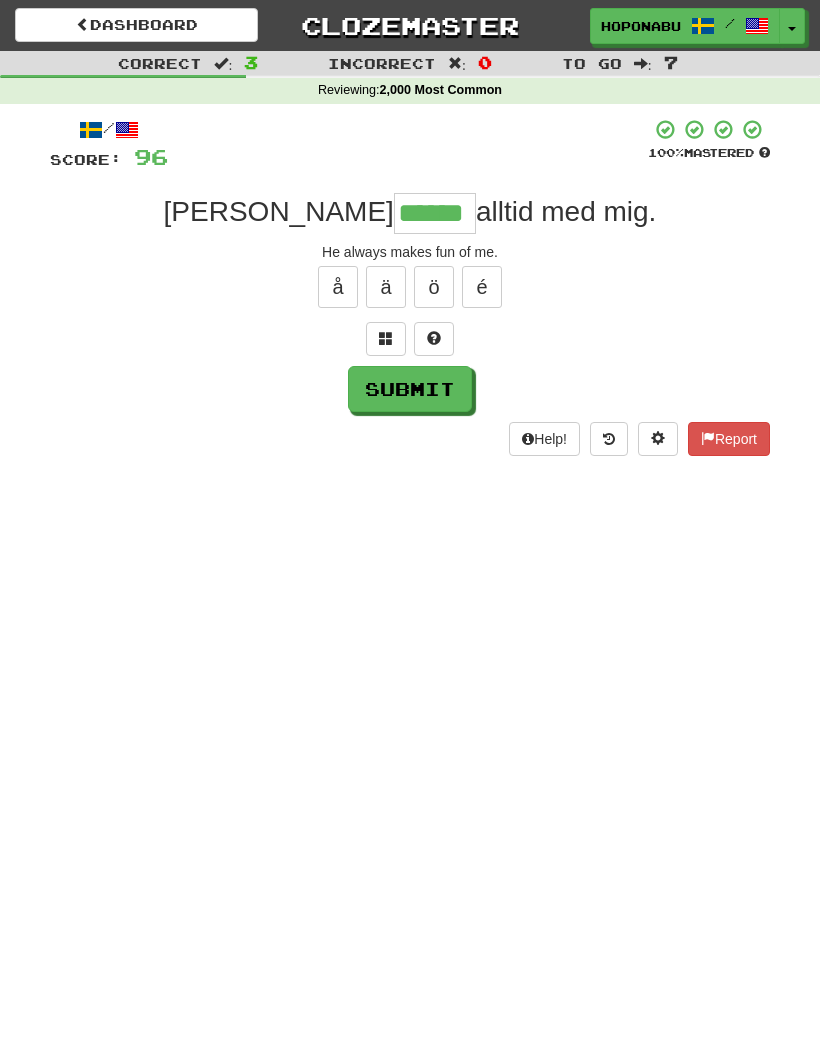 type on "******" 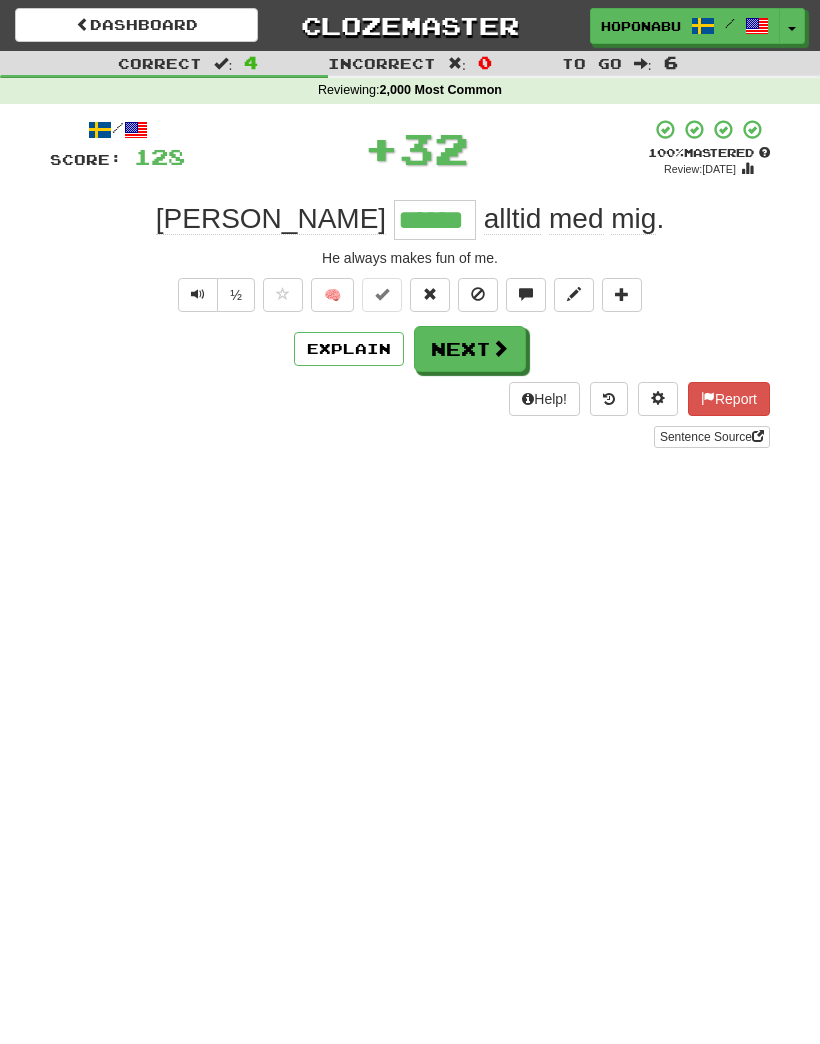 click on "Next" at bounding box center [470, 349] 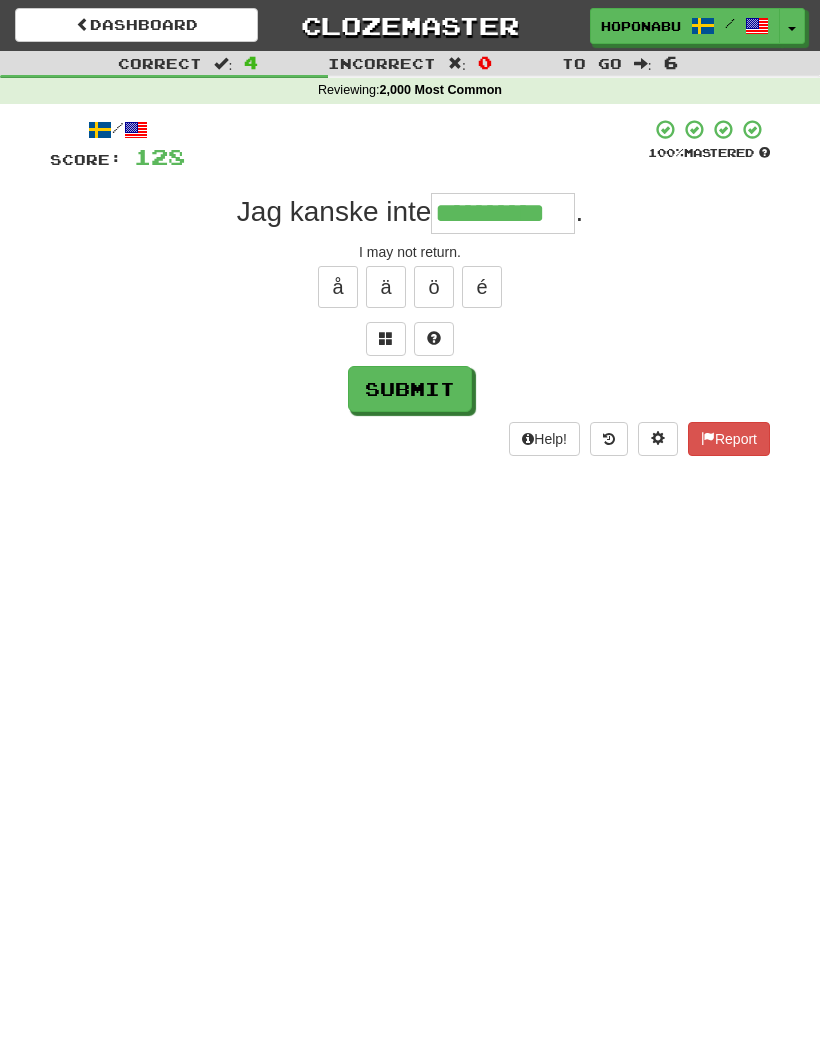 type on "**********" 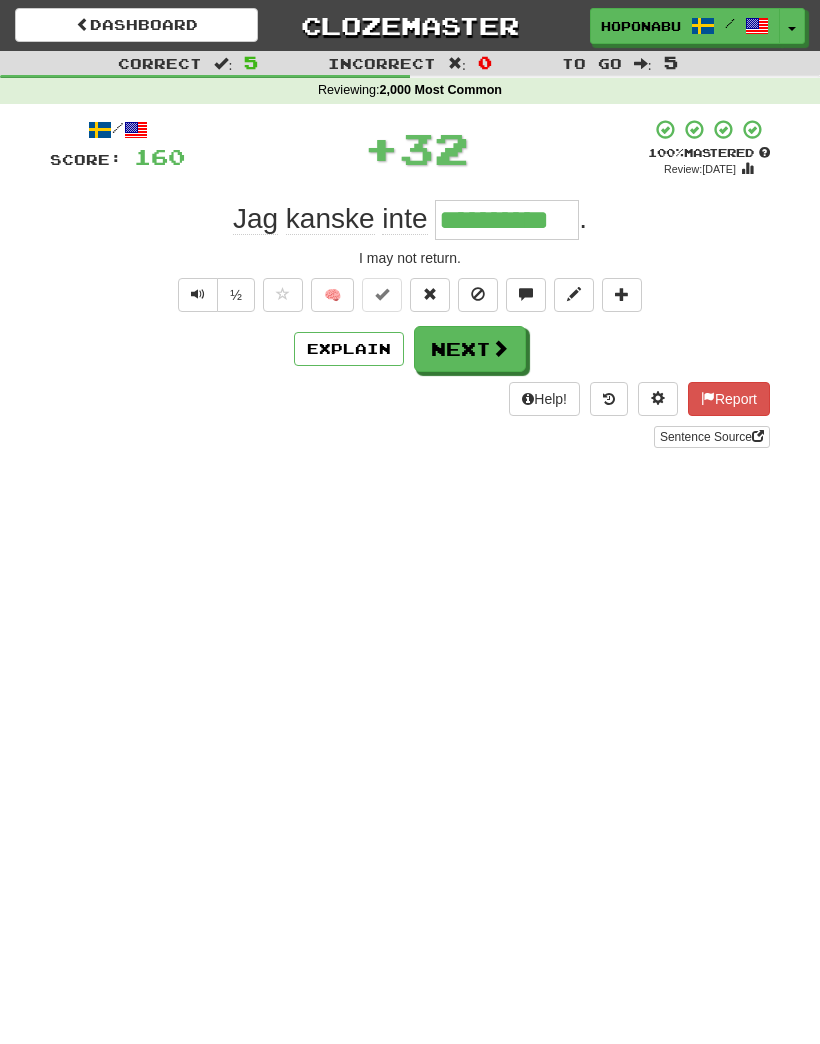 click on "Next" at bounding box center [470, 349] 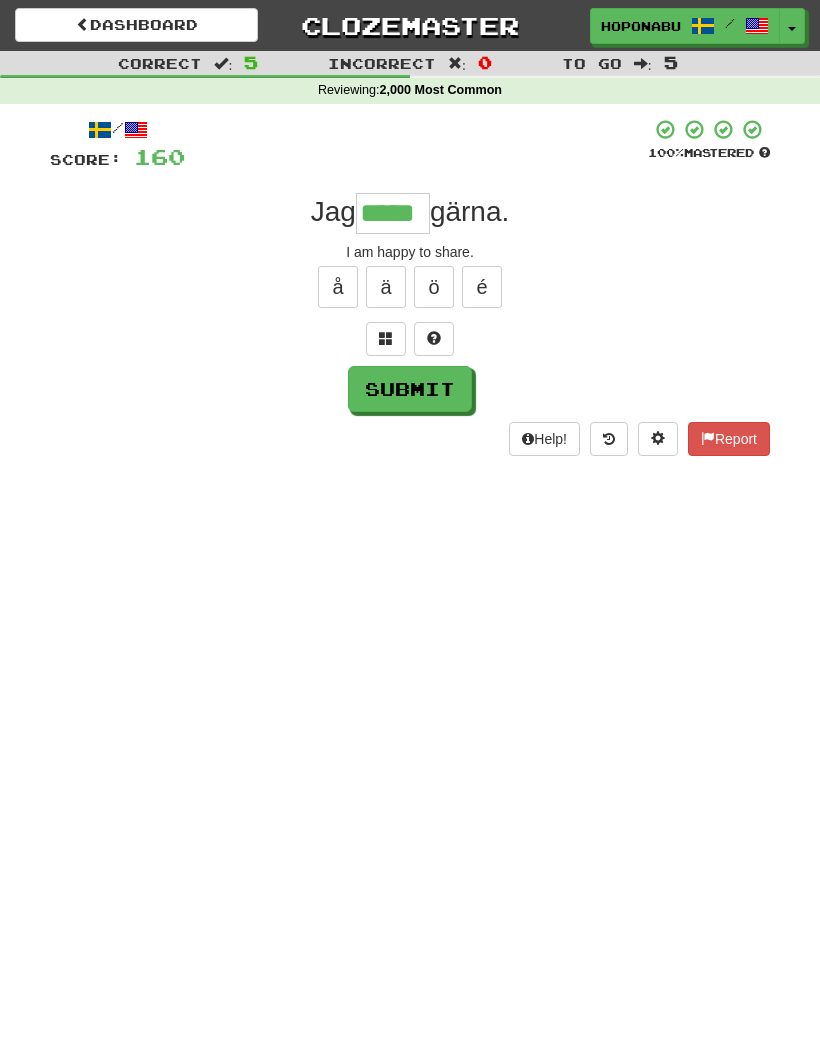 type on "*****" 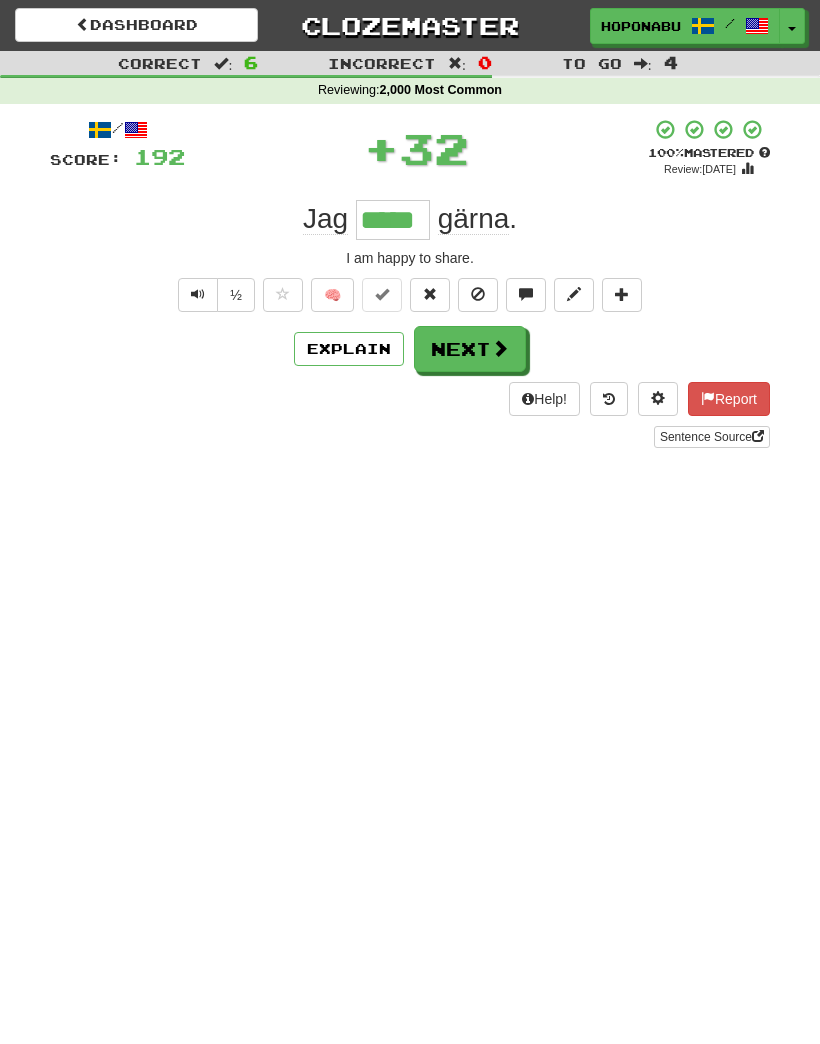 click on "Next" at bounding box center [470, 349] 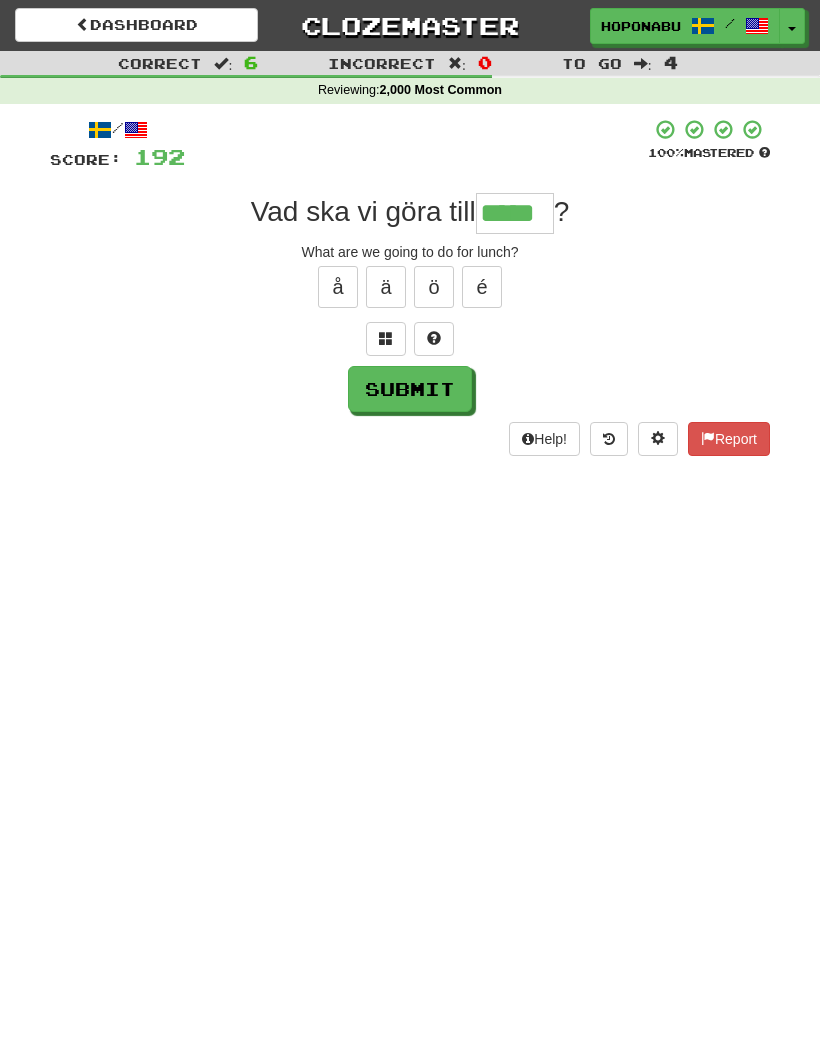 type on "*****" 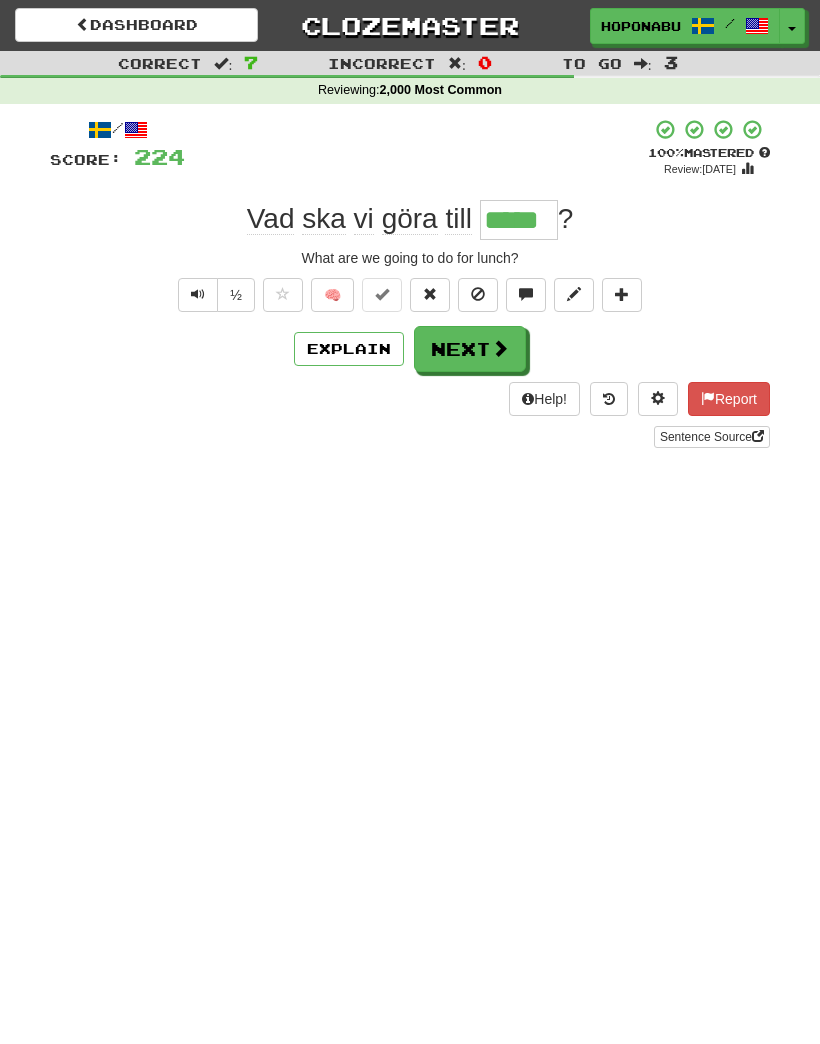 click on "Next" at bounding box center (470, 349) 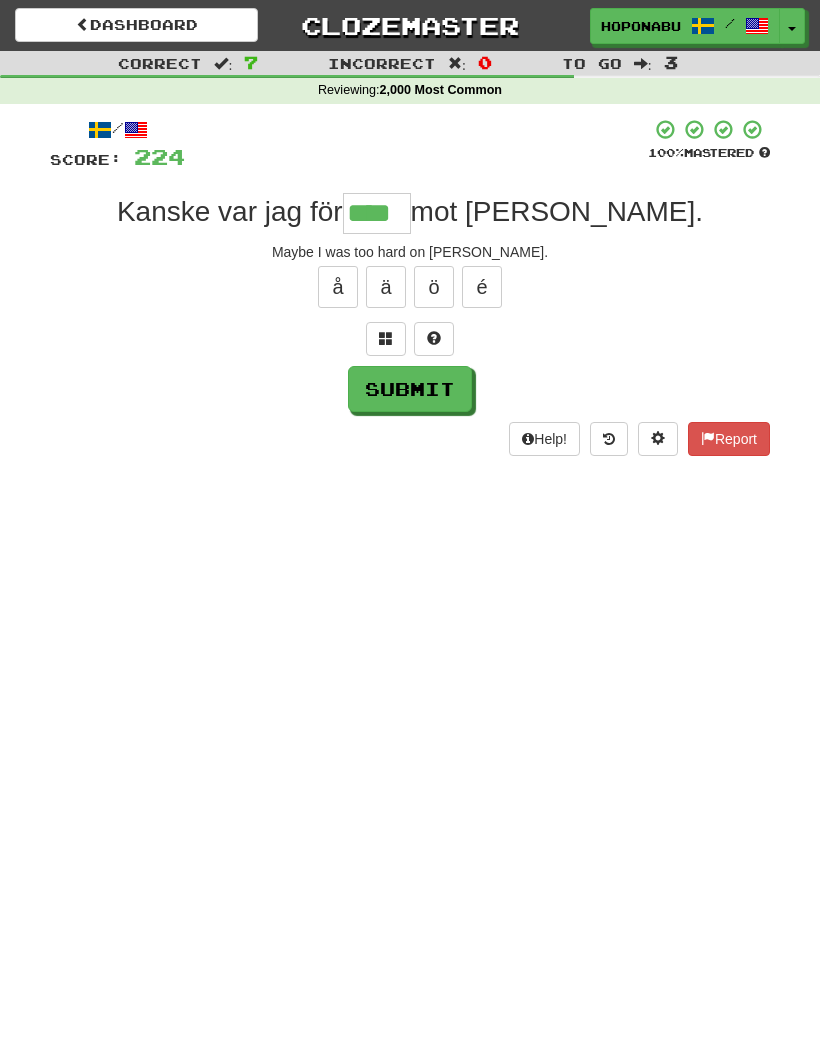 type on "****" 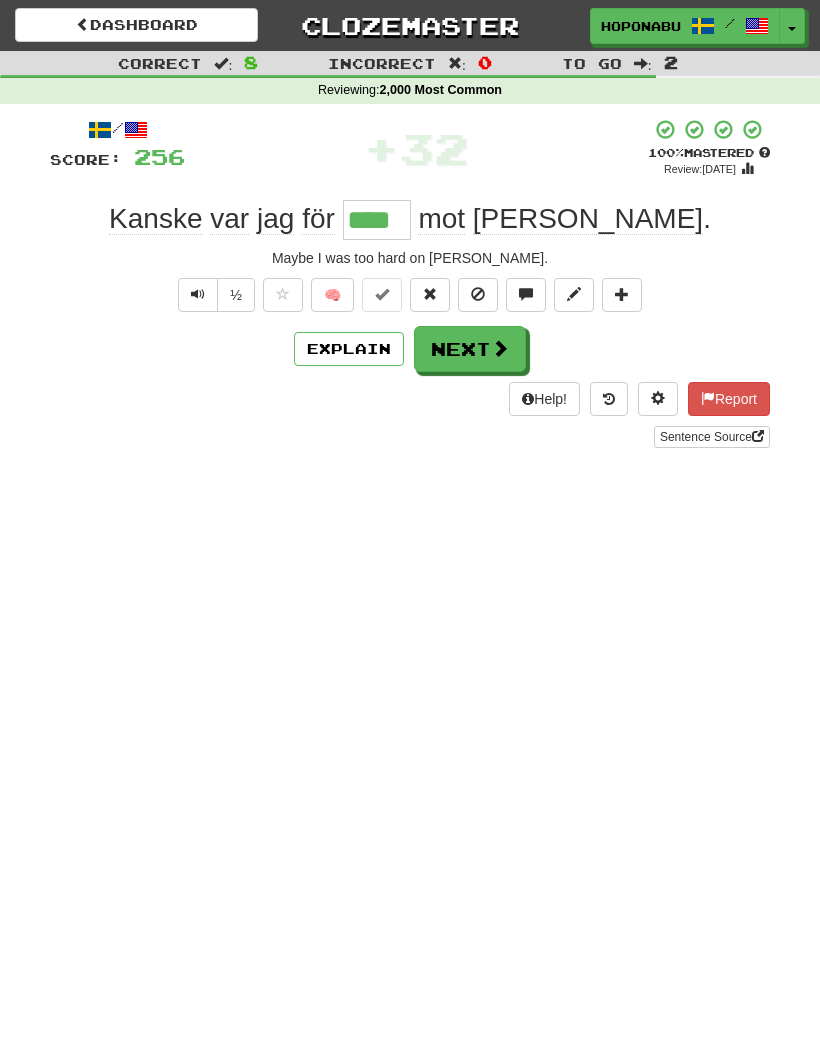 click on "Explain" at bounding box center (349, 349) 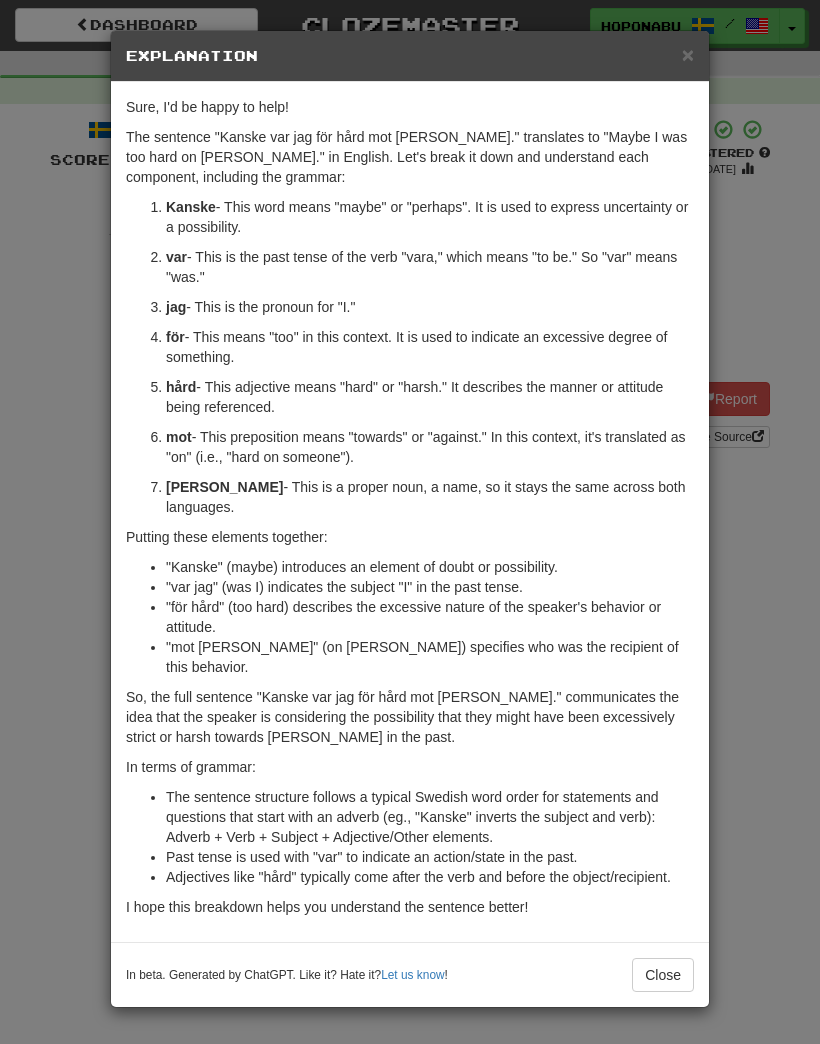 click on "Close" at bounding box center [663, 975] 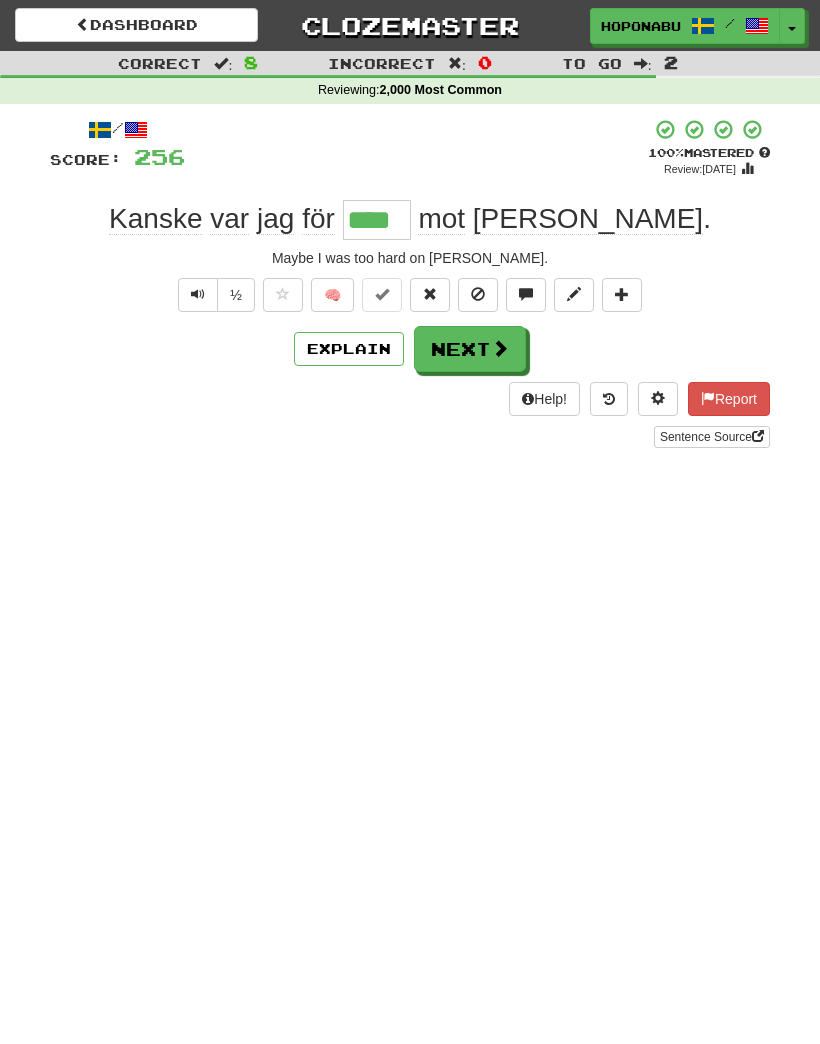 click at bounding box center (500, 348) 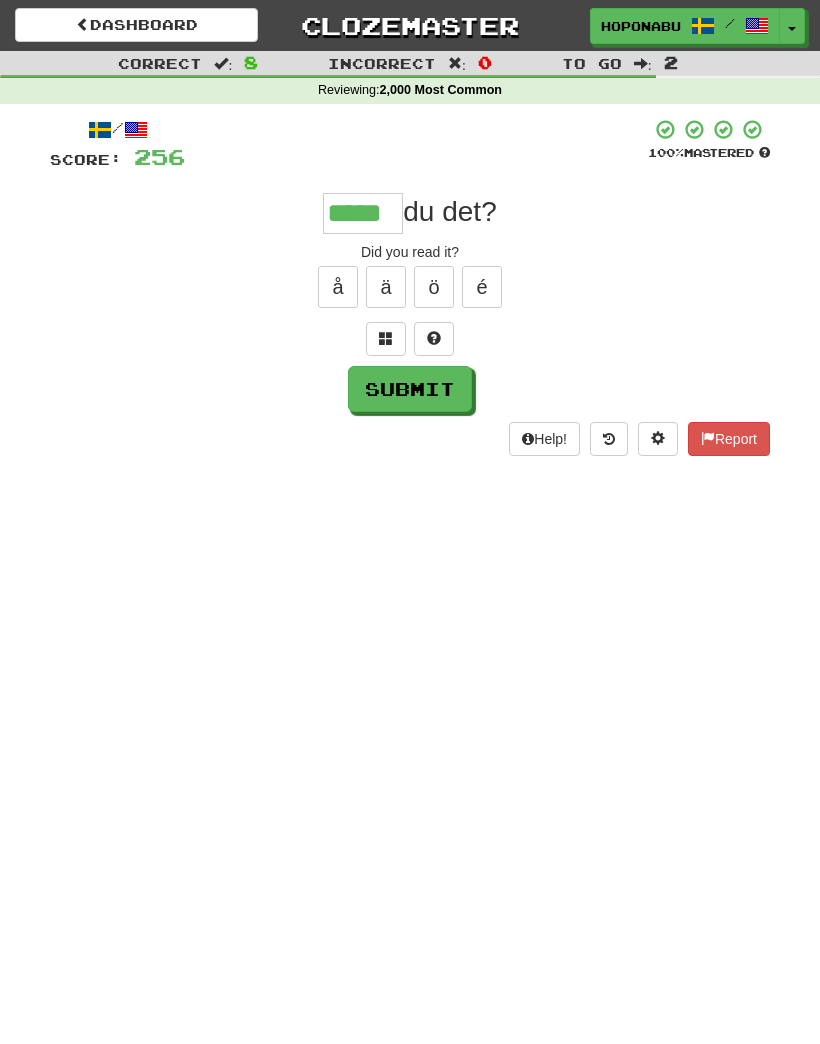 click on "Submit" at bounding box center [410, 389] 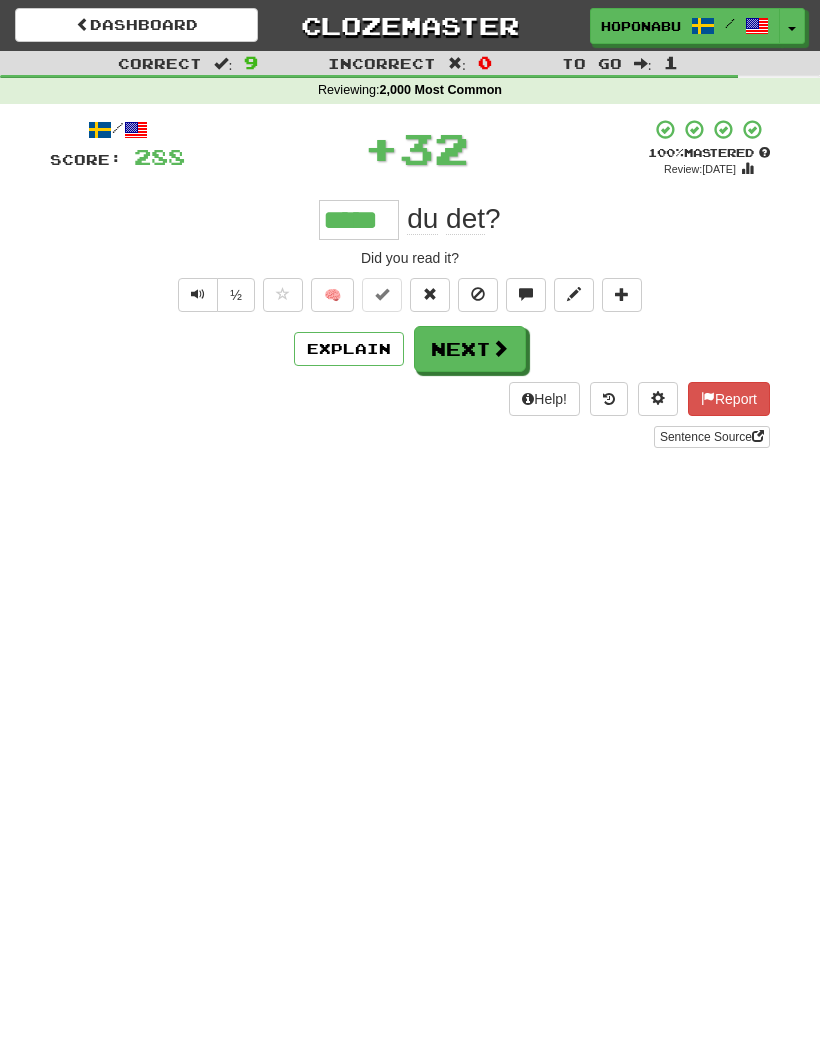 click on "Next" at bounding box center (470, 349) 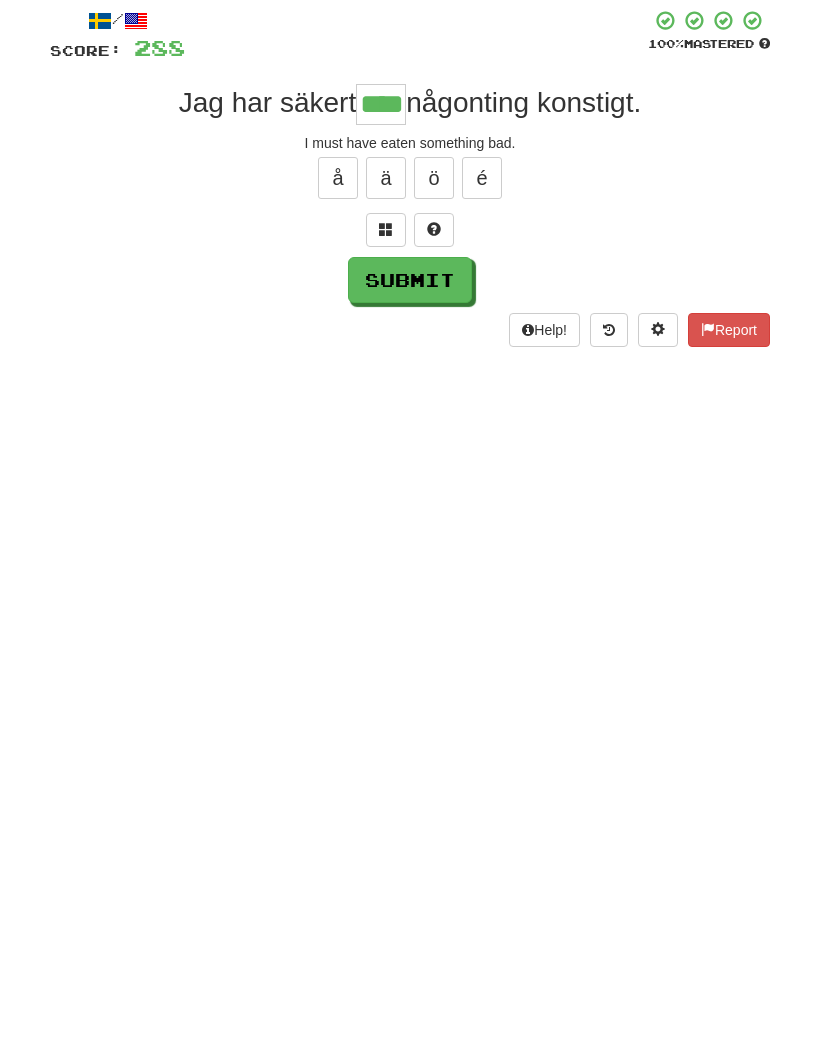 type on "****" 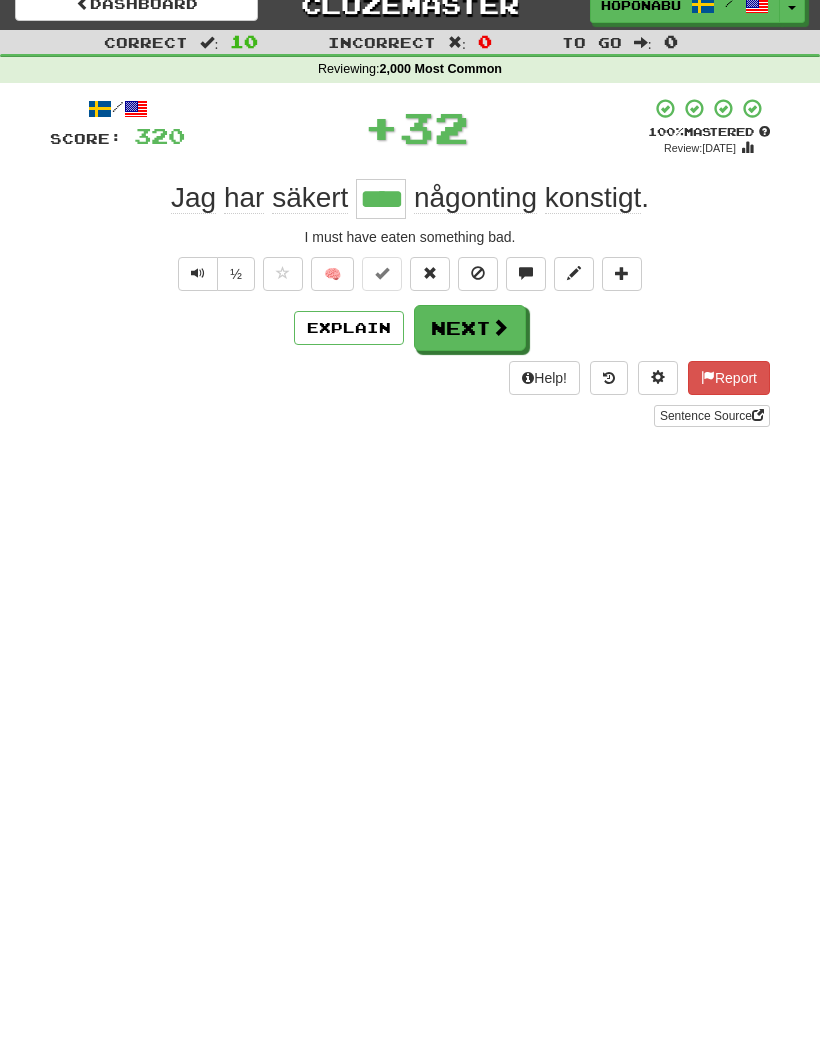 scroll, scrollTop: 0, scrollLeft: 0, axis: both 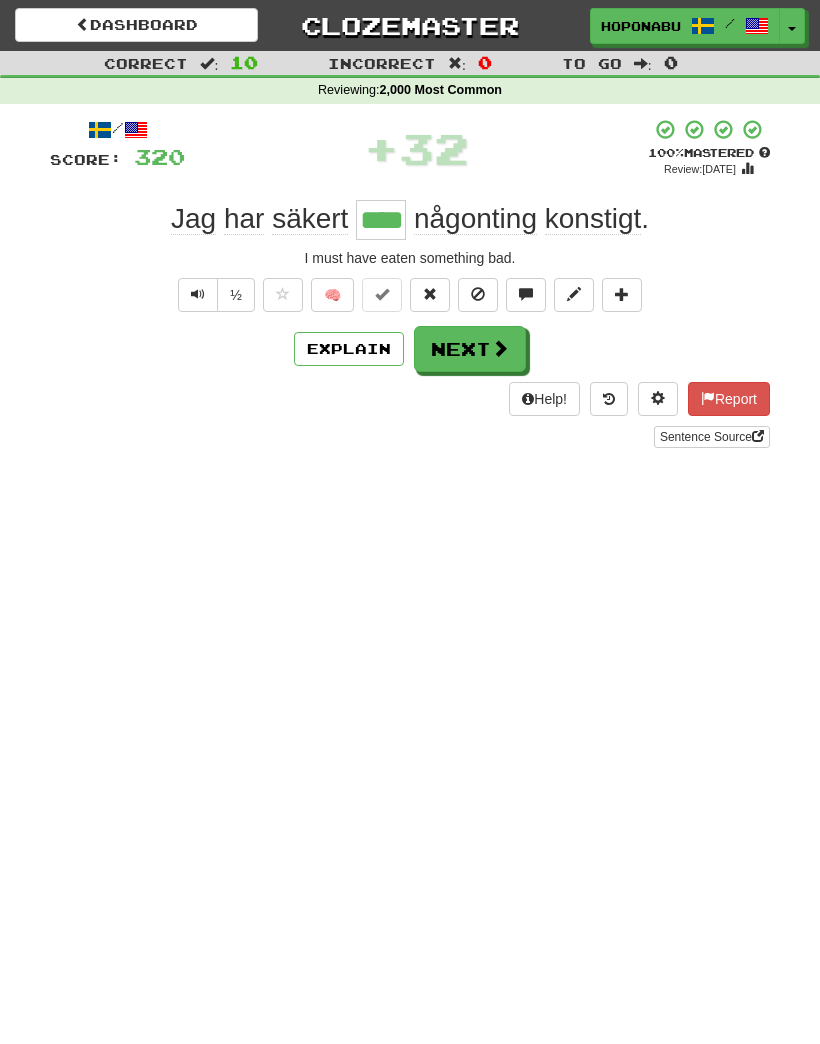 click on "Next" at bounding box center [470, 349] 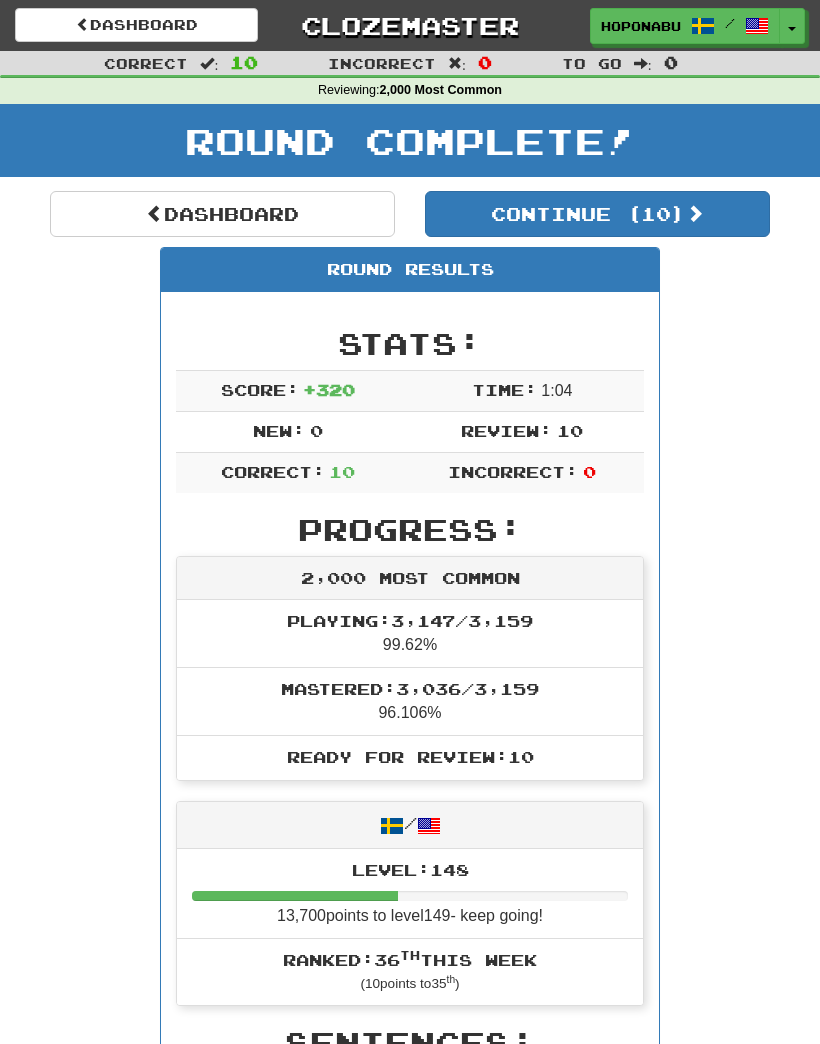 click on "Continue ( 10 )" at bounding box center (597, 214) 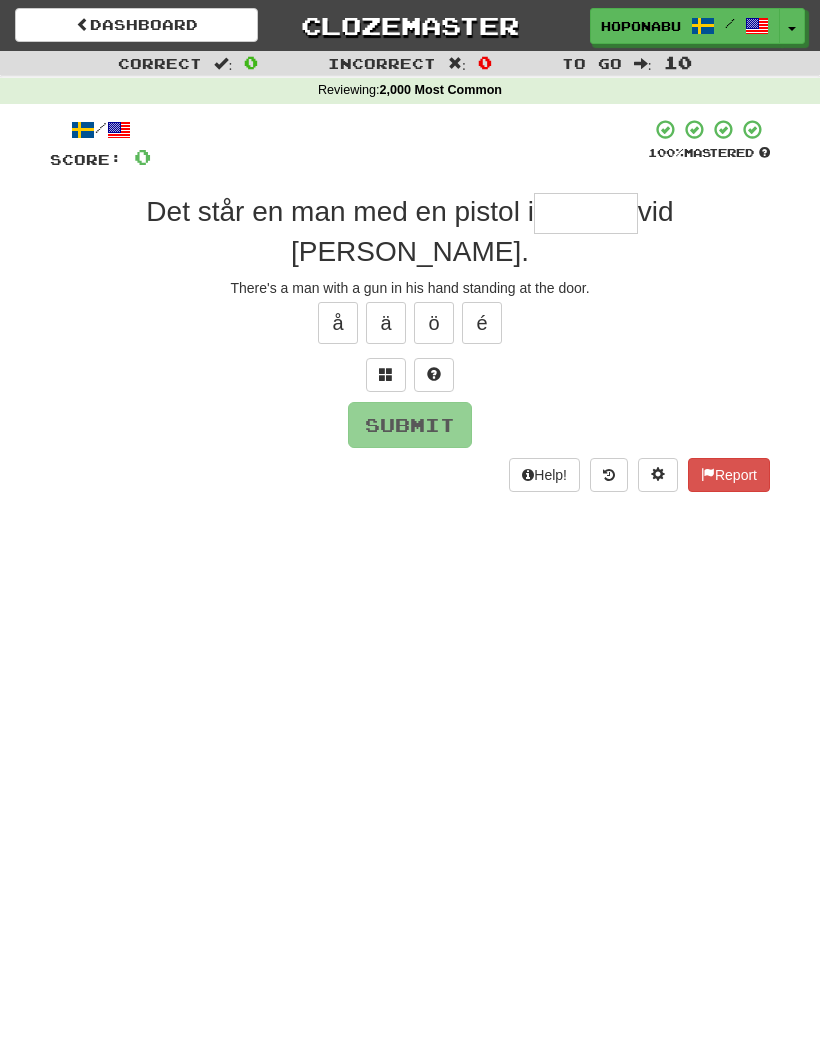 click at bounding box center (586, 213) 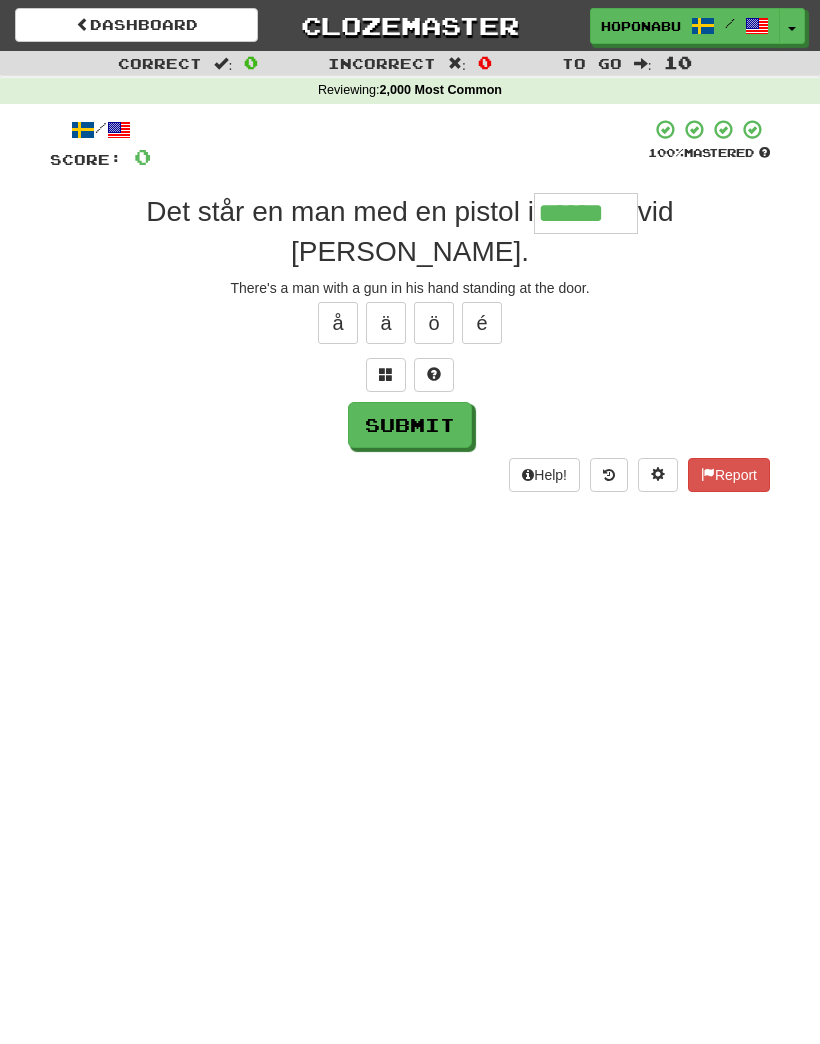 type on "******" 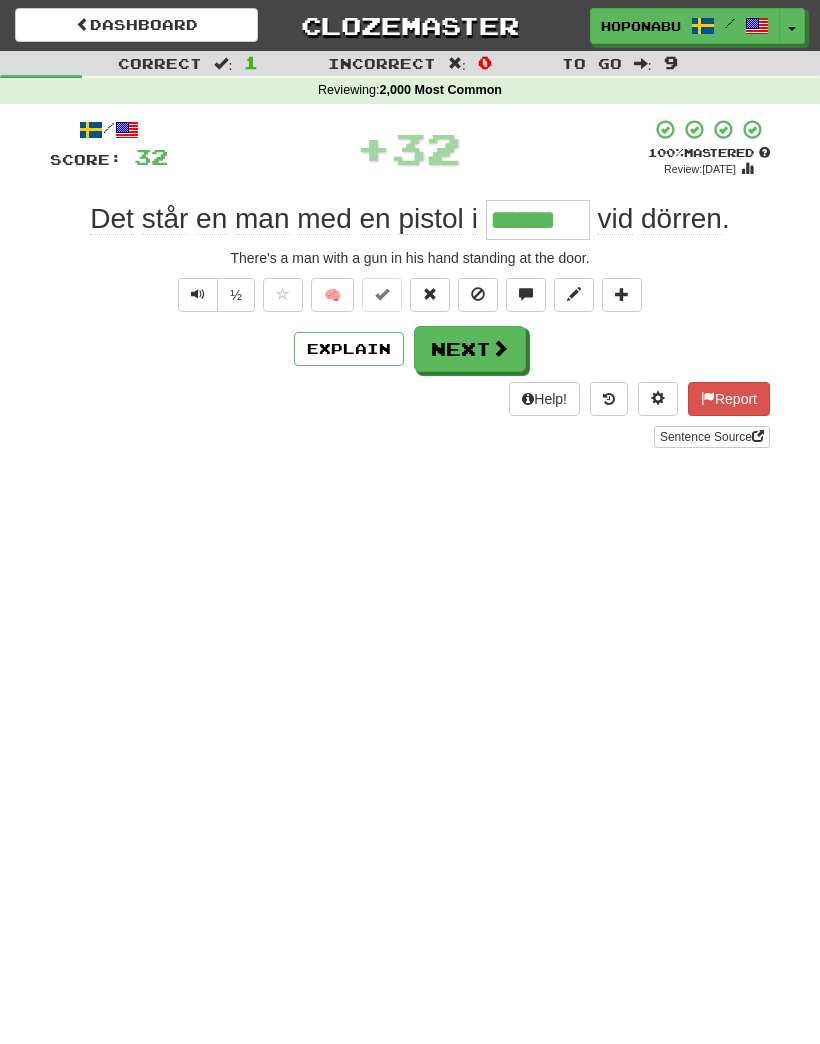 click at bounding box center [500, 348] 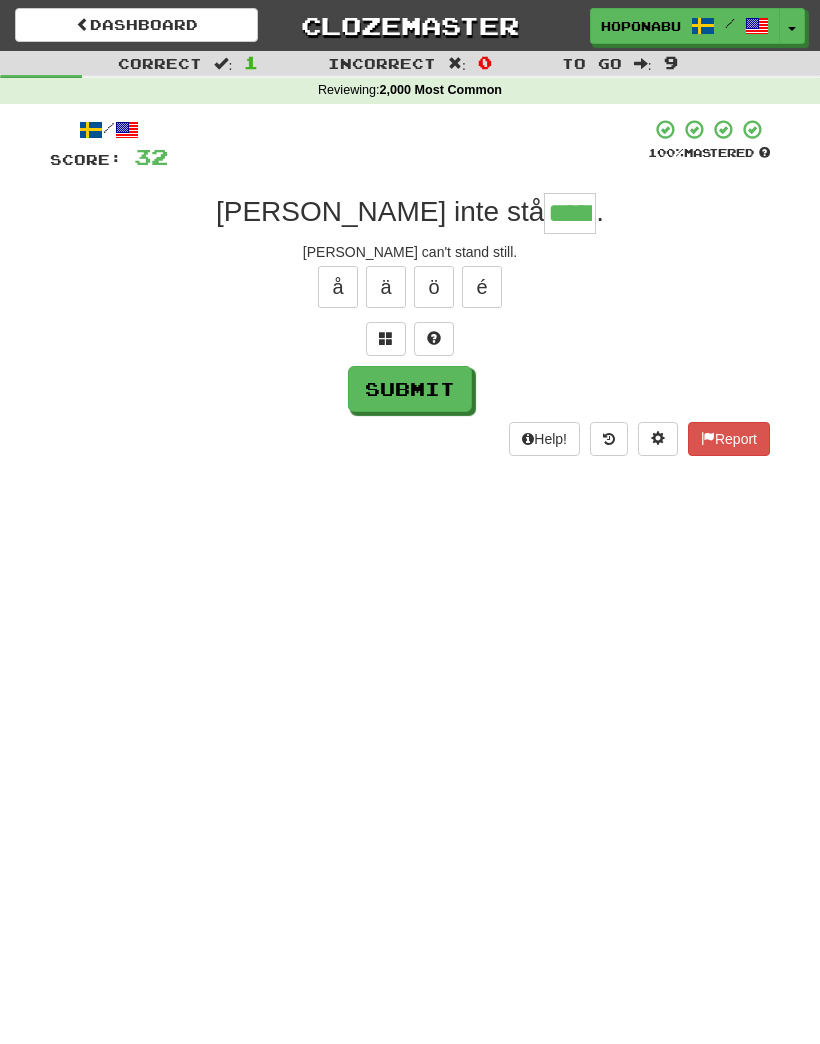 type on "*****" 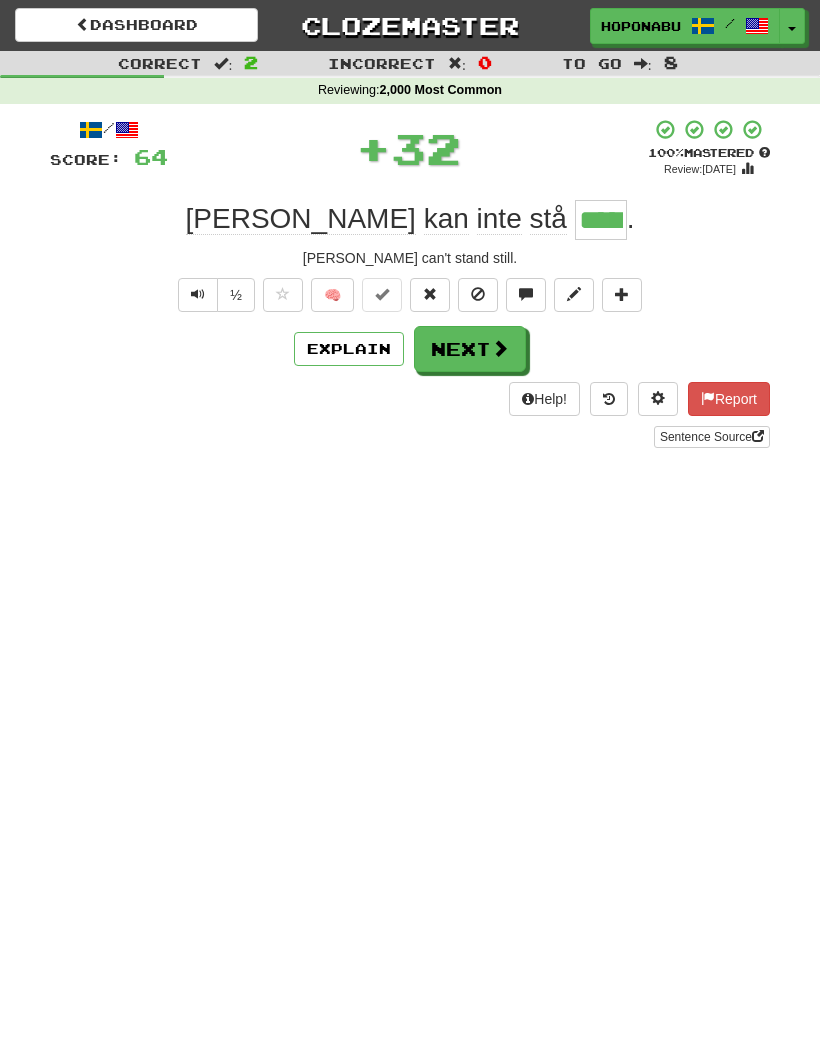 click on "Next" at bounding box center [470, 349] 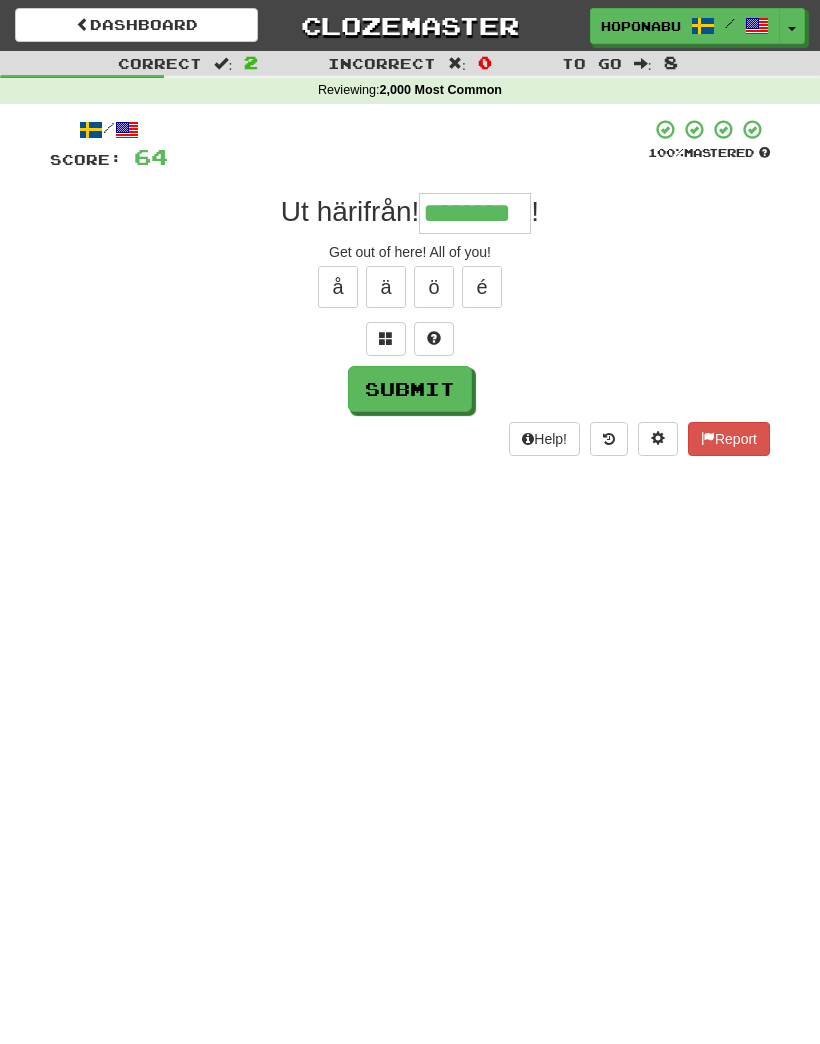 click on "Submit" at bounding box center (410, 389) 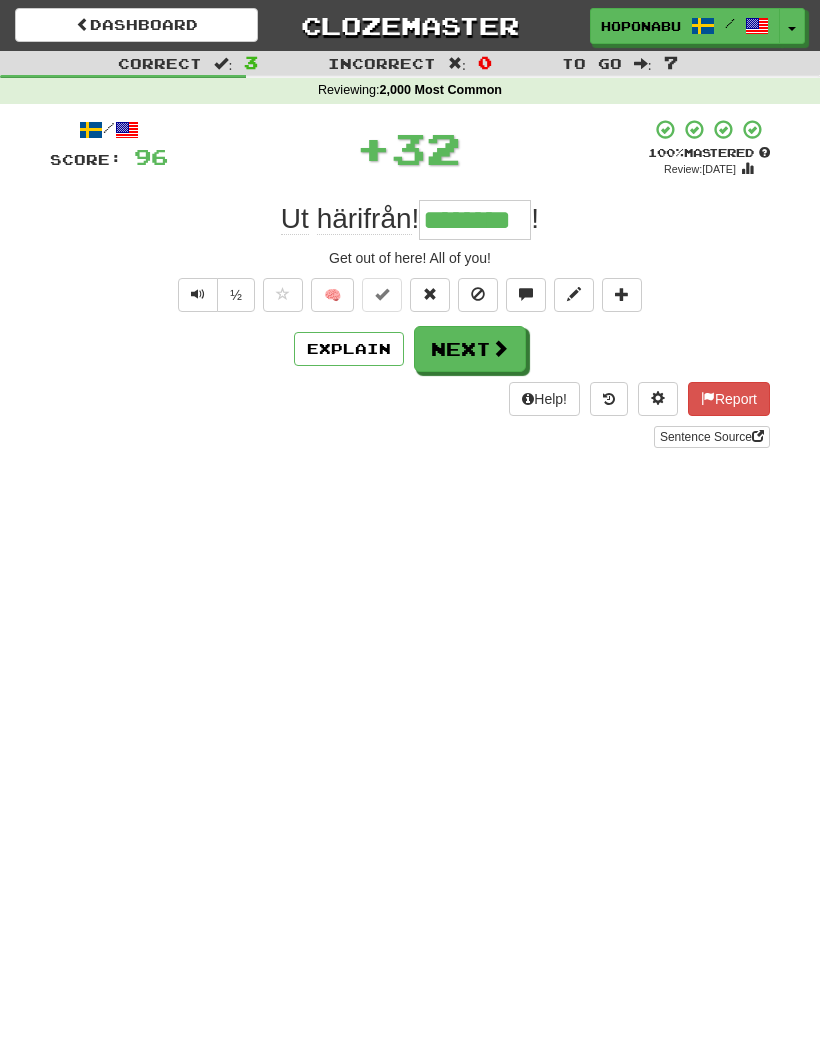 click on "Next" at bounding box center (470, 349) 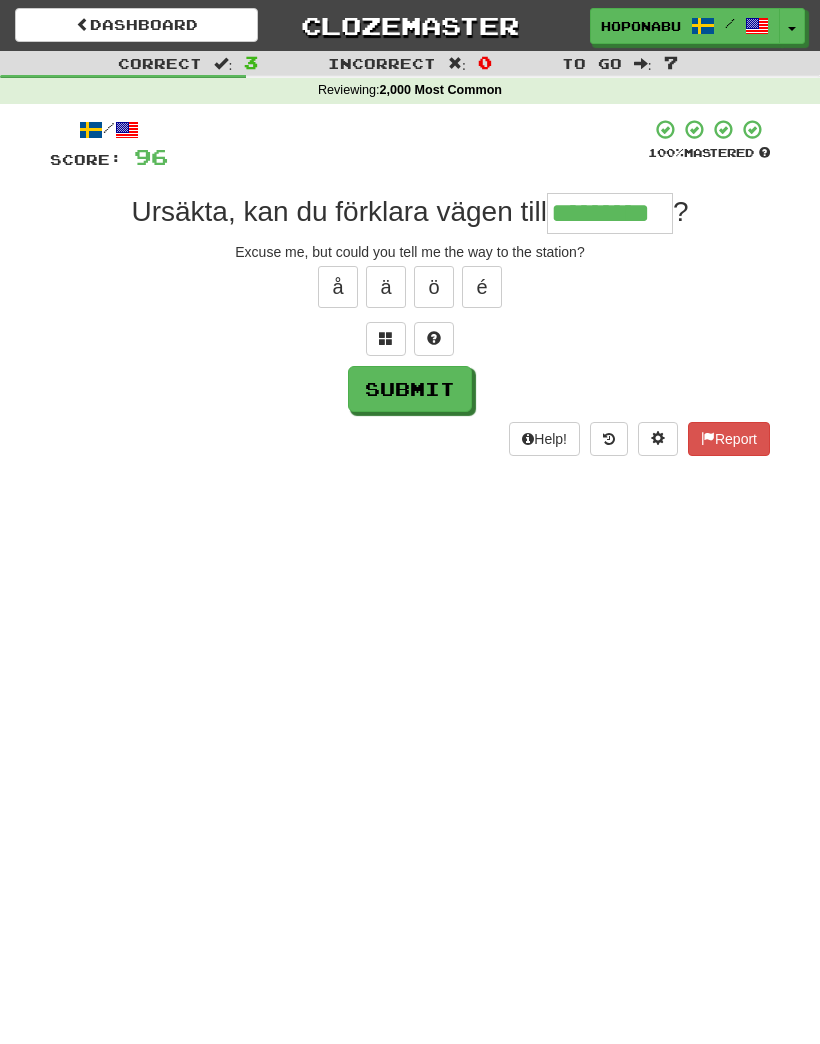 type on "*********" 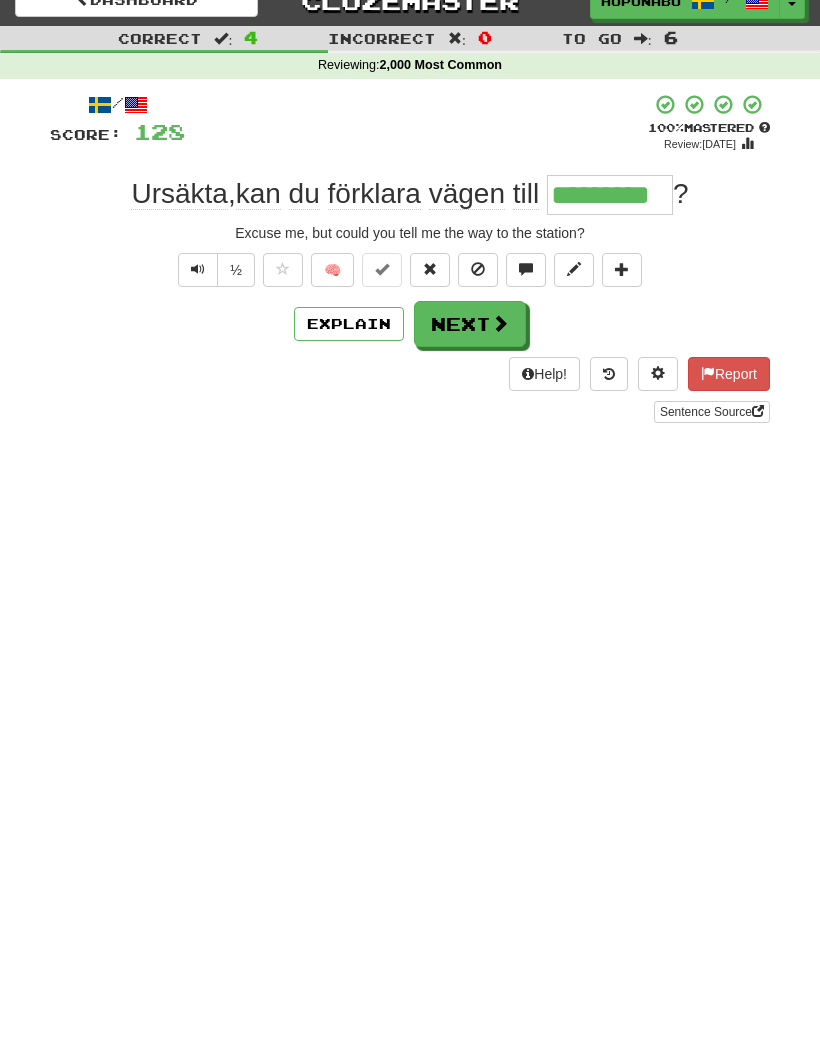 scroll, scrollTop: 24, scrollLeft: 0, axis: vertical 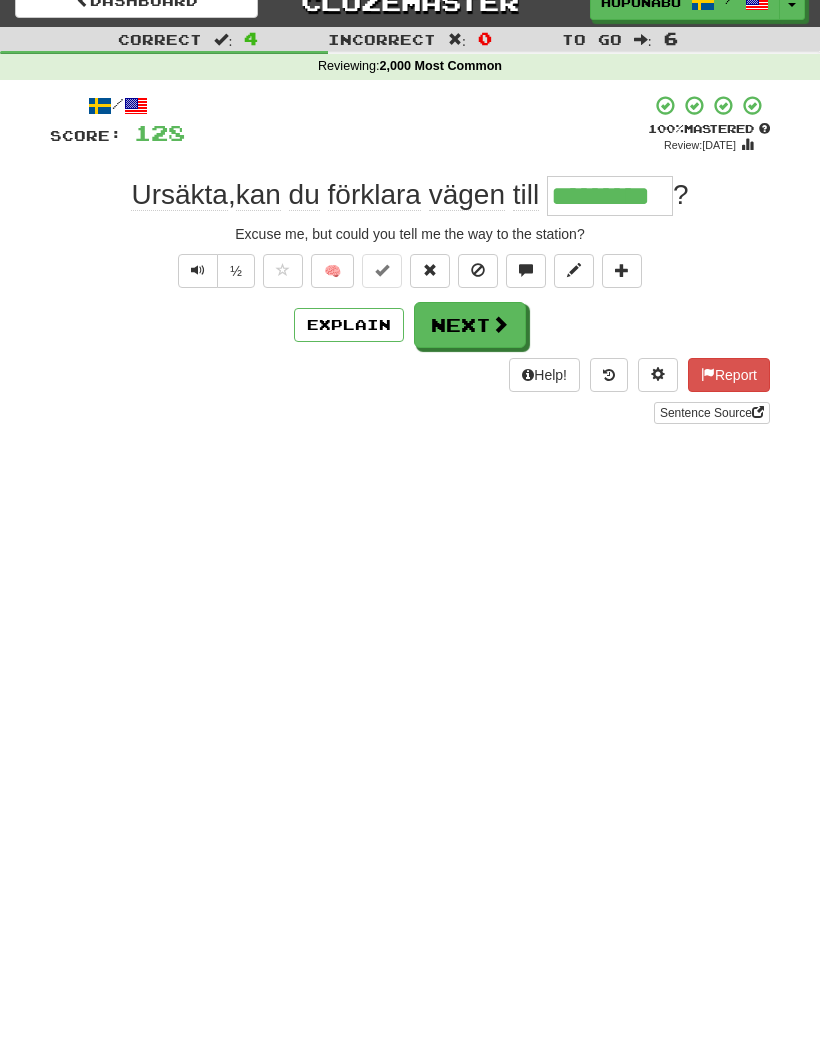 click on "Next" at bounding box center (470, 325) 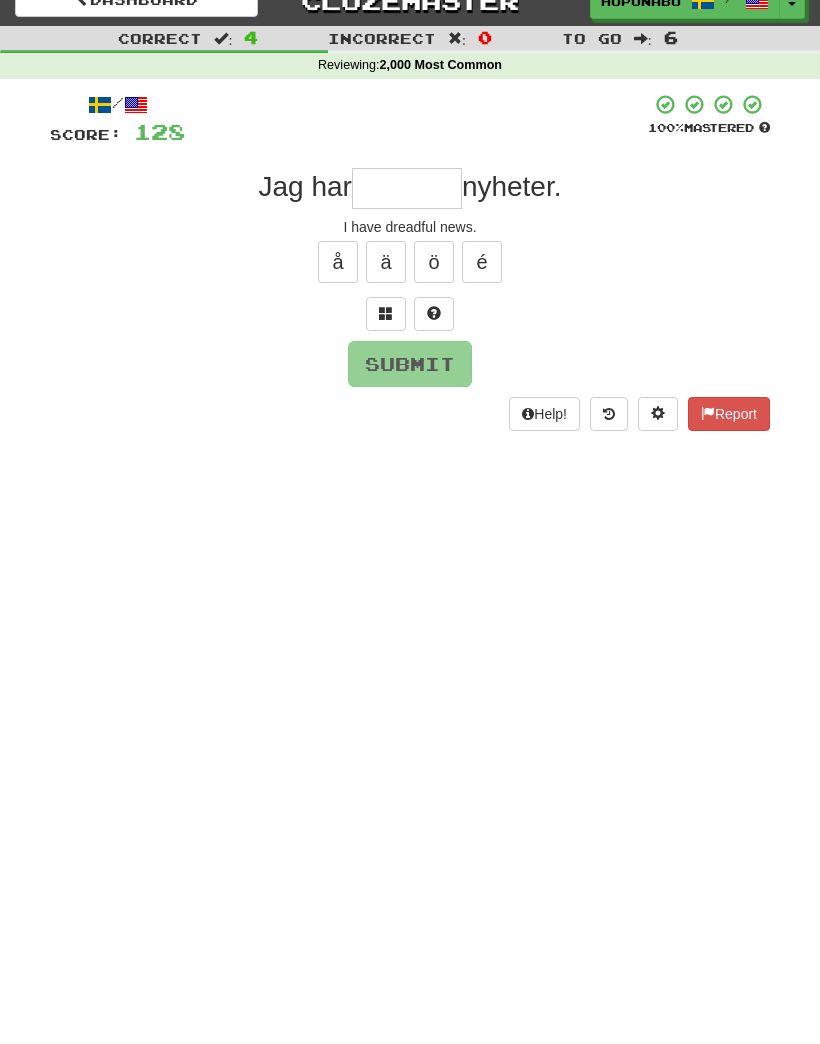 click at bounding box center [434, 314] 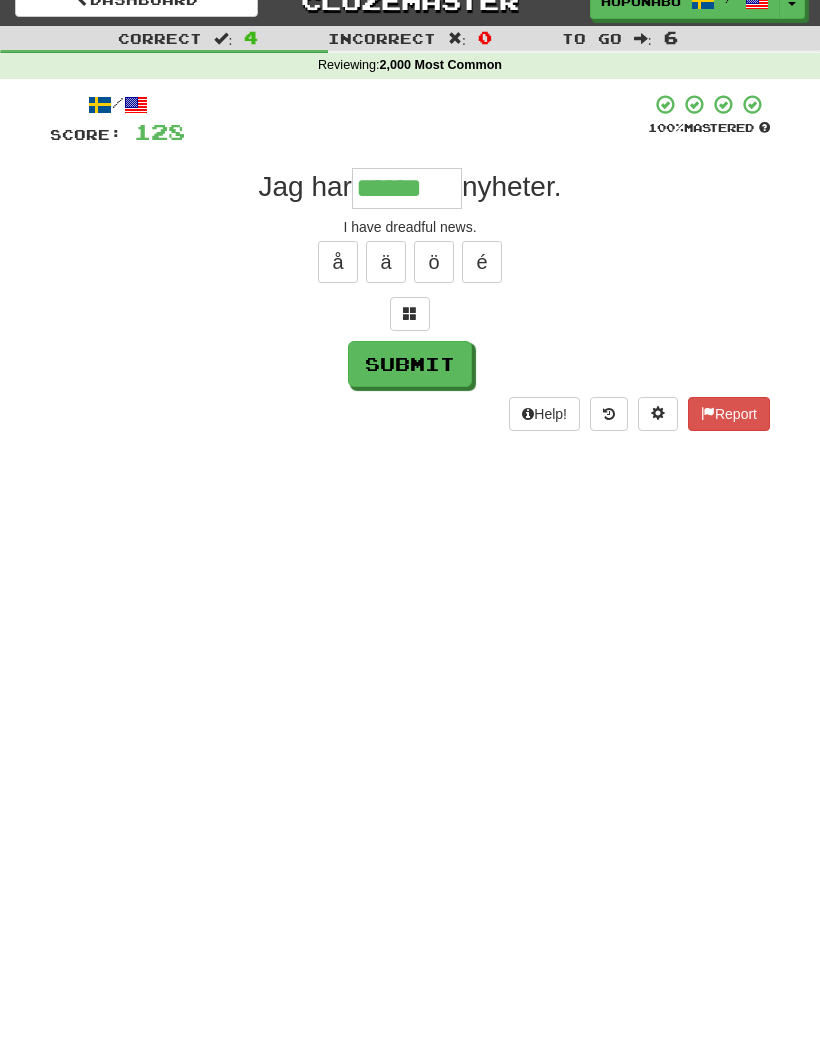 type on "******" 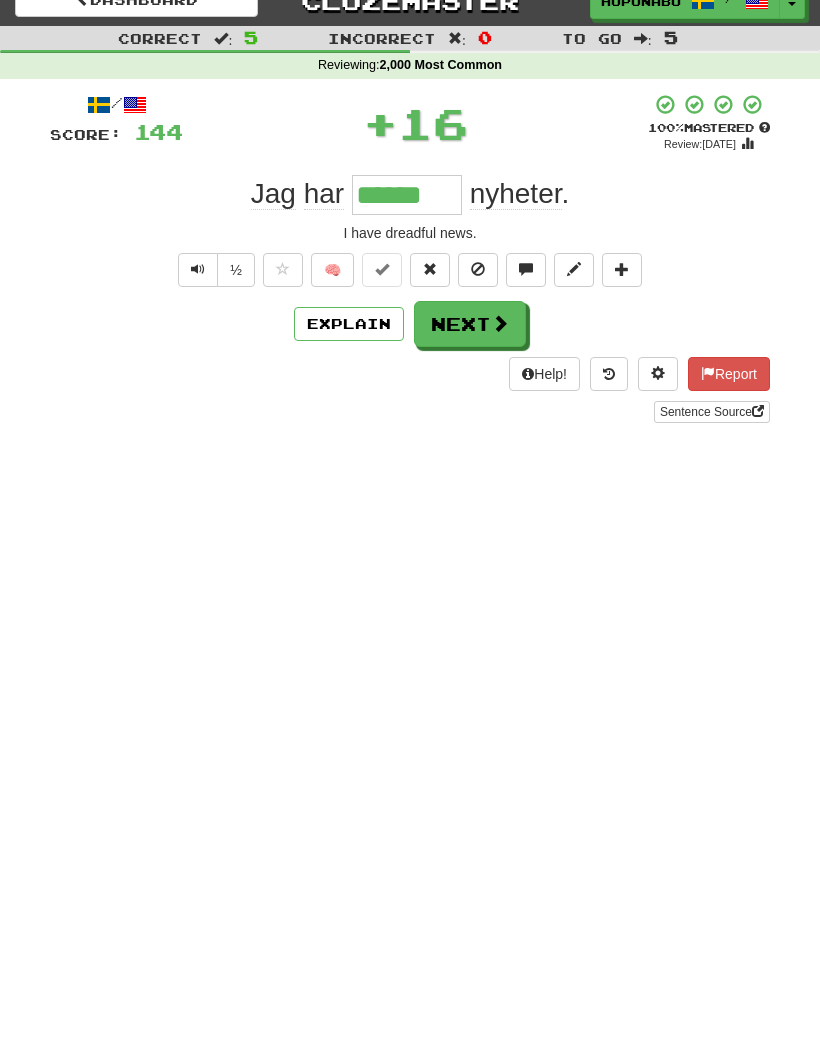 click on "Next" at bounding box center [470, 324] 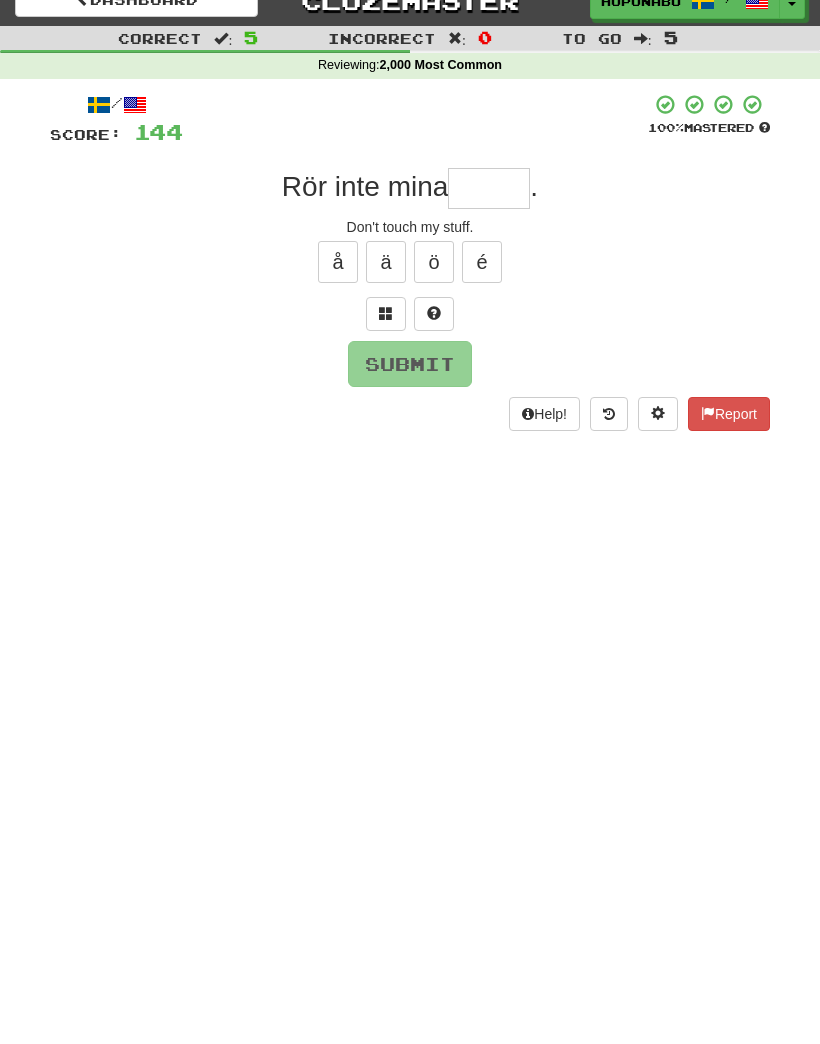 scroll, scrollTop: 24, scrollLeft: 0, axis: vertical 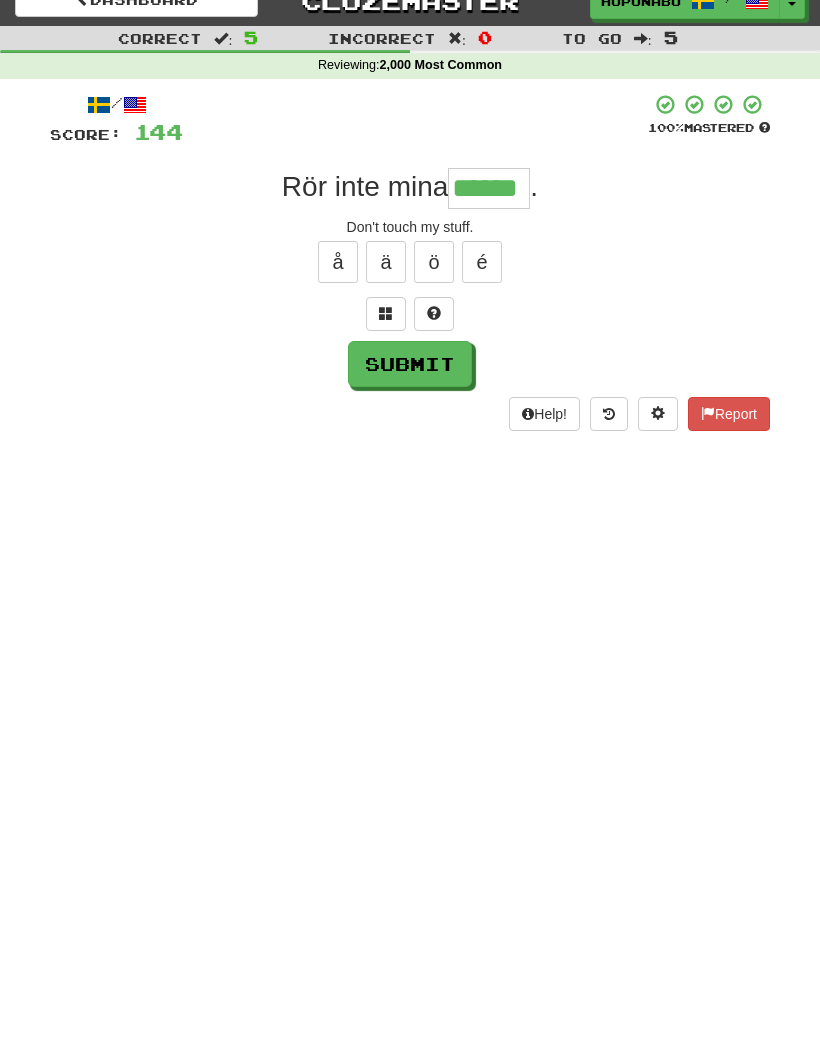 type on "******" 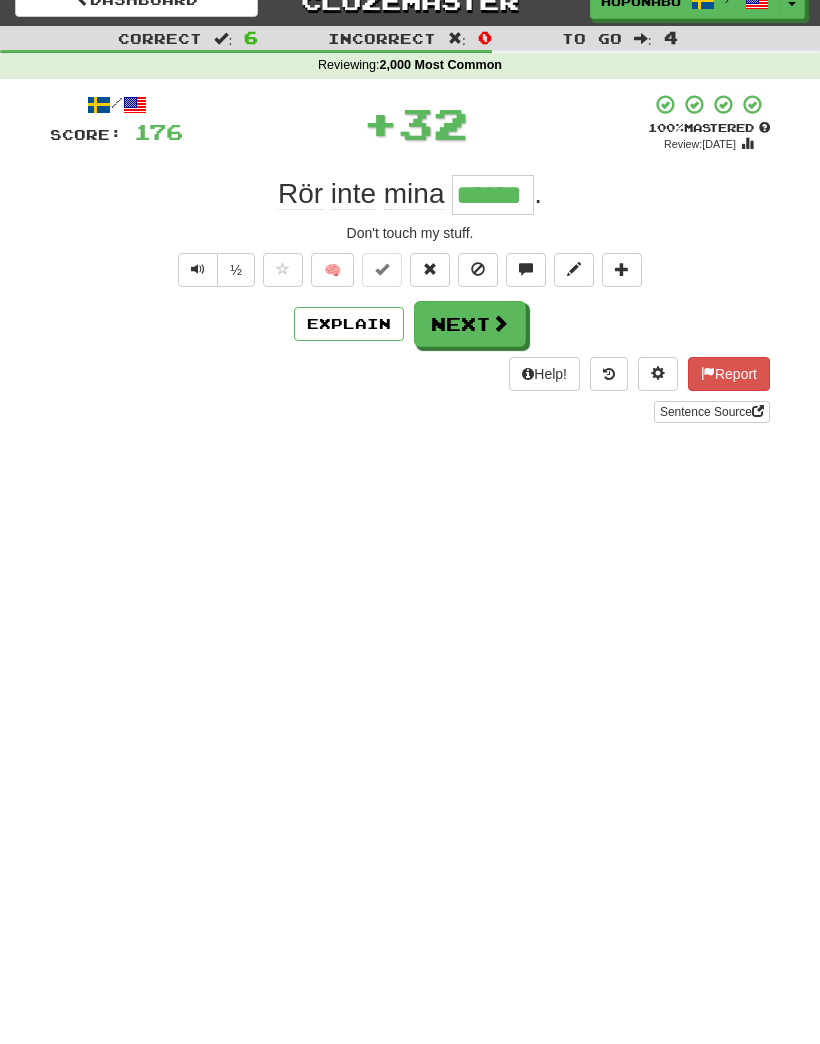 click on "Next" at bounding box center (470, 324) 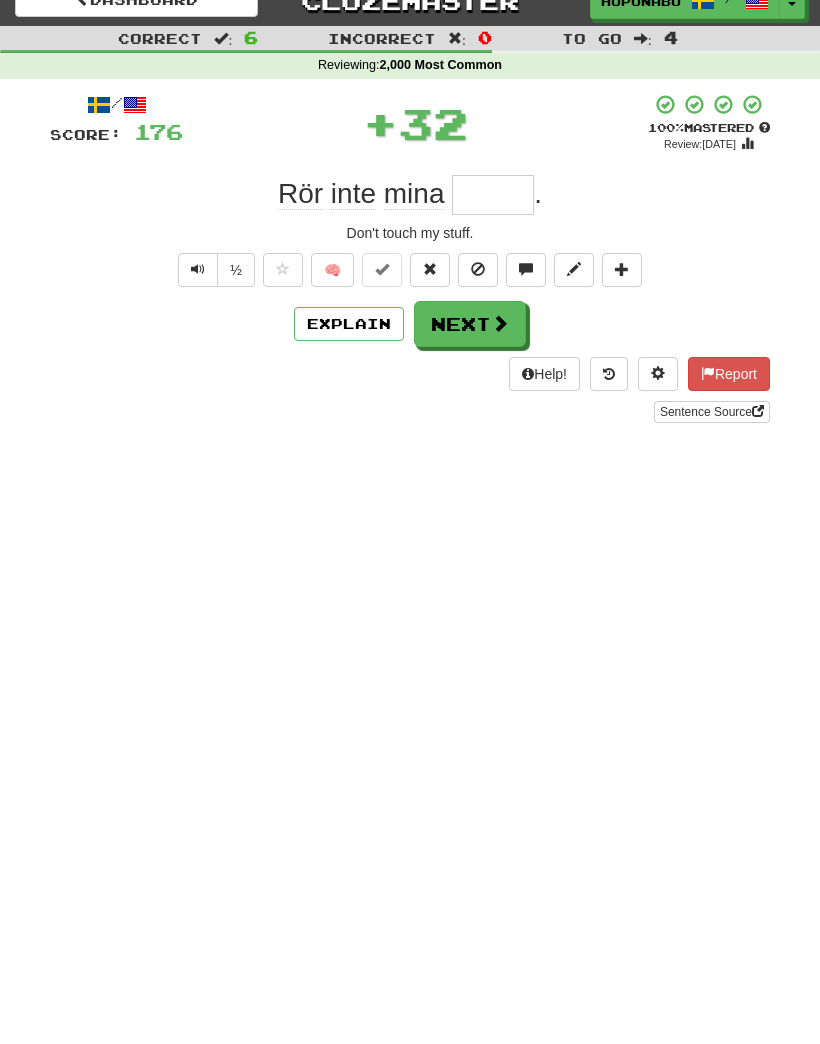 scroll, scrollTop: 24, scrollLeft: 0, axis: vertical 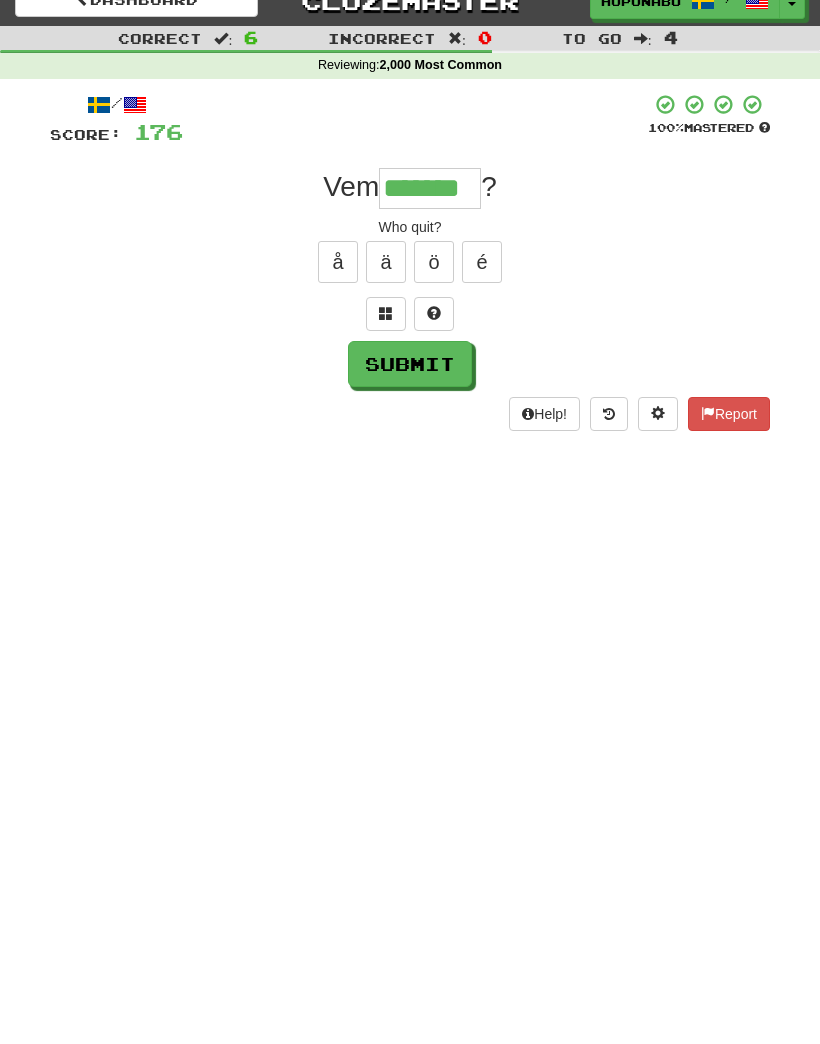 type on "*******" 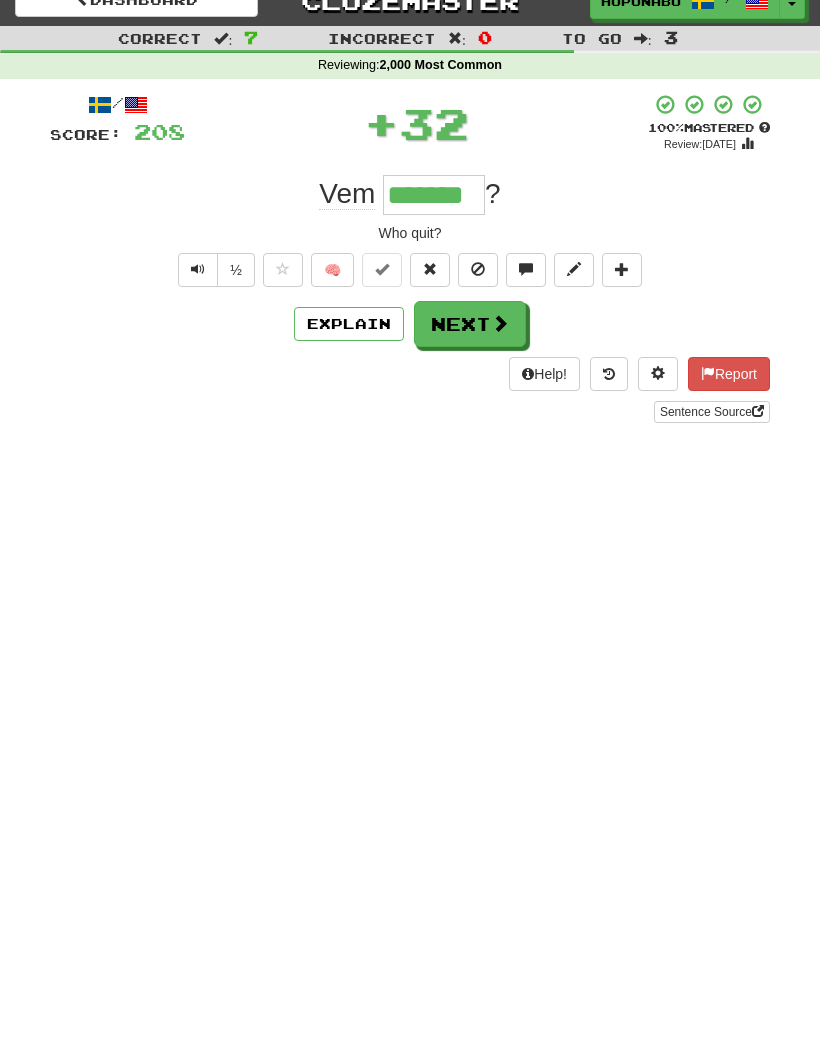 scroll, scrollTop: 25, scrollLeft: 0, axis: vertical 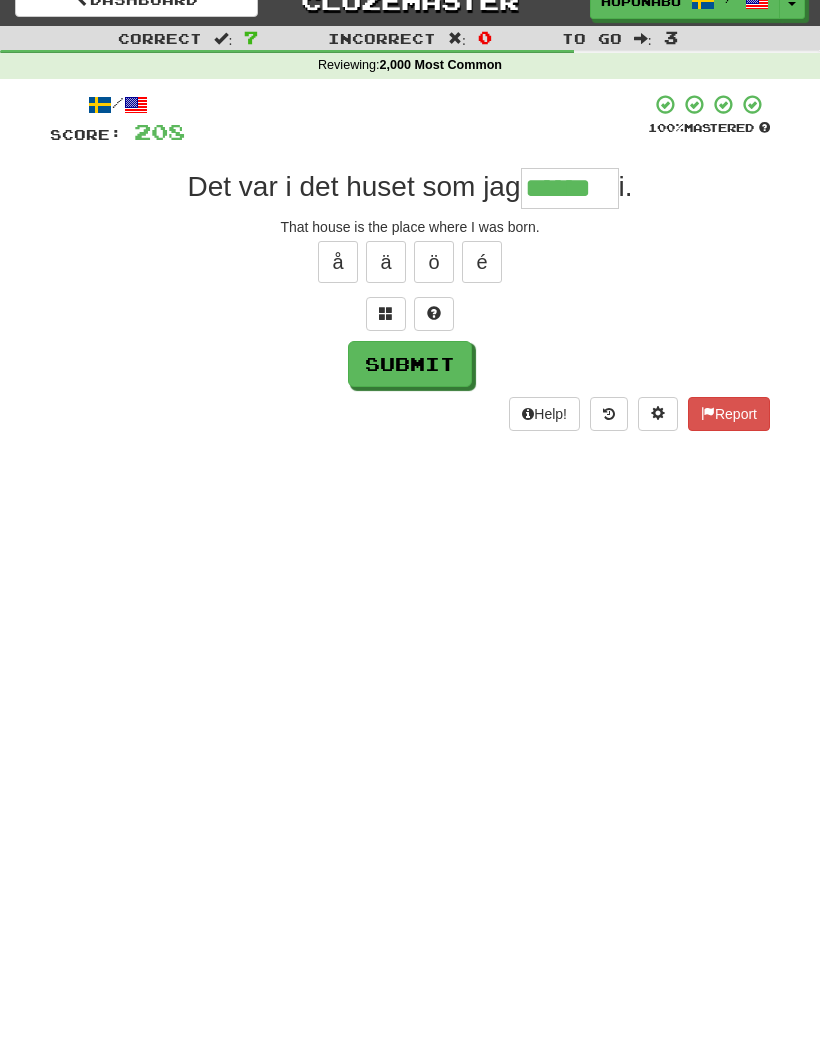 type on "******" 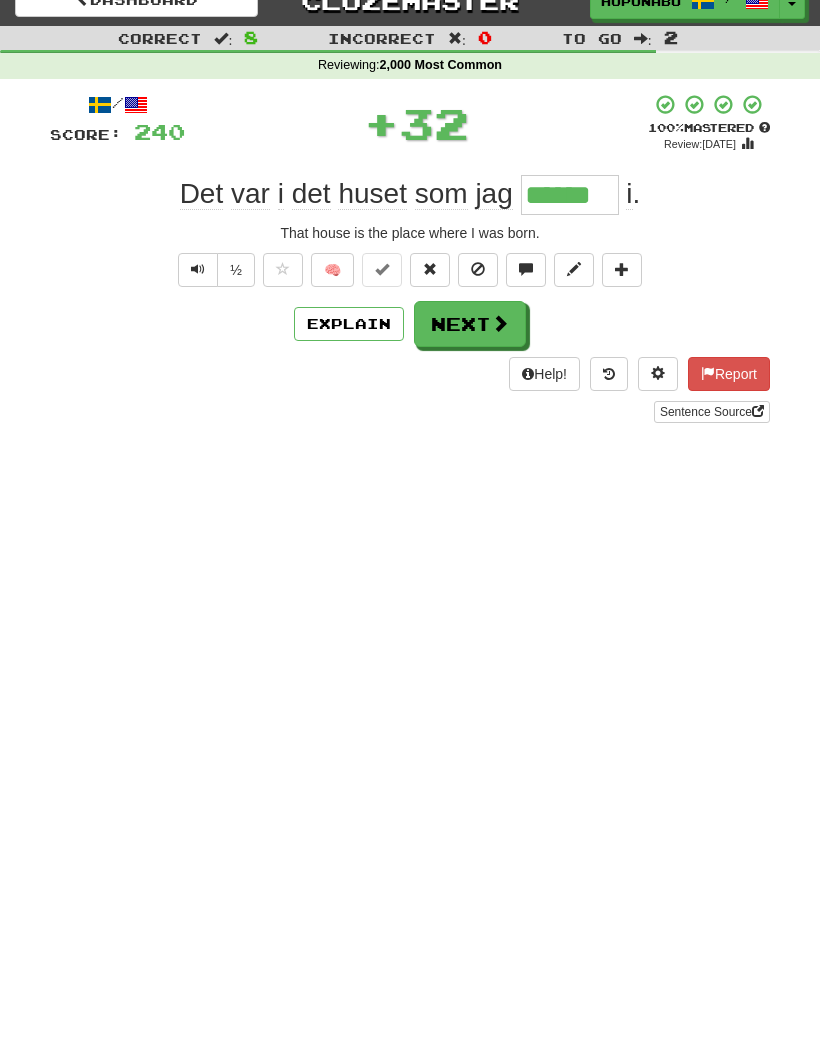 click on "Next" at bounding box center (470, 324) 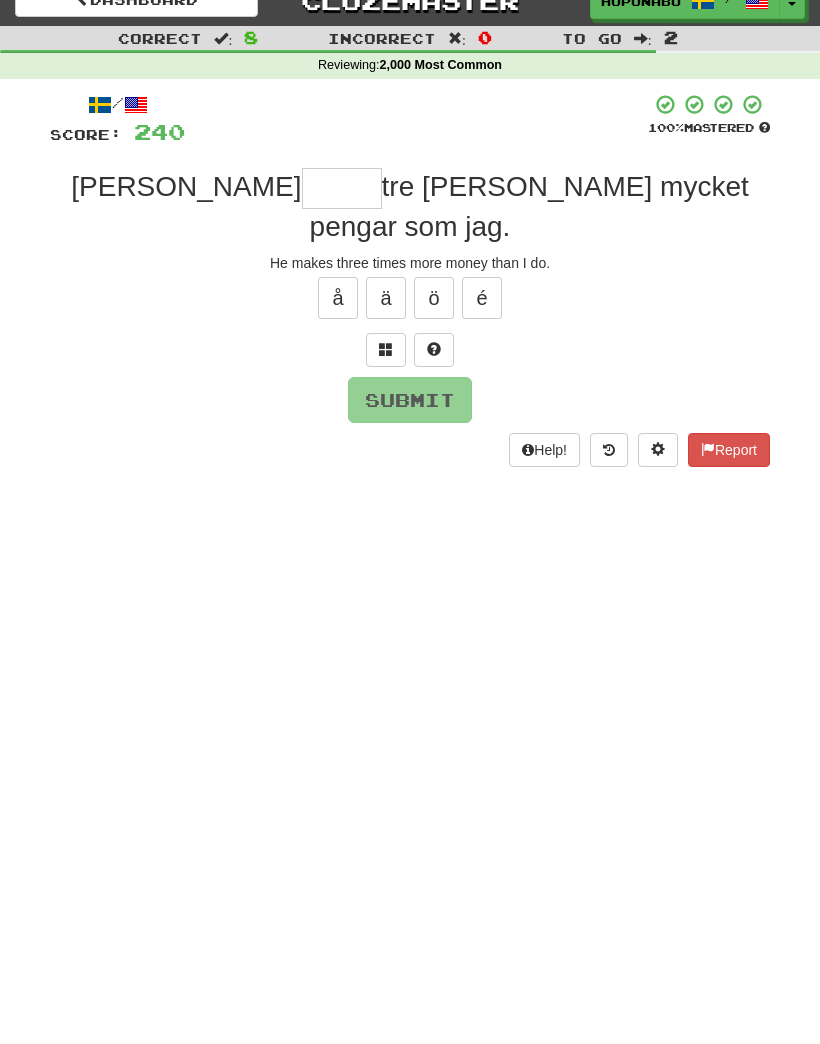 scroll, scrollTop: 24, scrollLeft: 0, axis: vertical 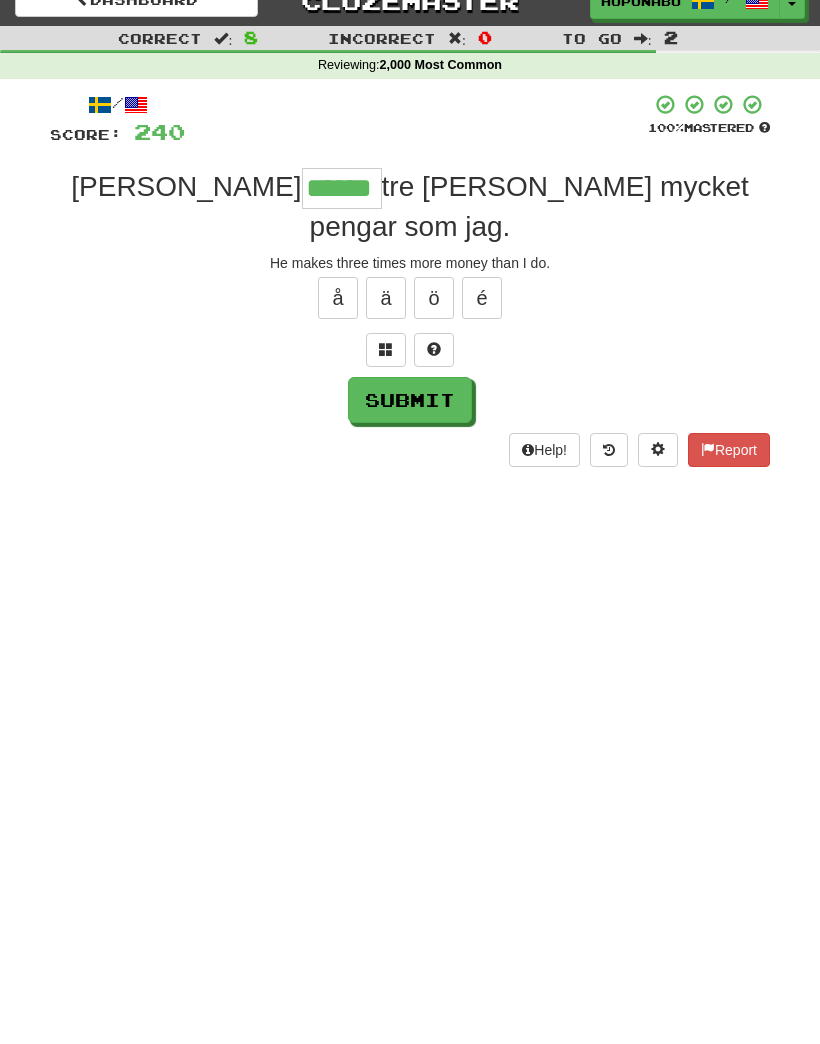 type on "******" 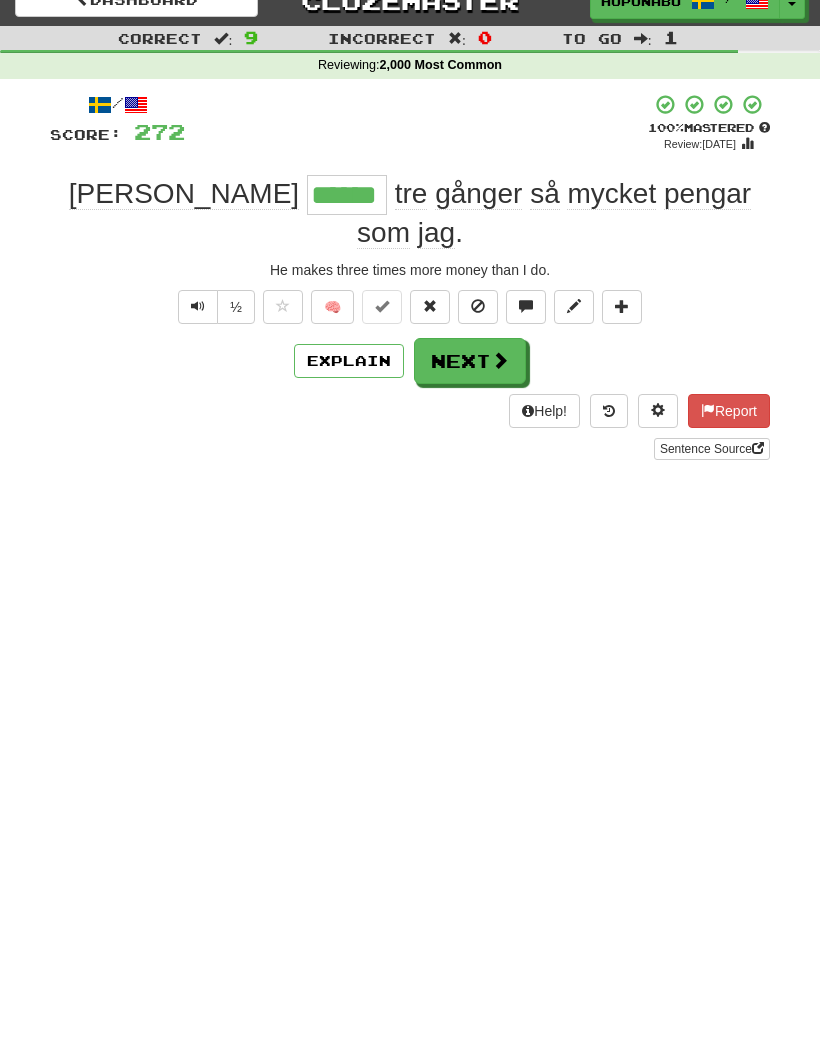 click on "Next" at bounding box center [470, 361] 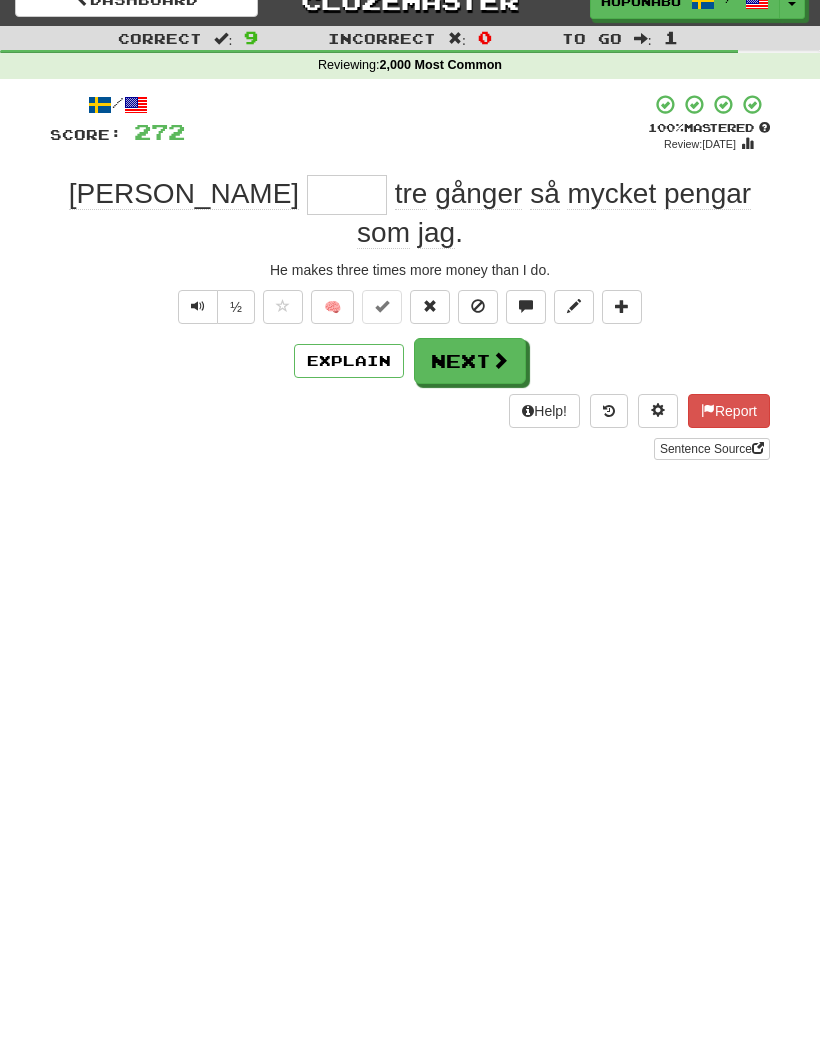 scroll, scrollTop: 24, scrollLeft: 0, axis: vertical 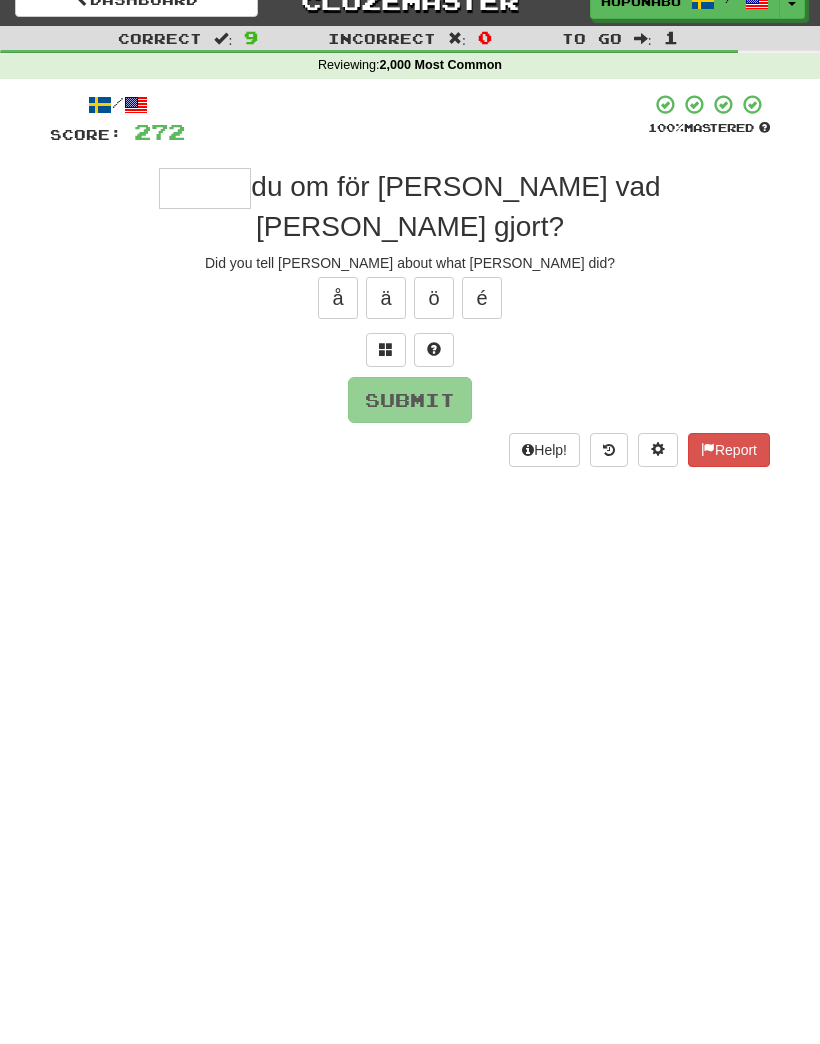 type on "*" 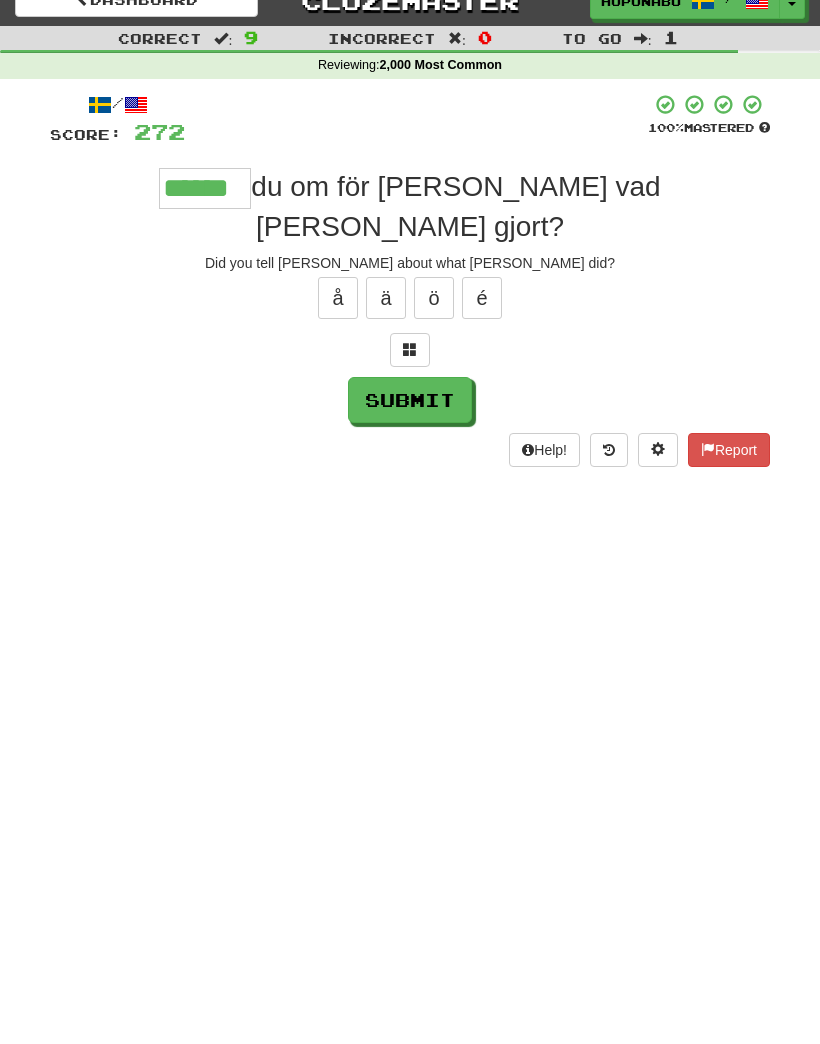 type on "******" 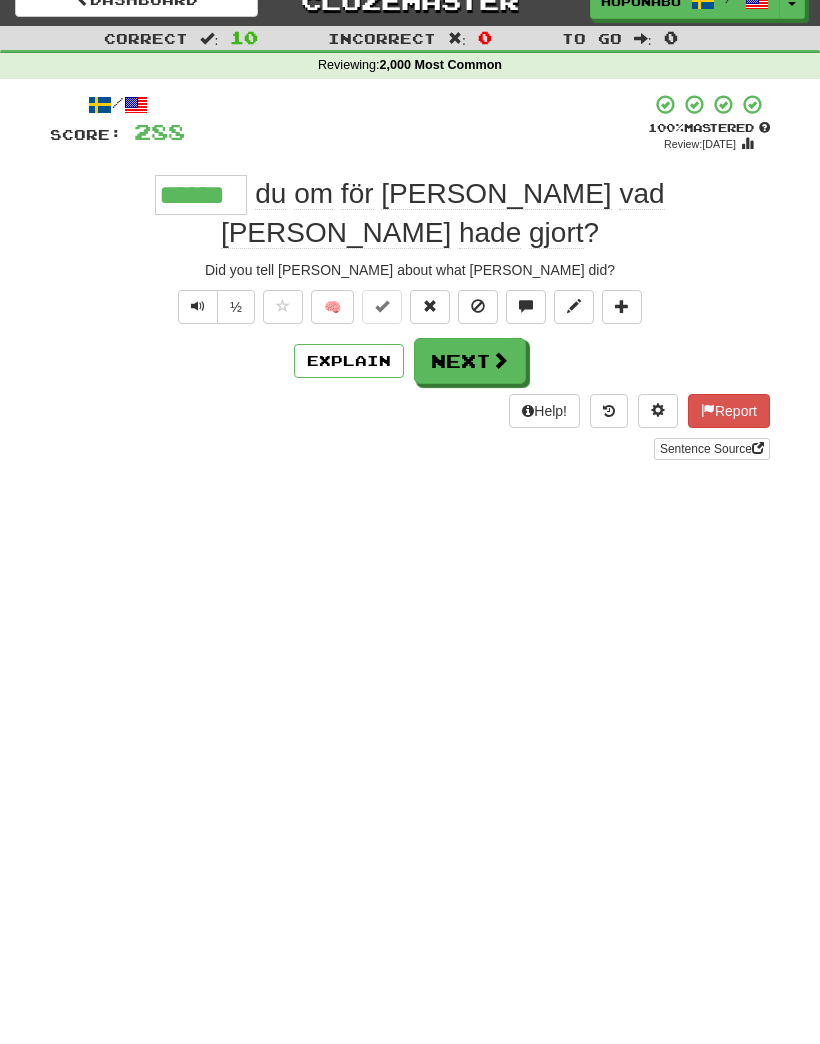 click on "Next" at bounding box center (470, 361) 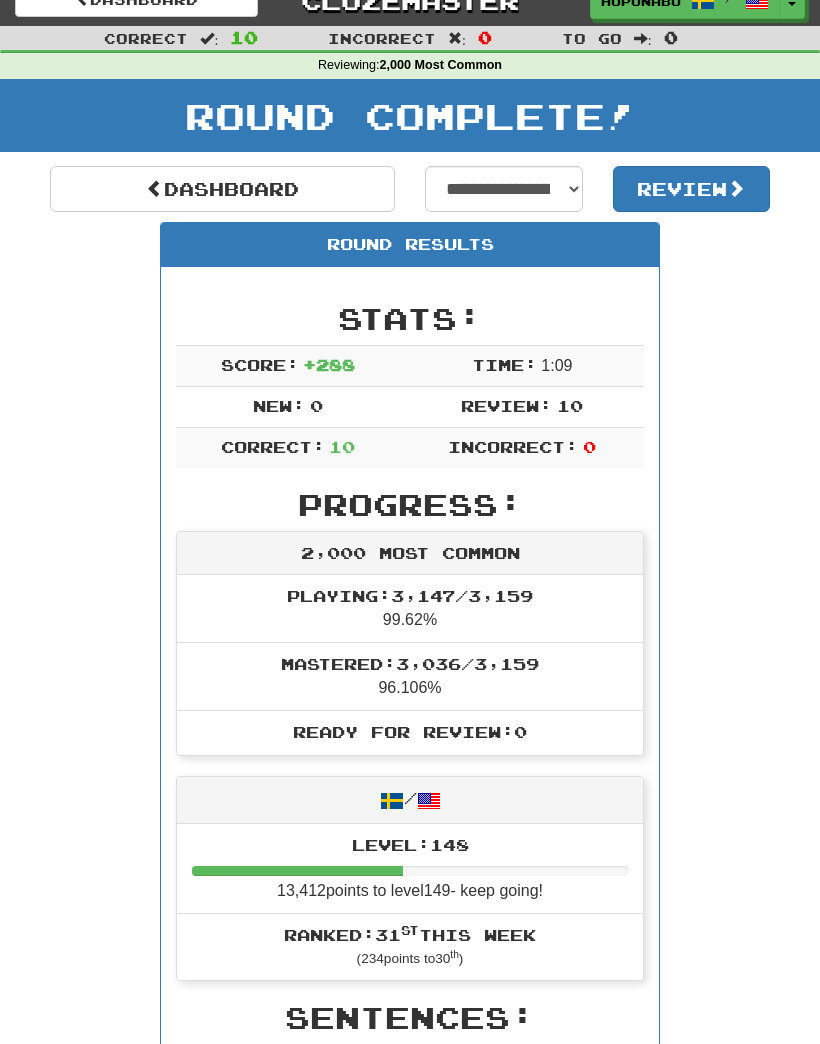 scroll, scrollTop: 0, scrollLeft: 0, axis: both 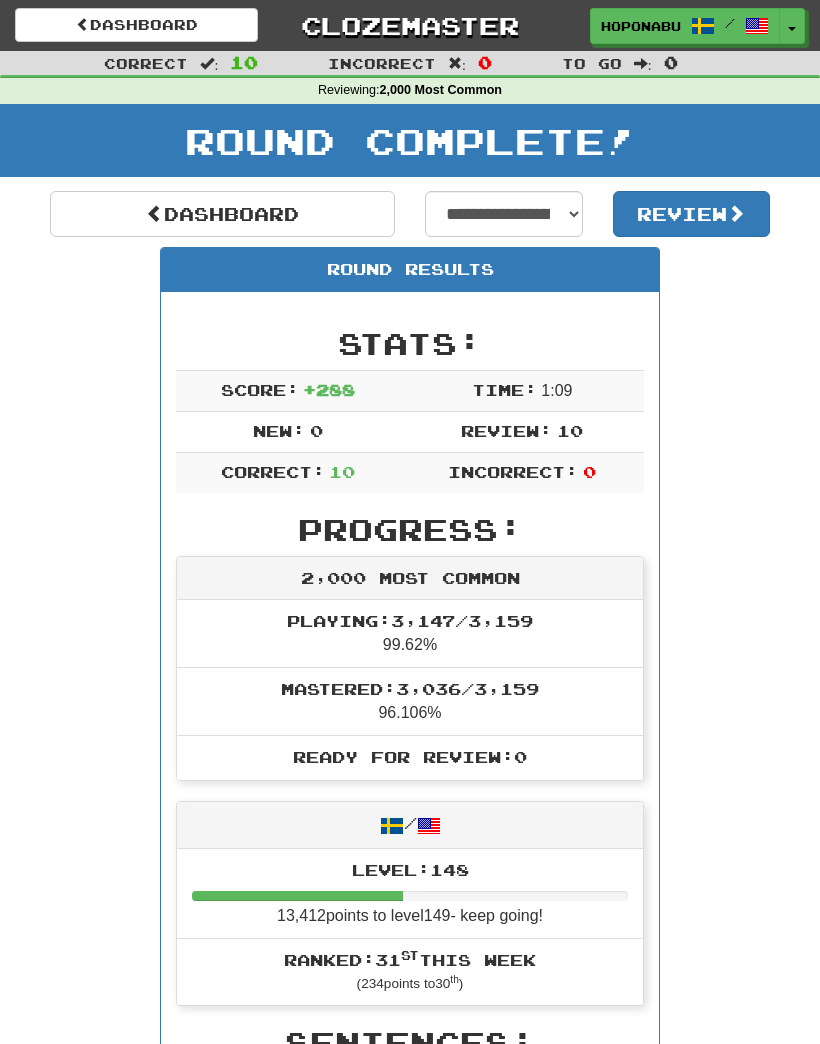 click on "Dashboard" at bounding box center (136, 25) 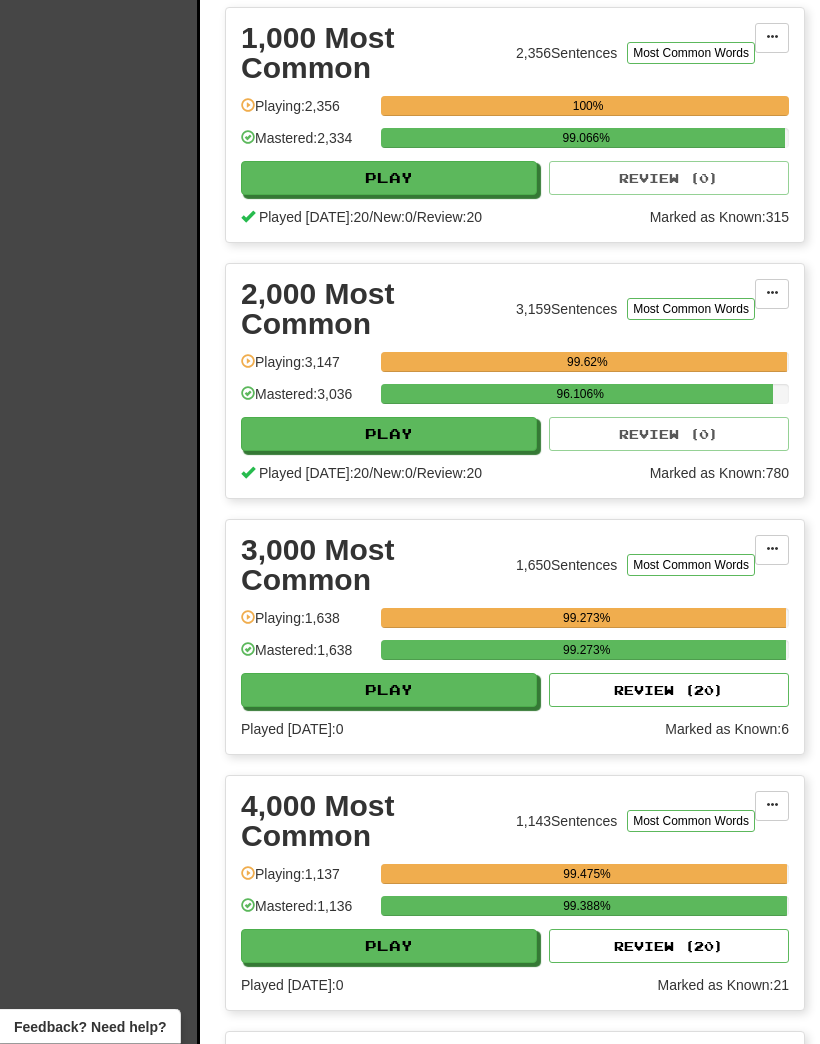 scroll, scrollTop: 582, scrollLeft: 0, axis: vertical 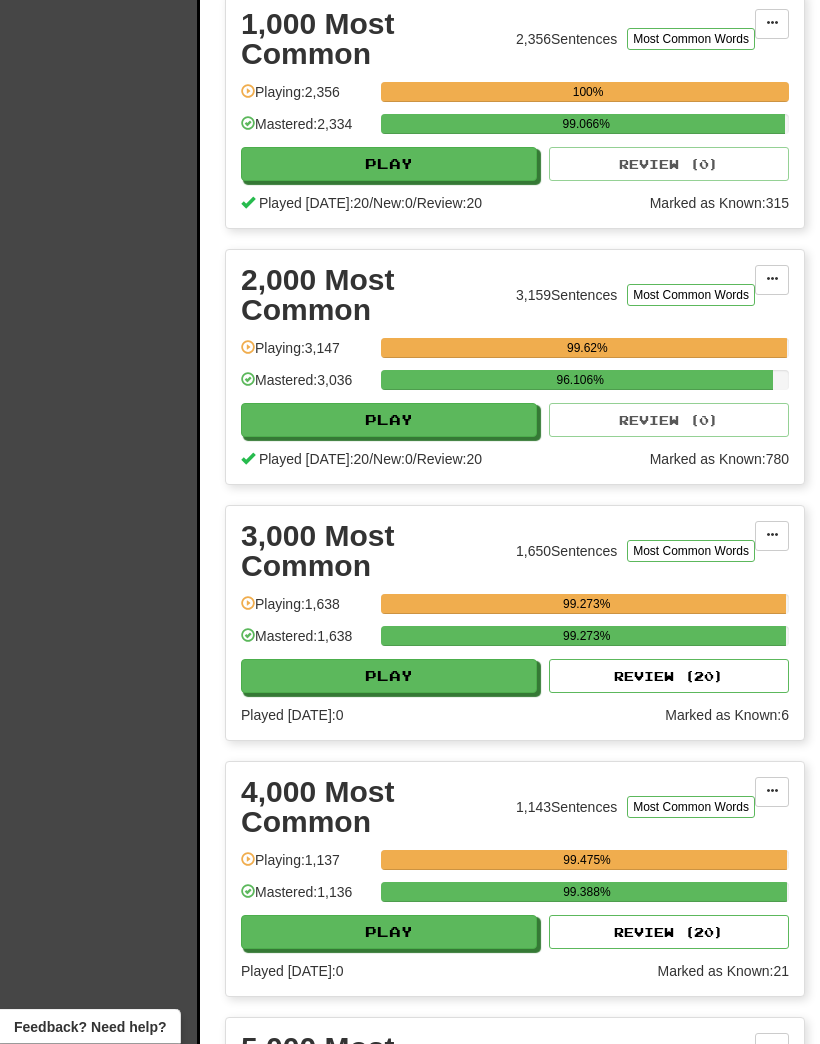 click on "Review ( 20 )" at bounding box center (669, 677) 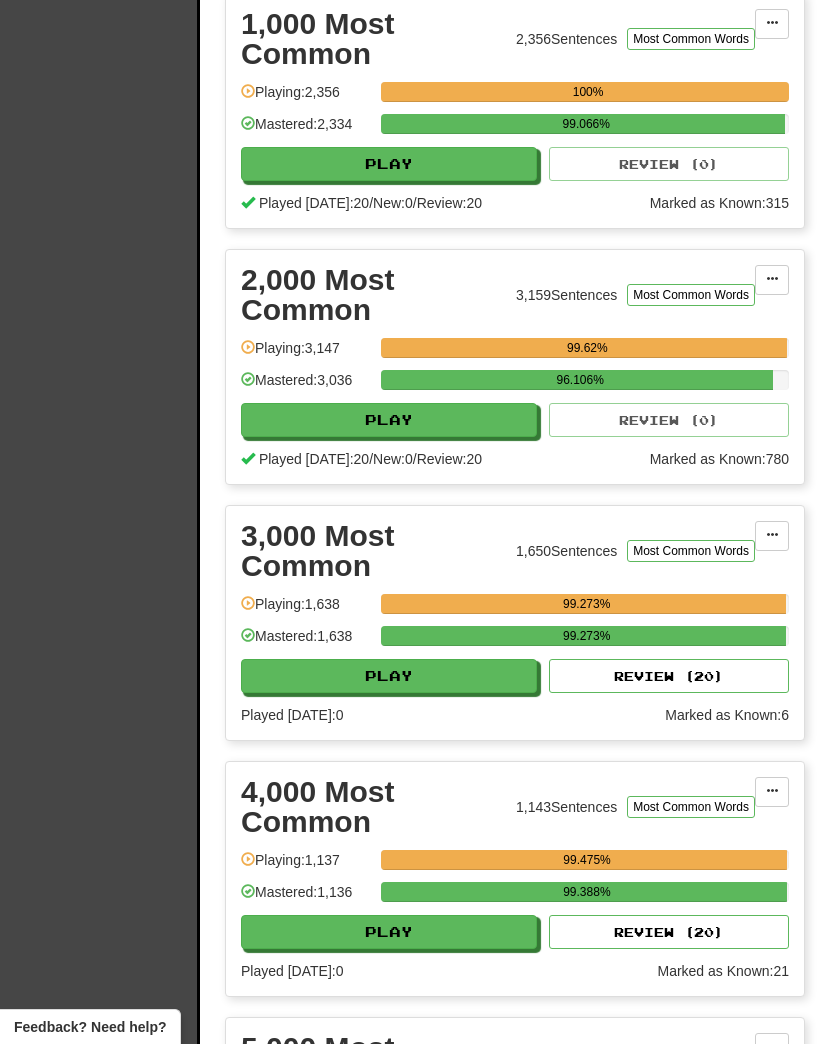 select on "**" 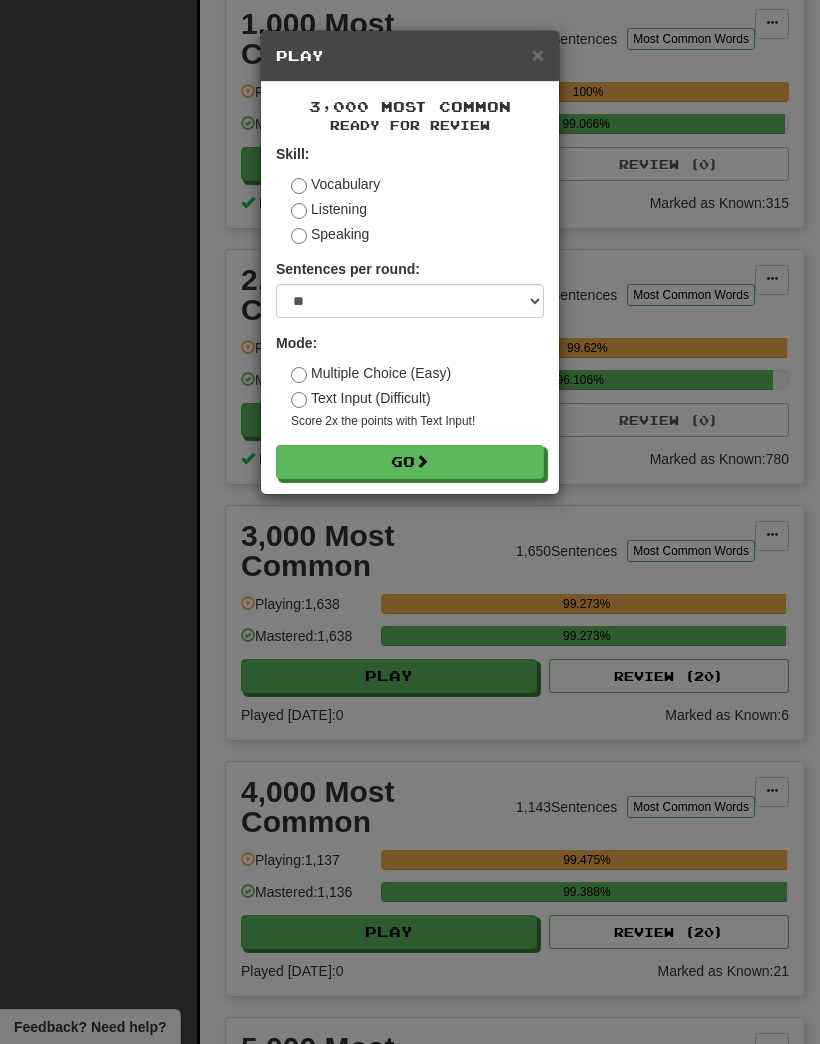 click at bounding box center (422, 461) 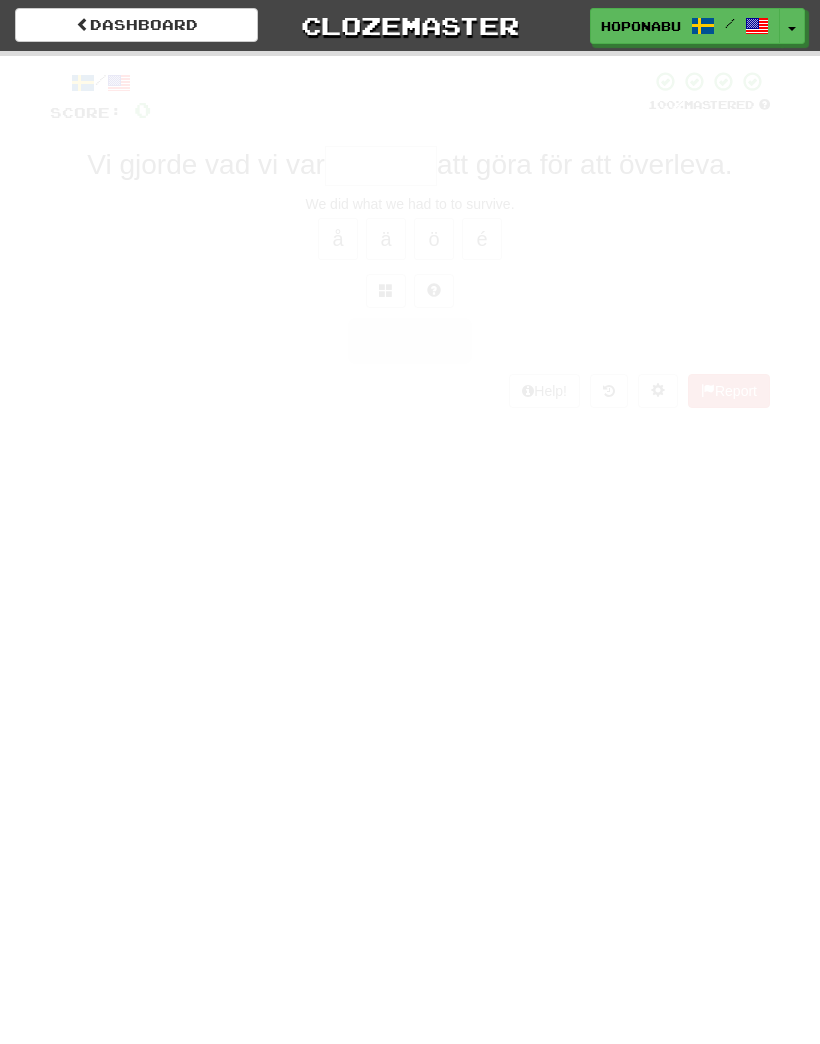 scroll, scrollTop: 0, scrollLeft: 0, axis: both 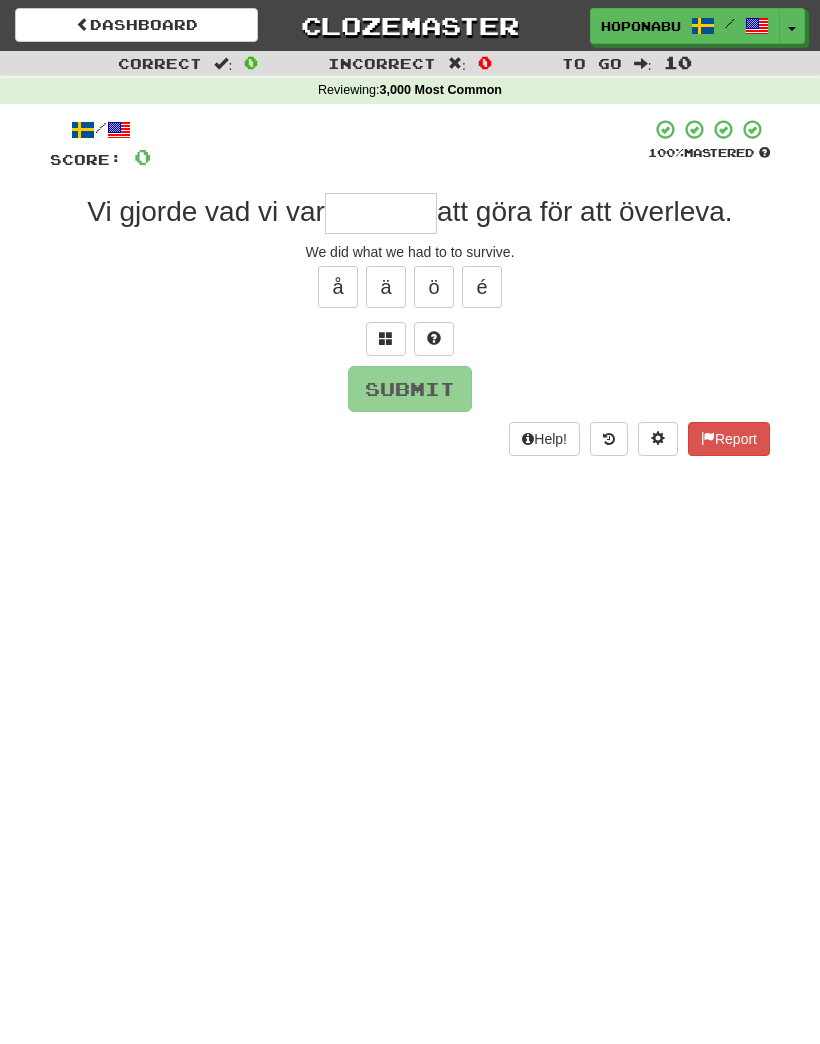 click at bounding box center [381, 213] 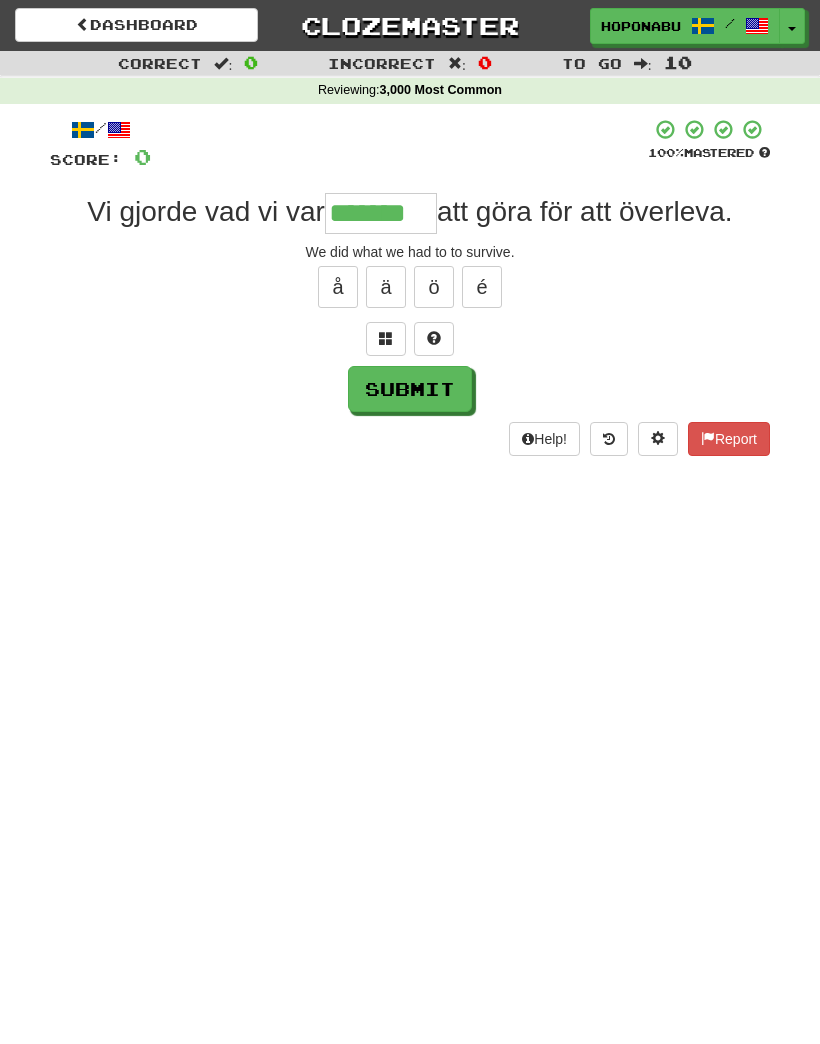 type on "*******" 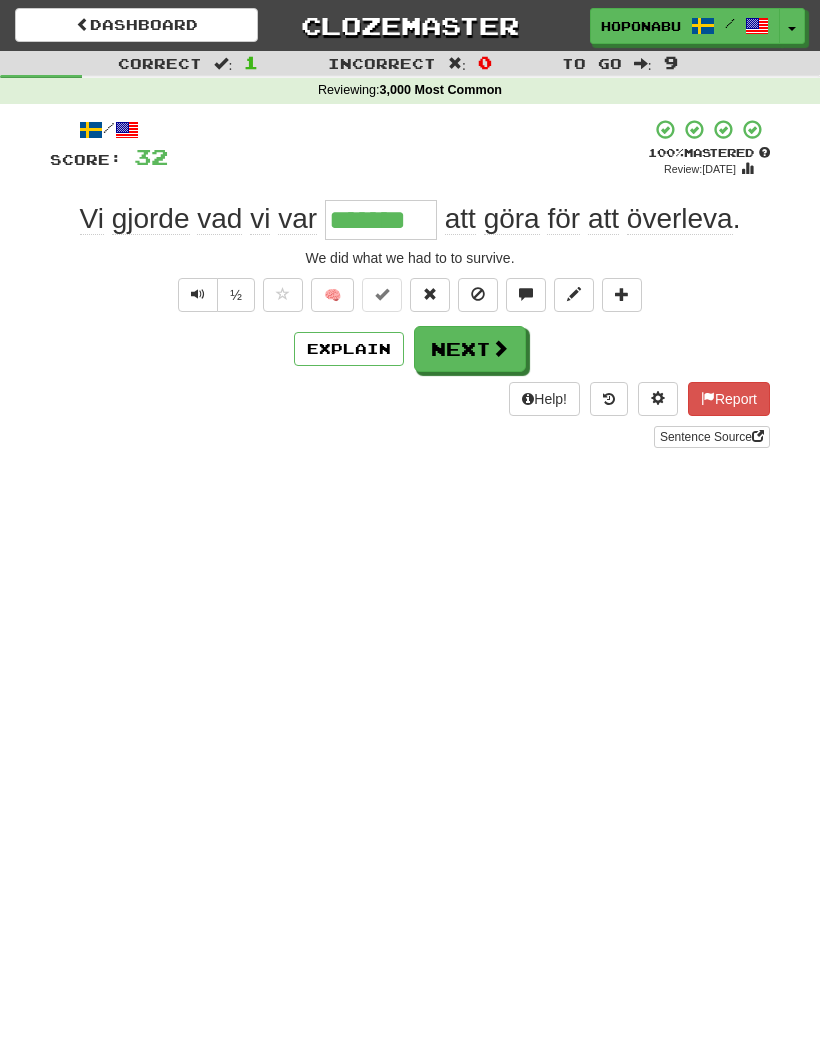 click at bounding box center [500, 348] 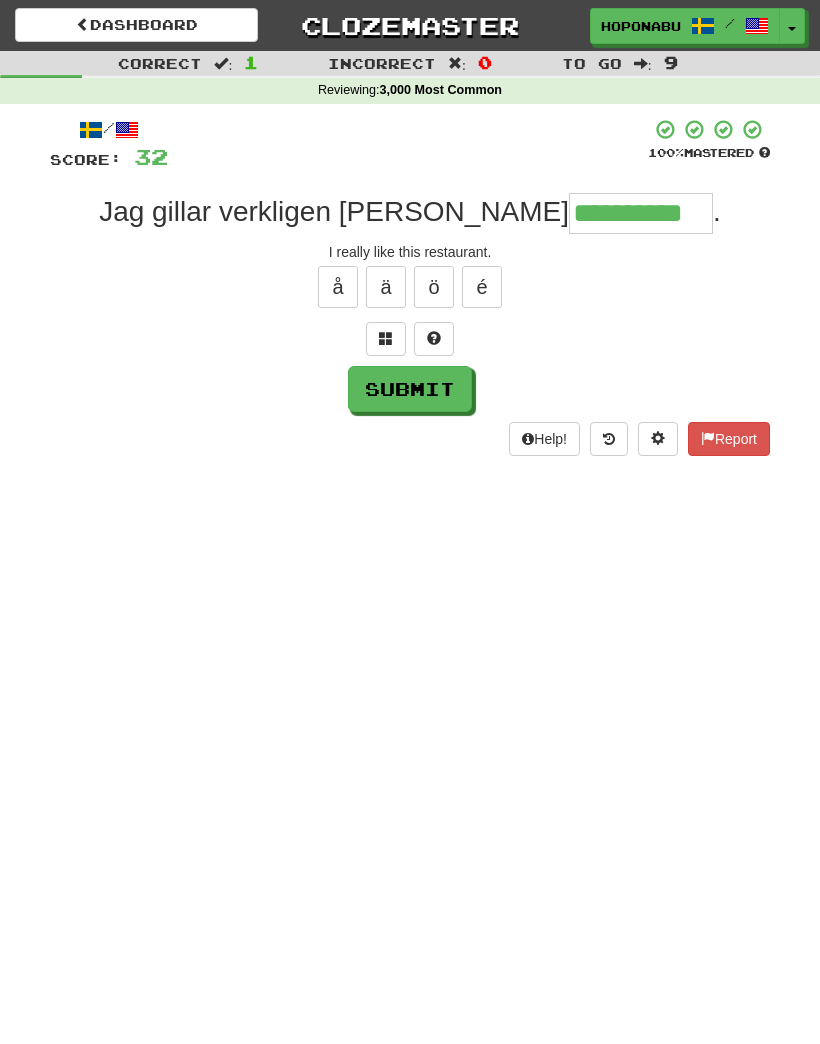 type on "**********" 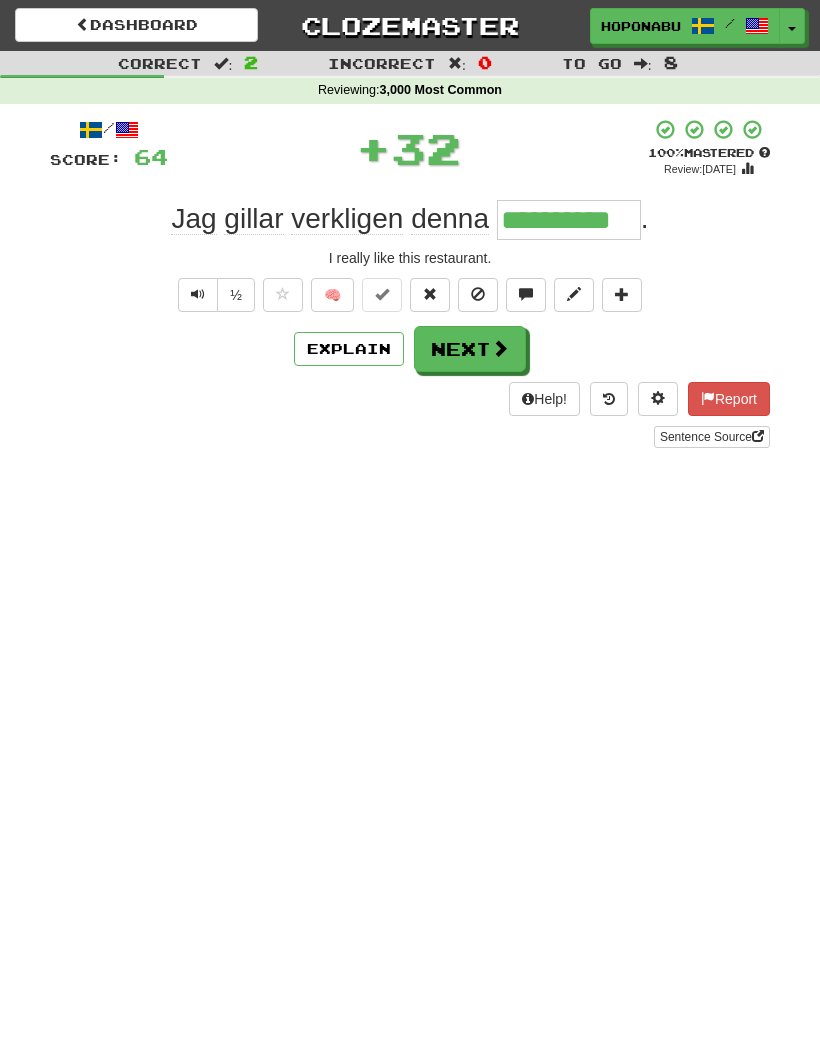 click on "Next" at bounding box center [470, 349] 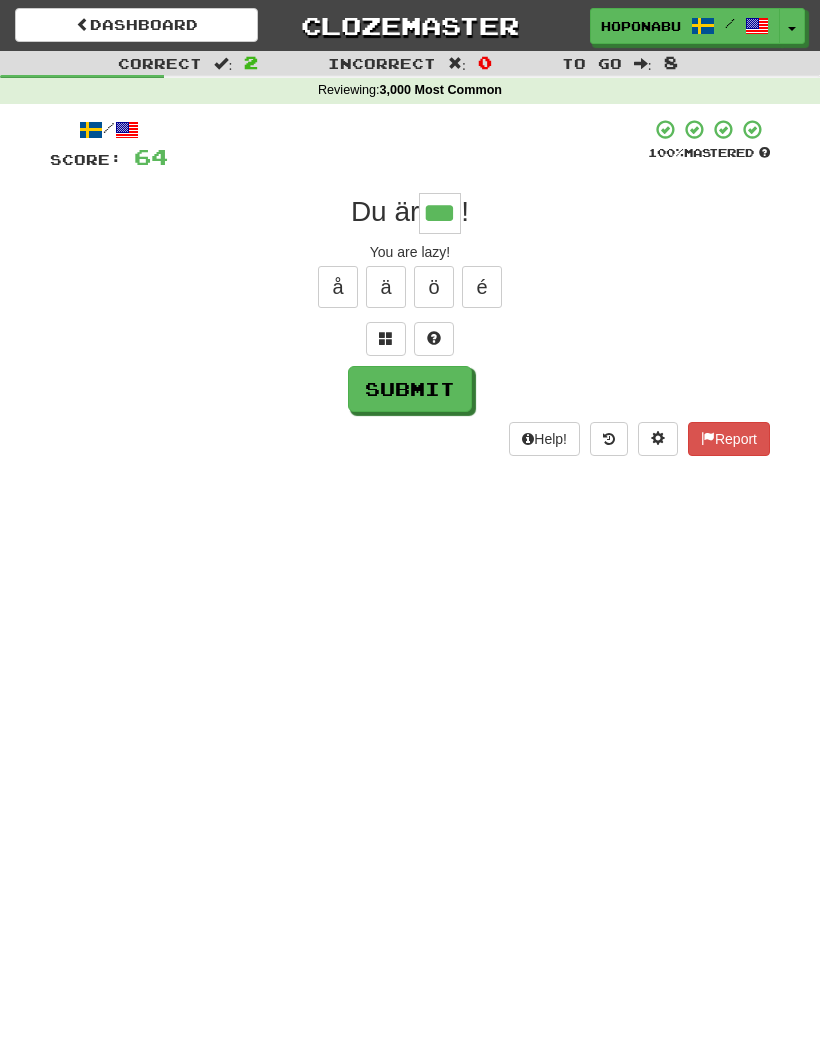type on "***" 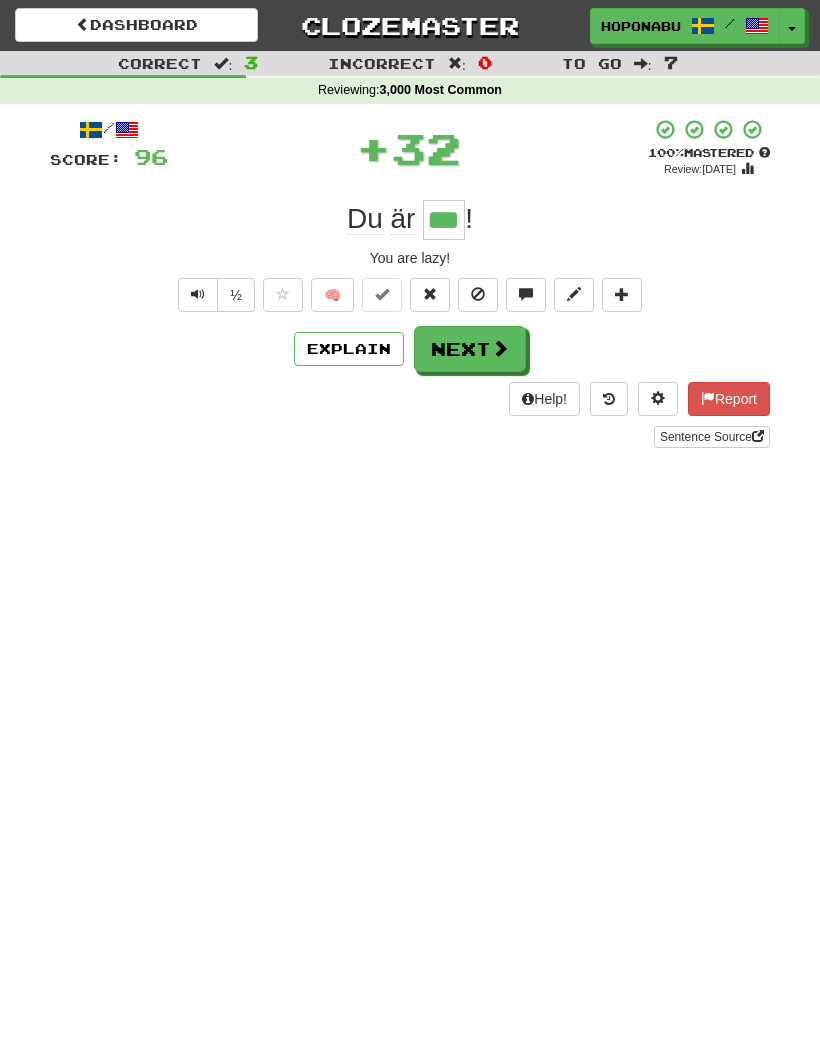 click on "Next" at bounding box center (470, 349) 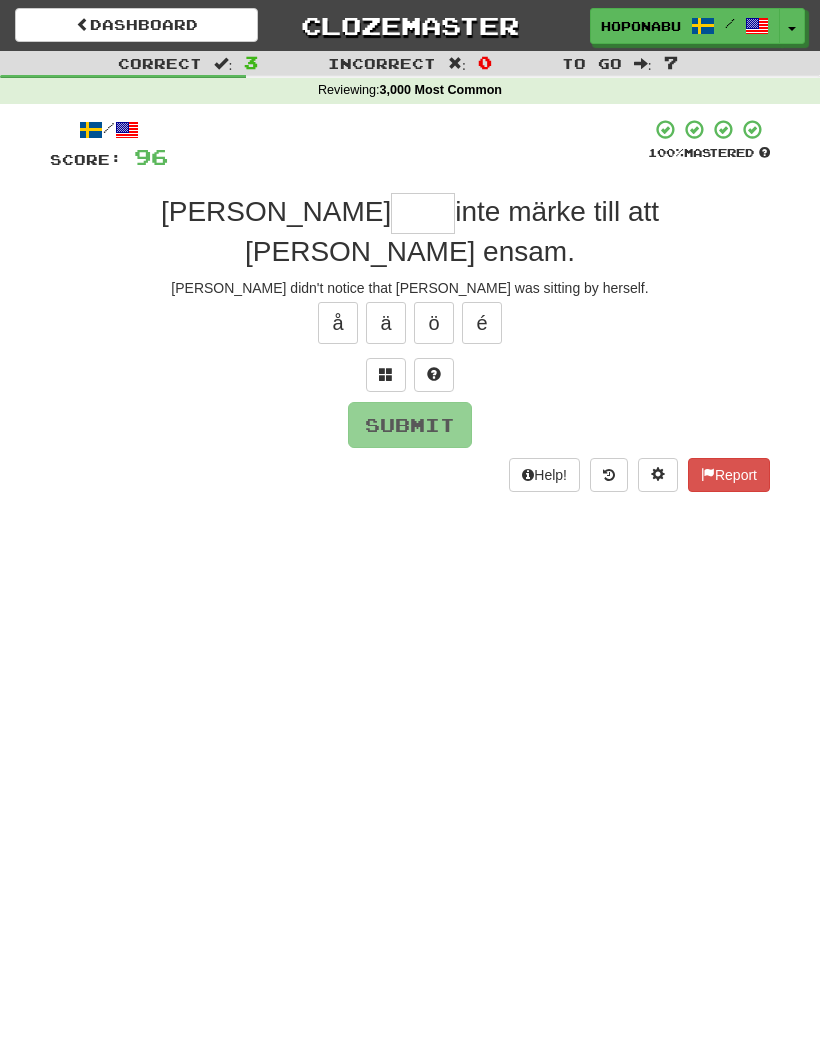 click at bounding box center [434, 375] 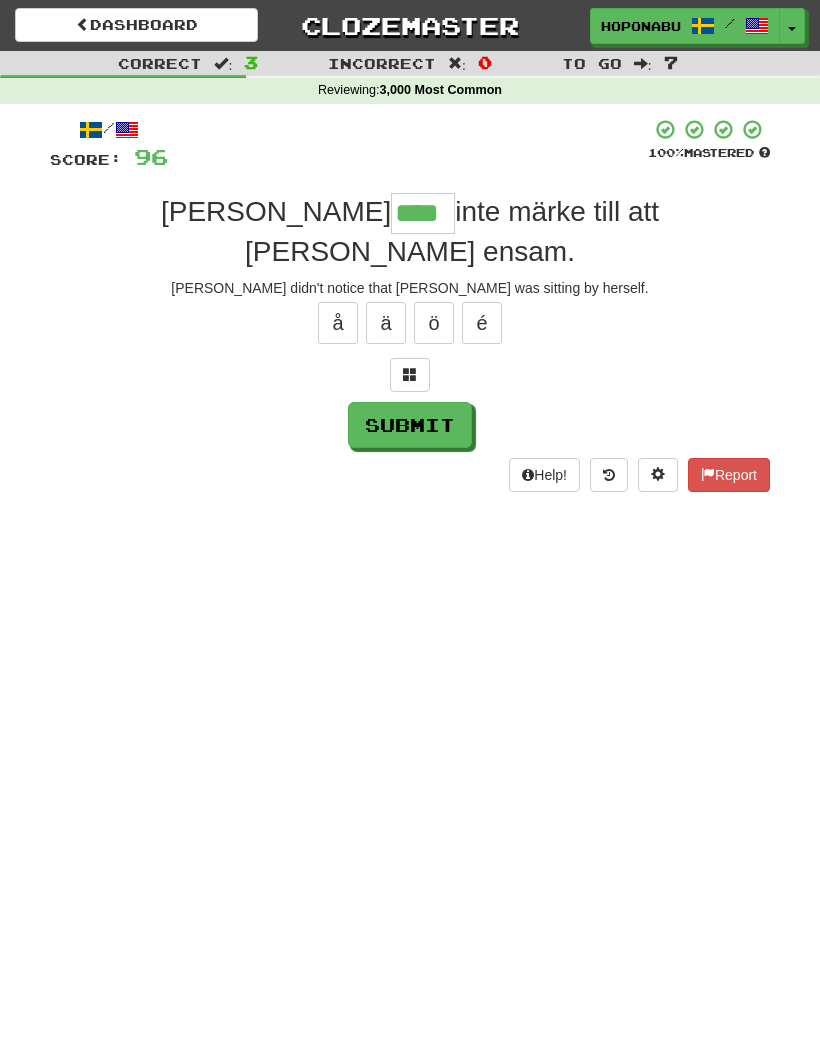 type on "****" 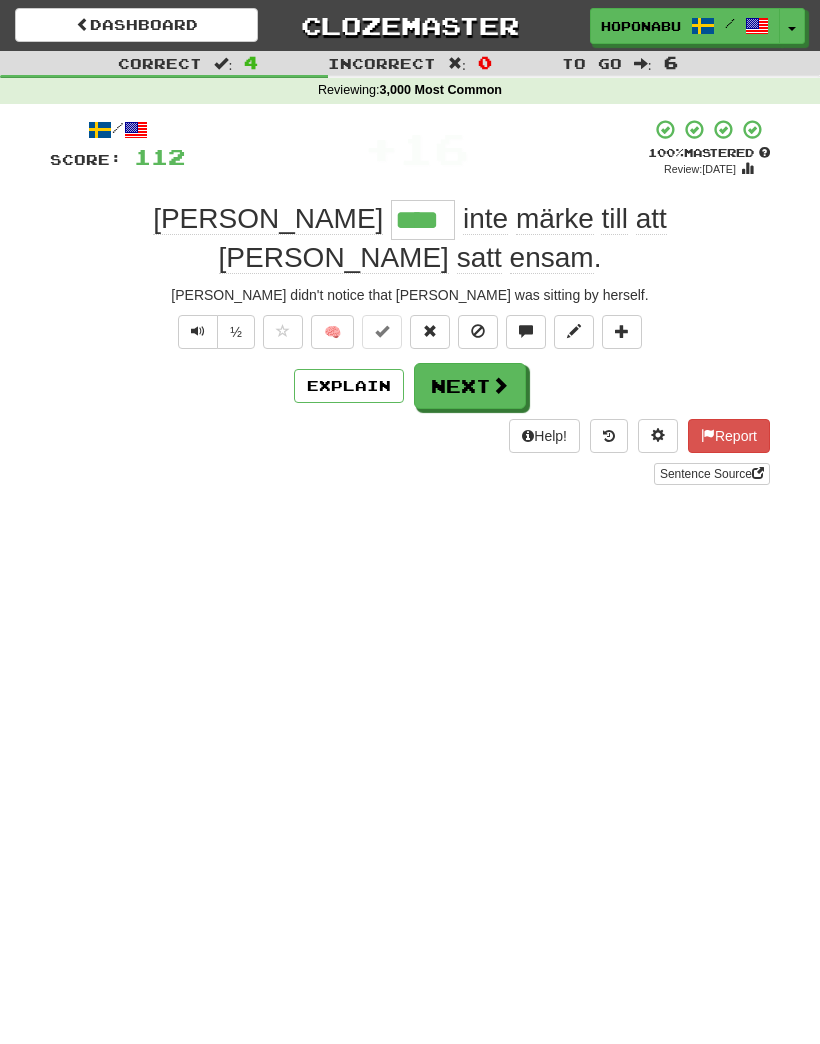 click on "Next" at bounding box center (470, 386) 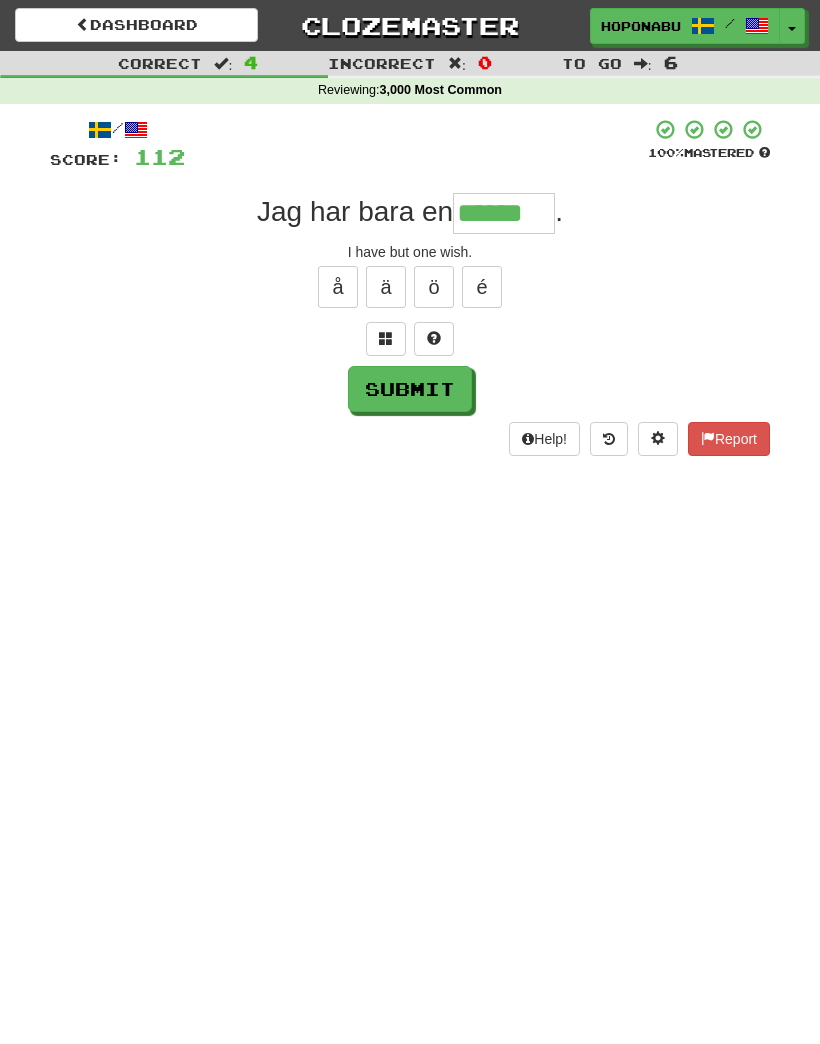 type on "******" 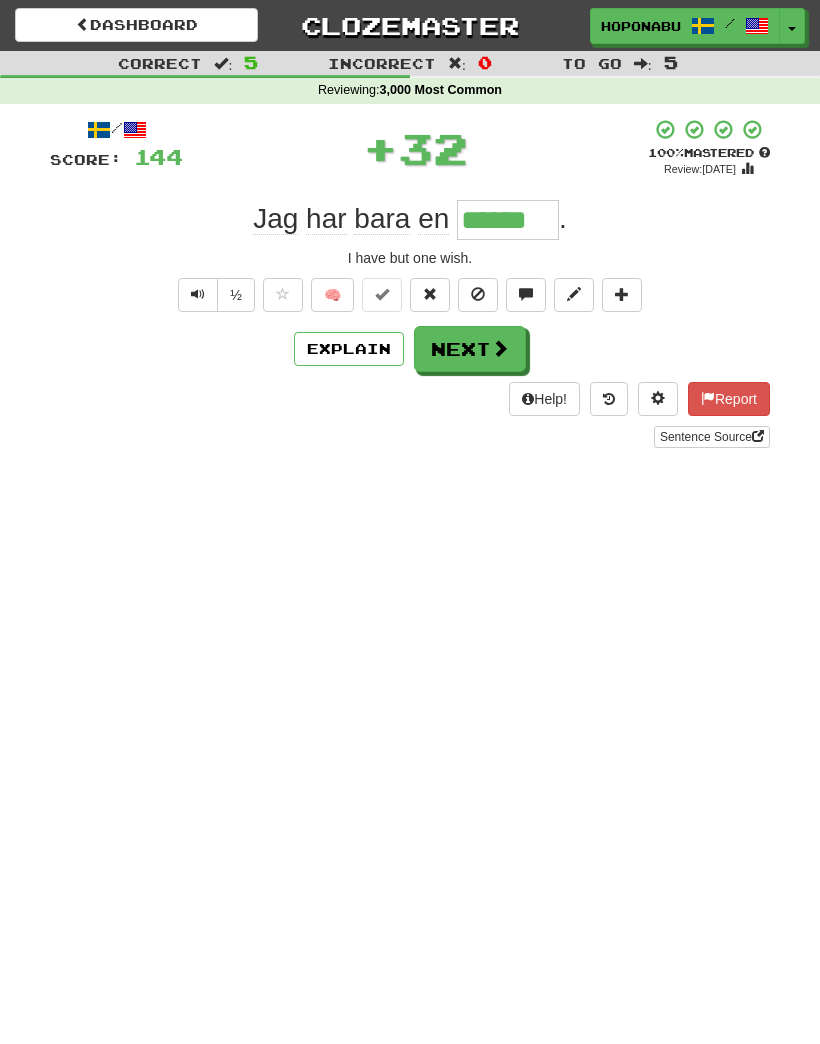 click on "Next" at bounding box center (470, 349) 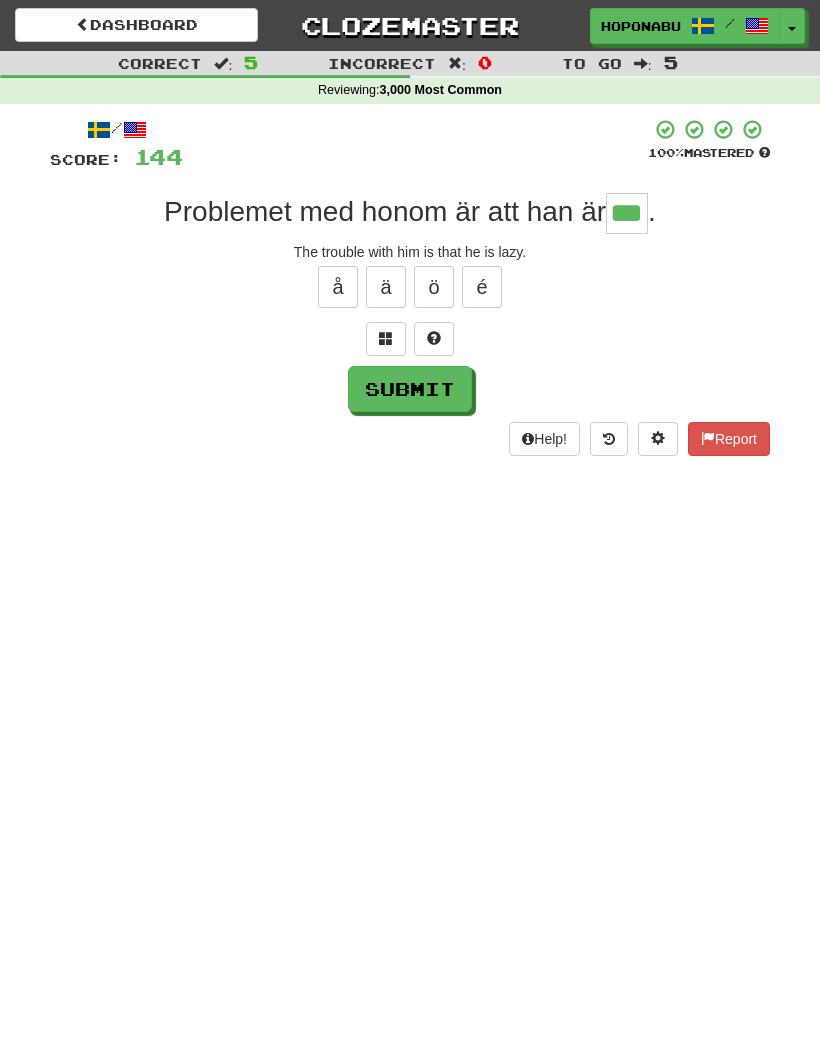 type on "***" 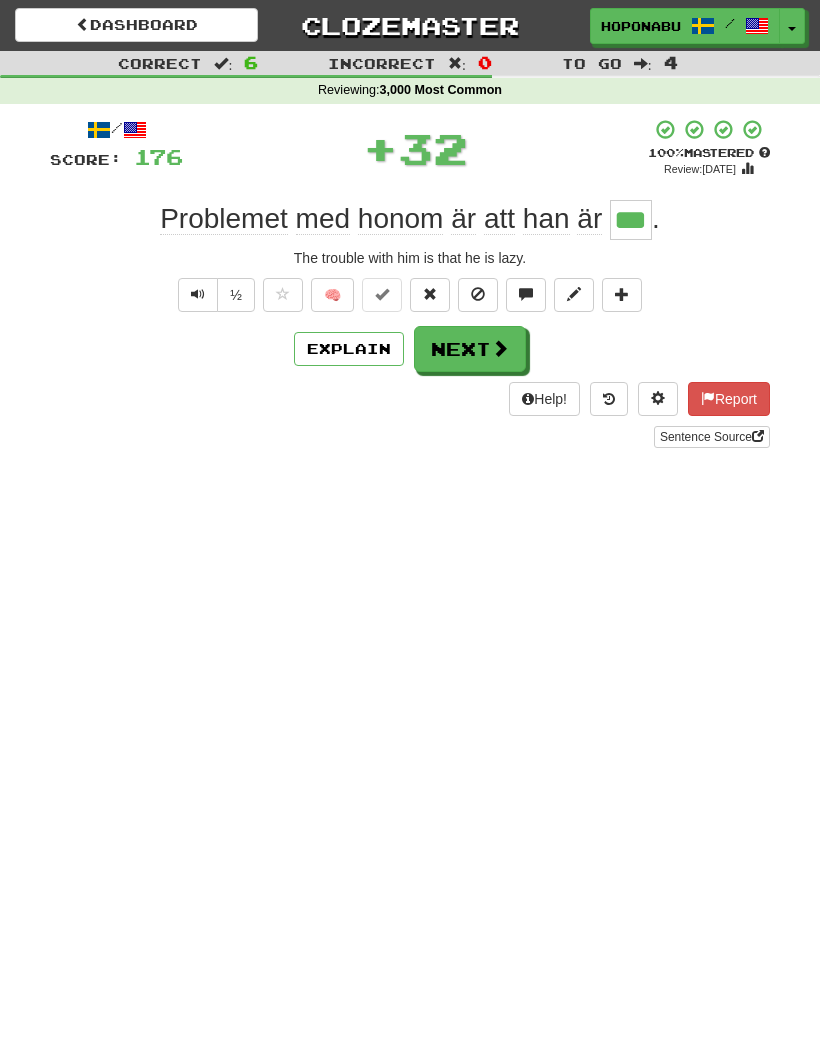 click on "Next" at bounding box center (470, 349) 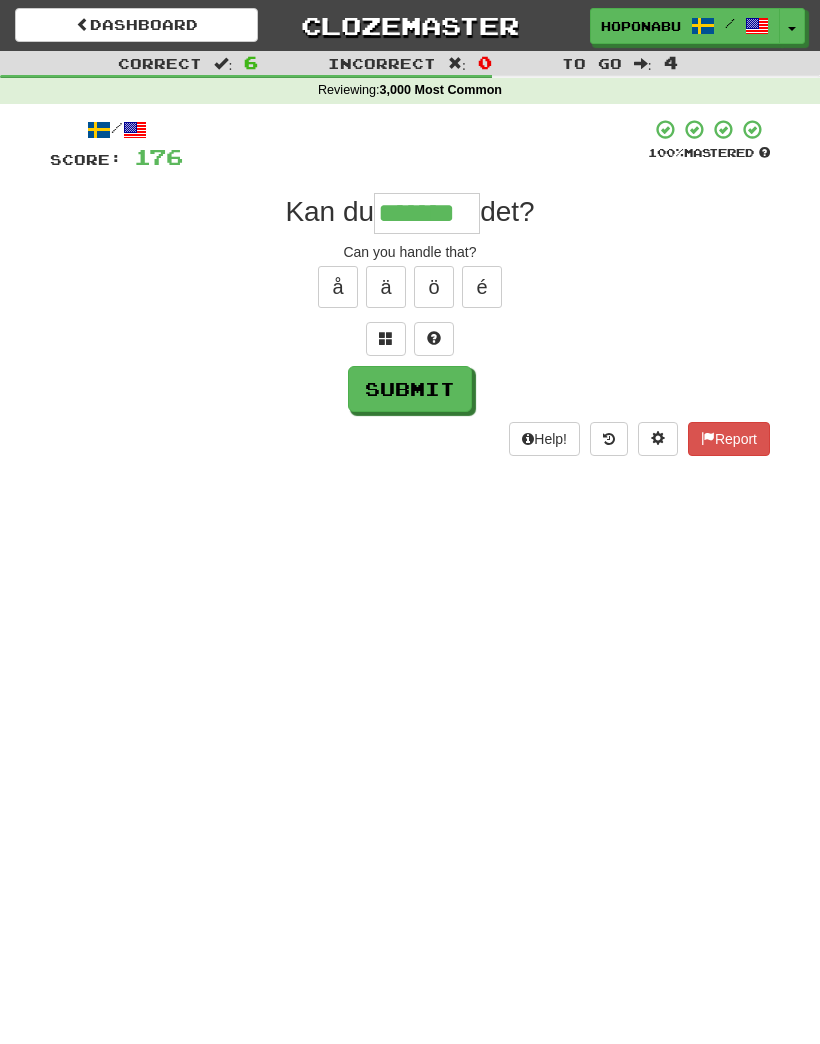 type on "*******" 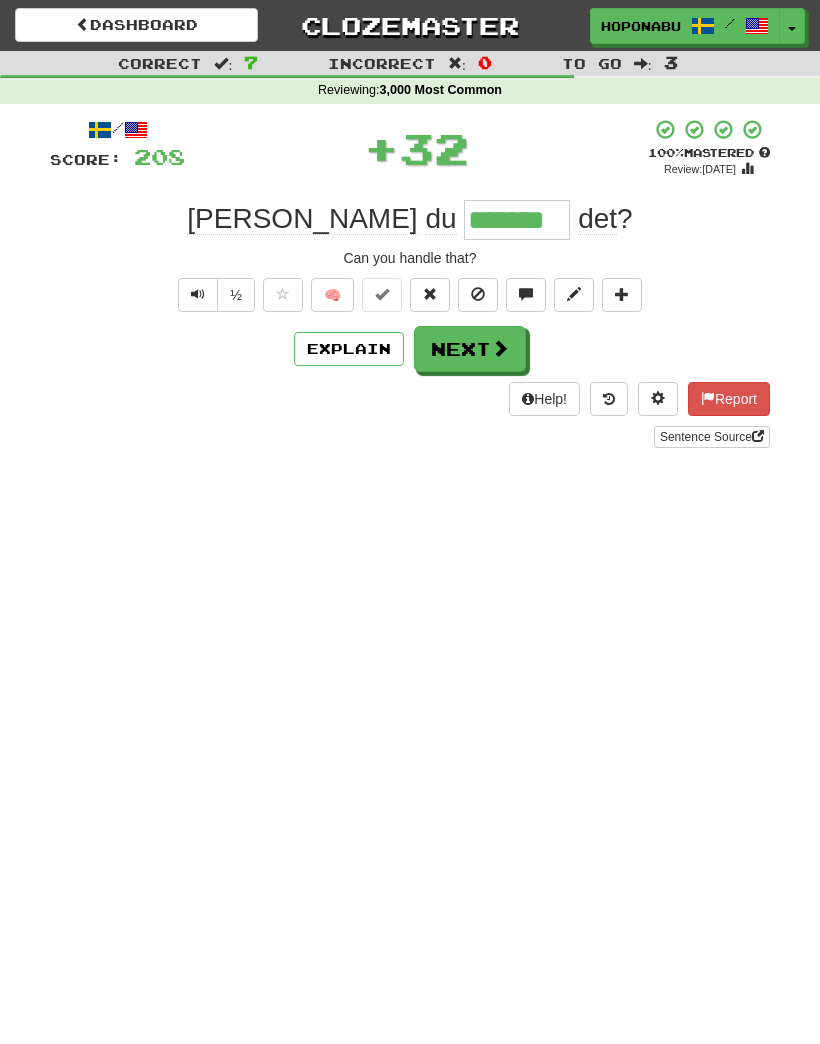 click on "Explain" at bounding box center [349, 349] 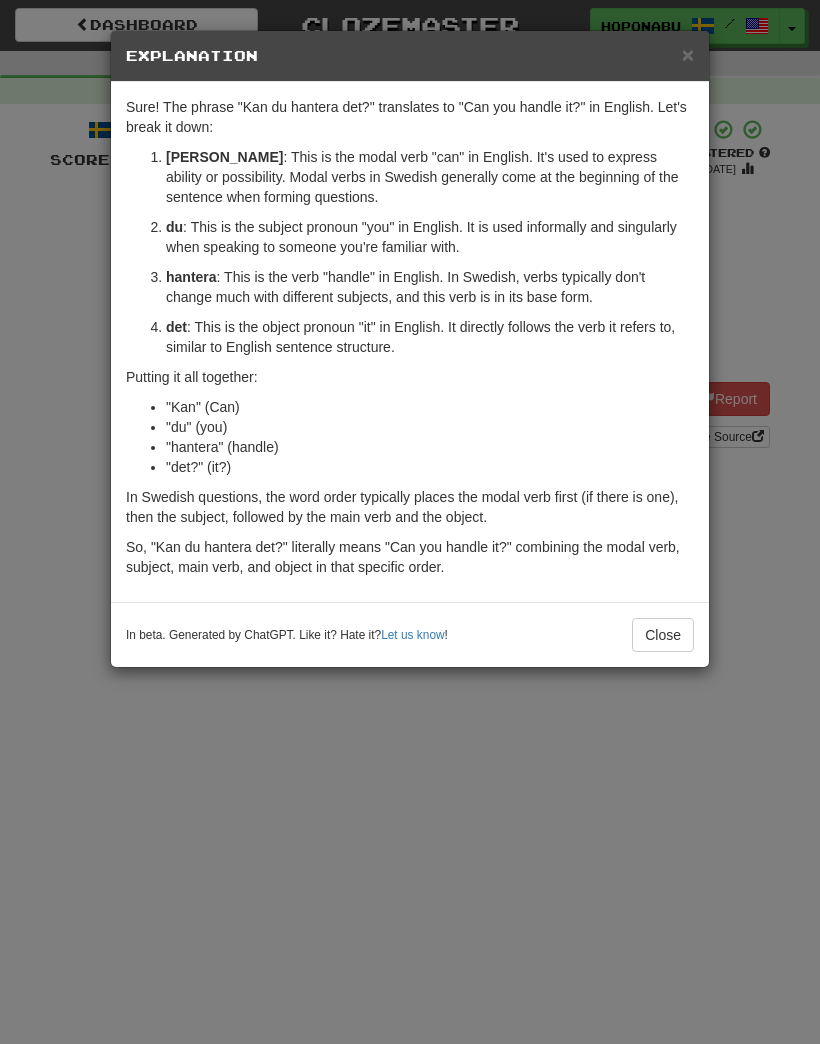 click on "Close" at bounding box center [663, 635] 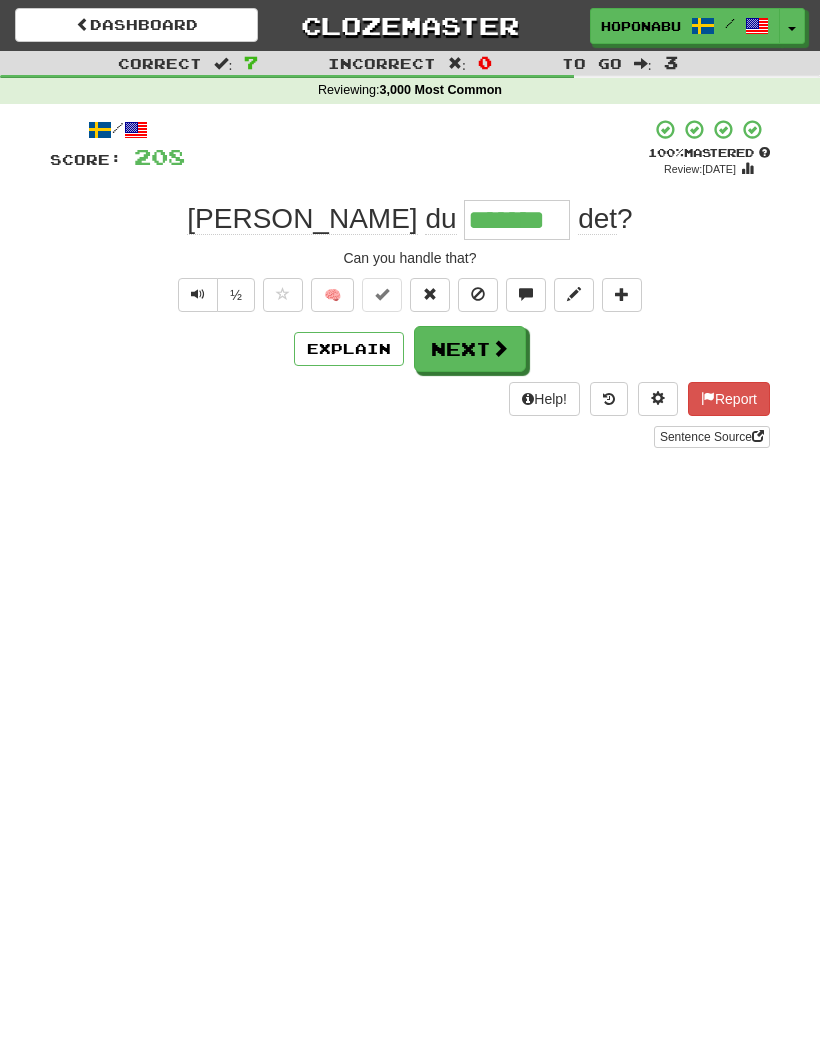 click on "Next" at bounding box center [470, 349] 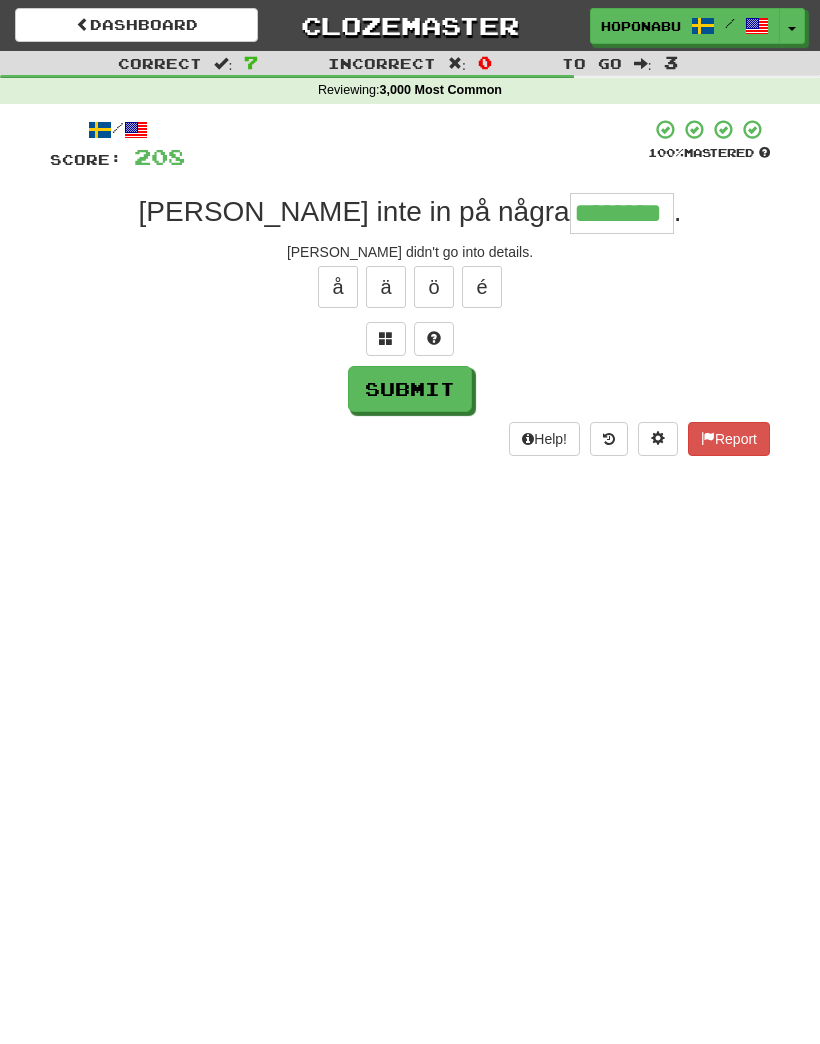 type on "********" 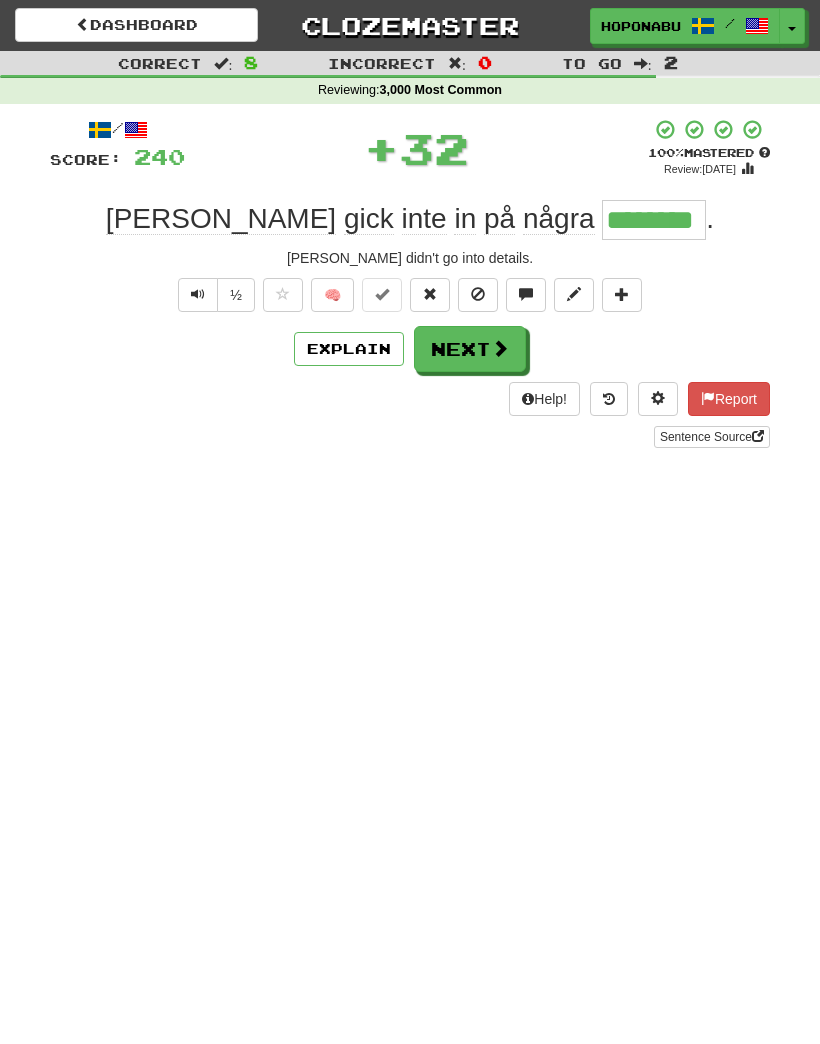 click at bounding box center (500, 348) 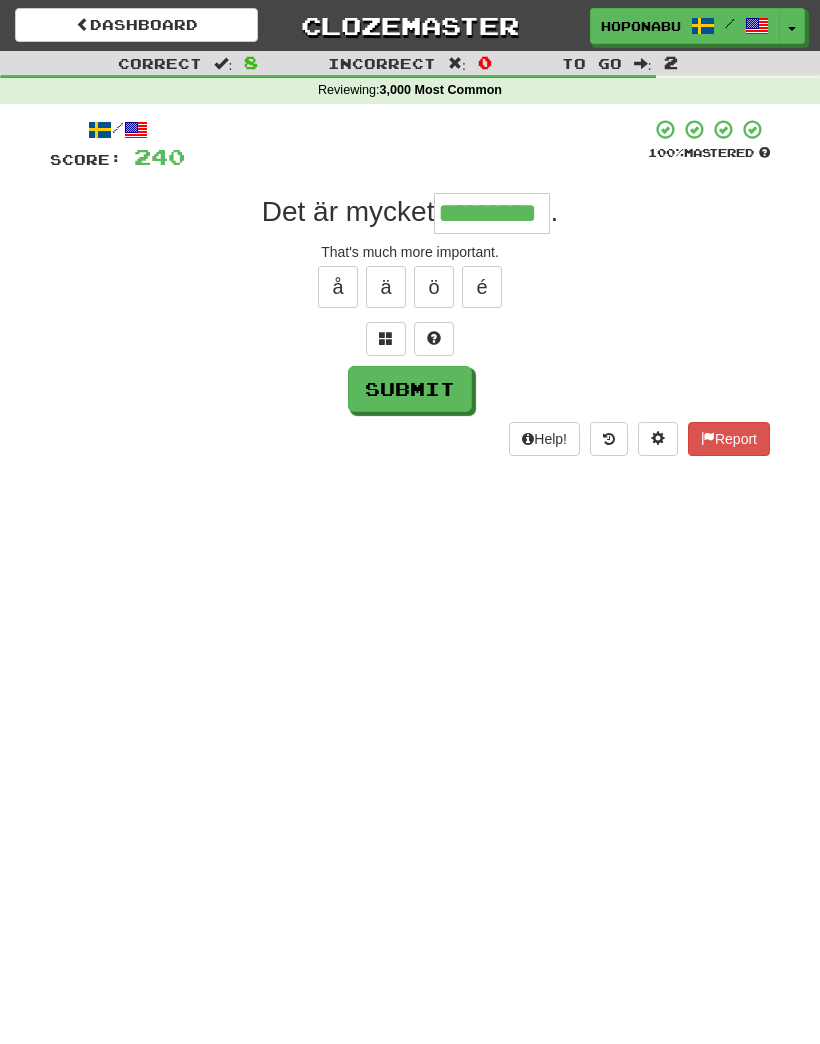 type on "*********" 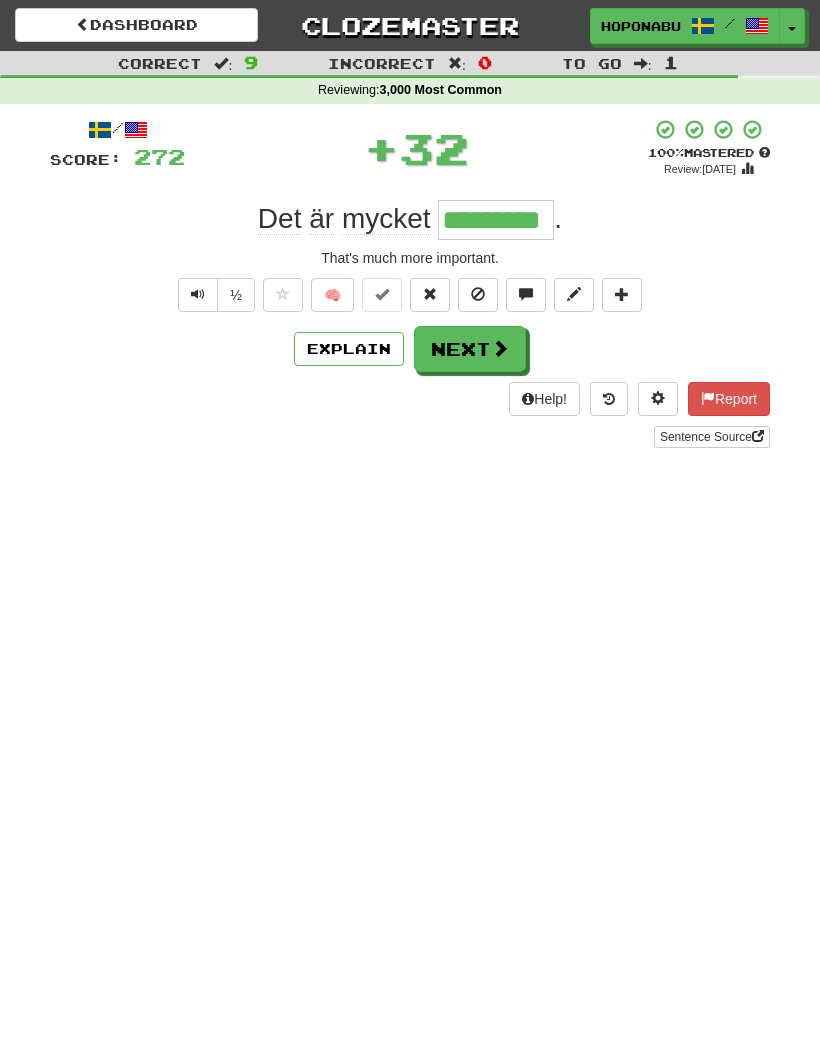 click on "Next" at bounding box center [470, 349] 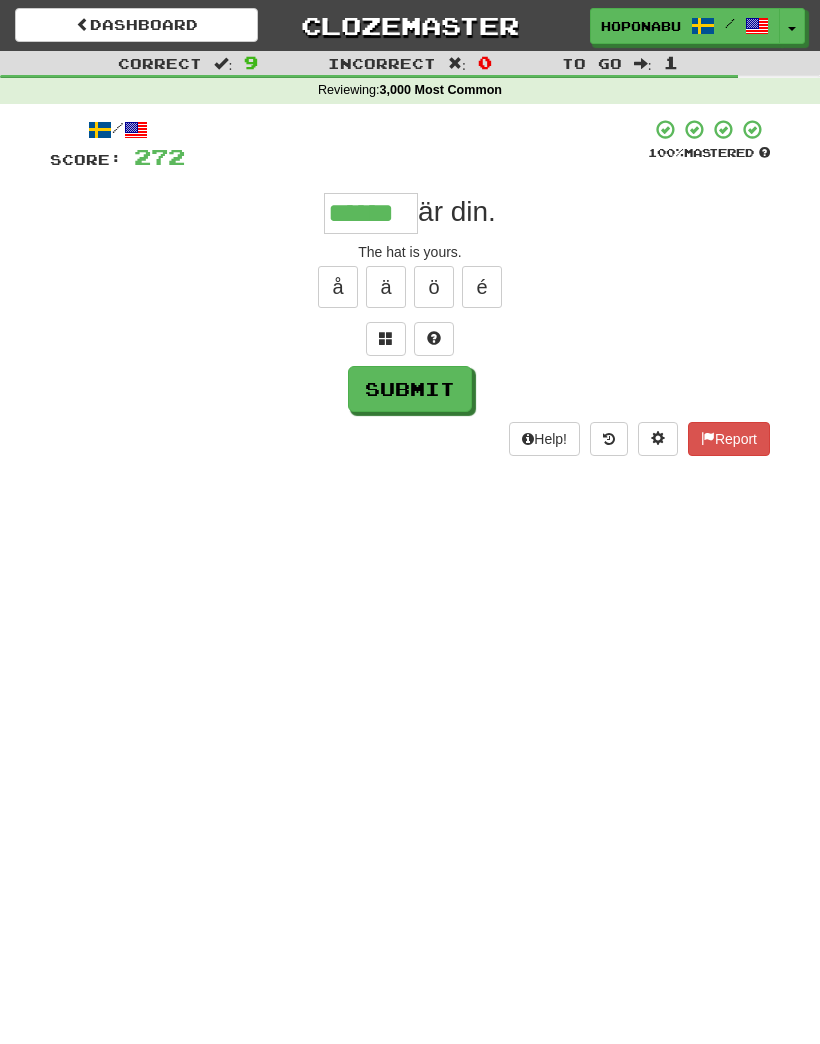 click on "Submit" at bounding box center (410, 389) 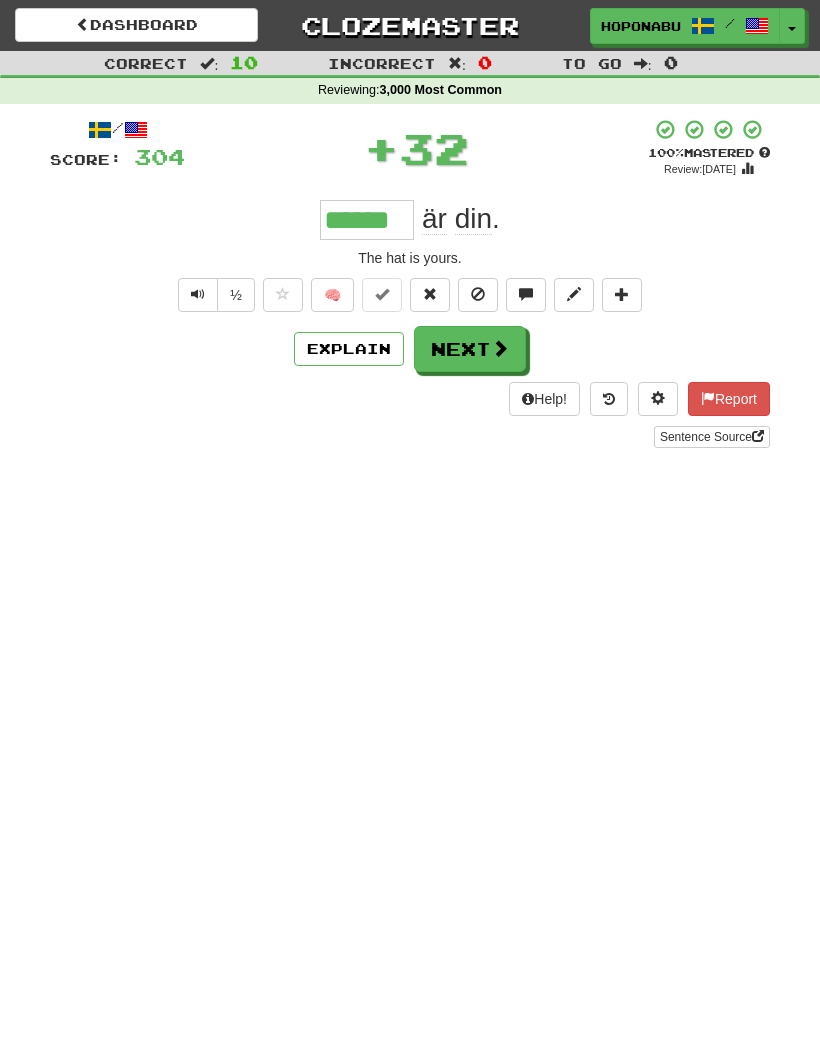 click on "Next" at bounding box center (470, 349) 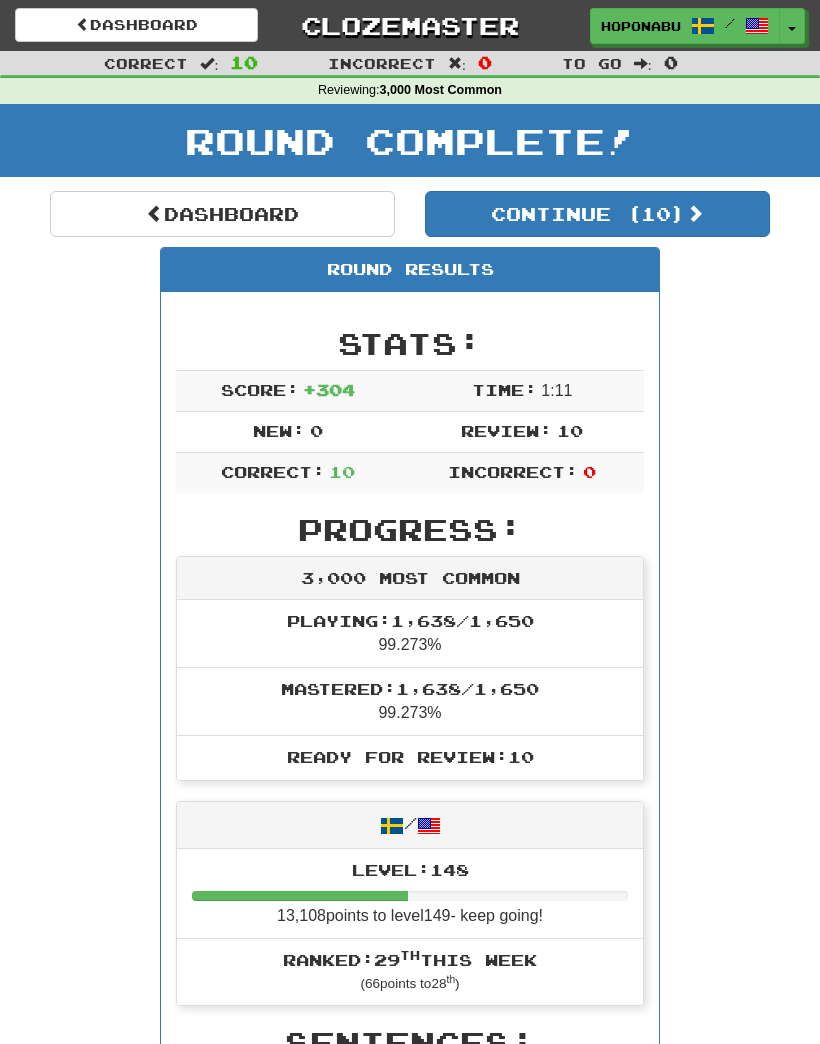 click on "Continue ( 10 )" at bounding box center (597, 214) 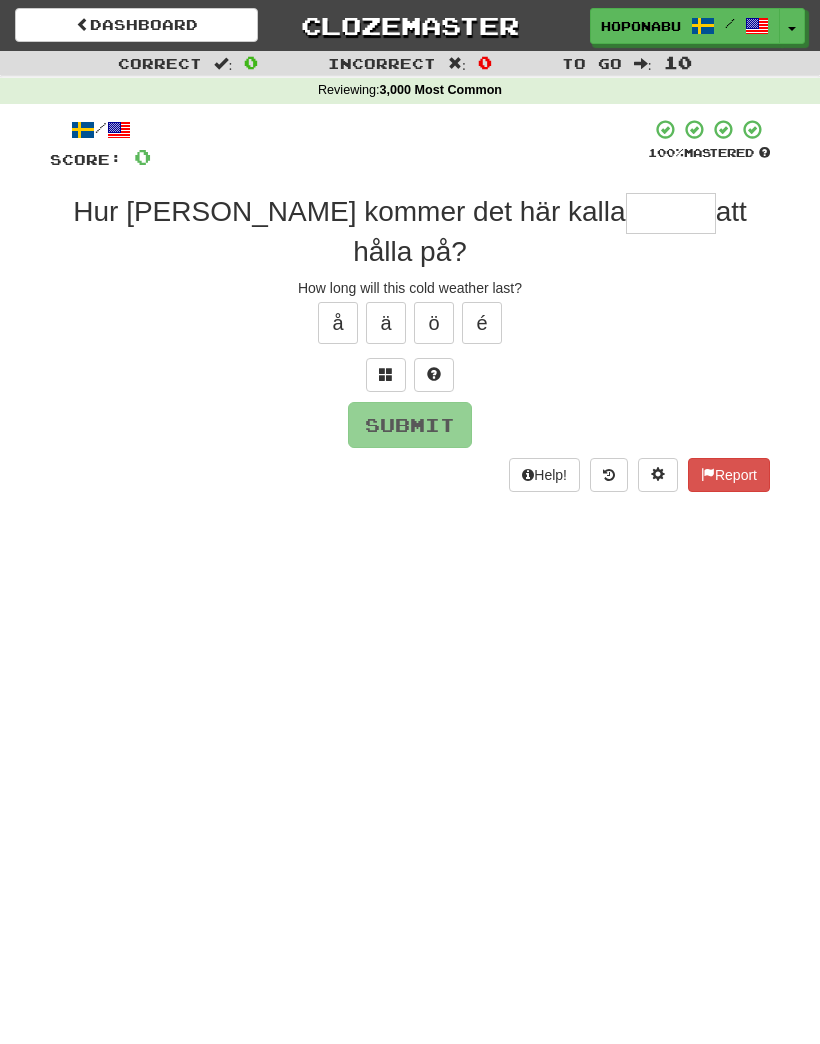 click at bounding box center (671, 213) 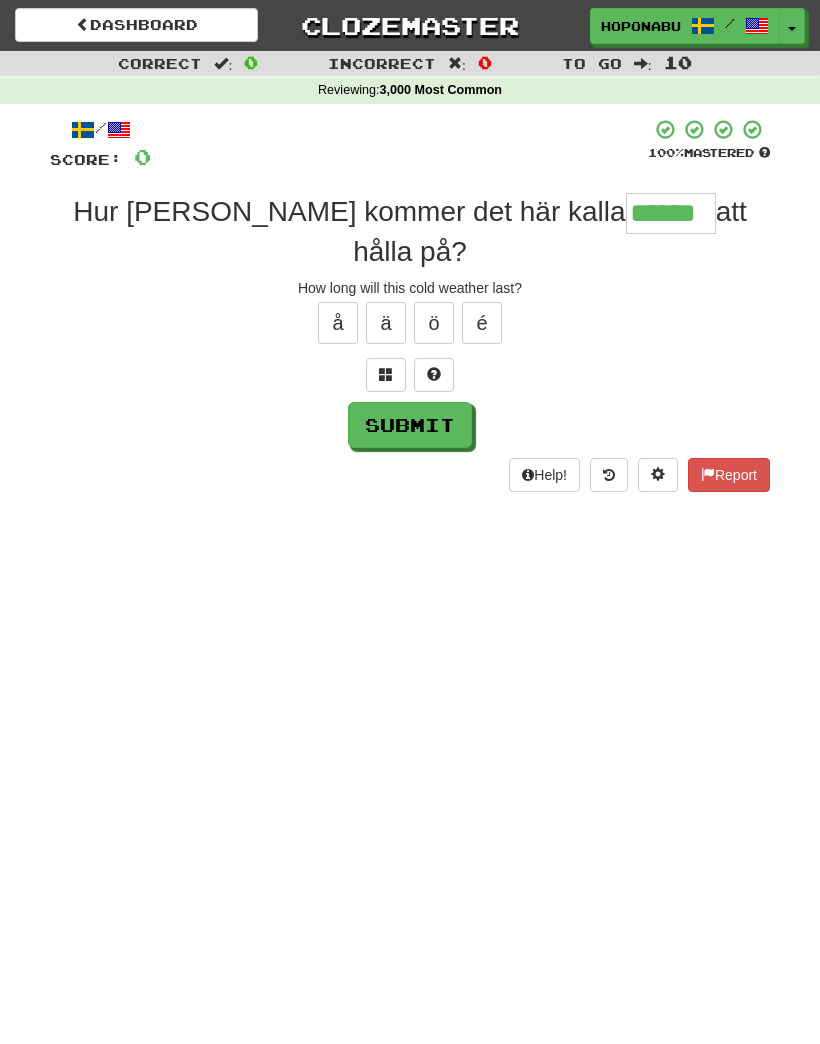 type on "******" 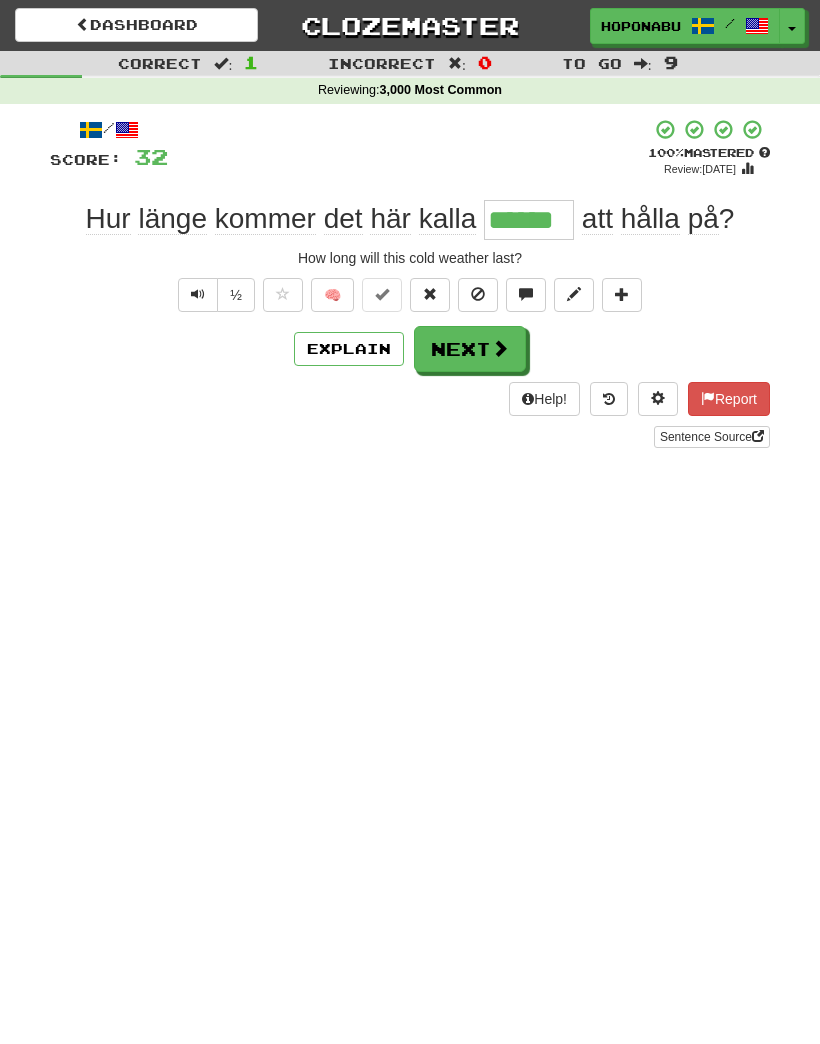 click on "Explain" at bounding box center [349, 349] 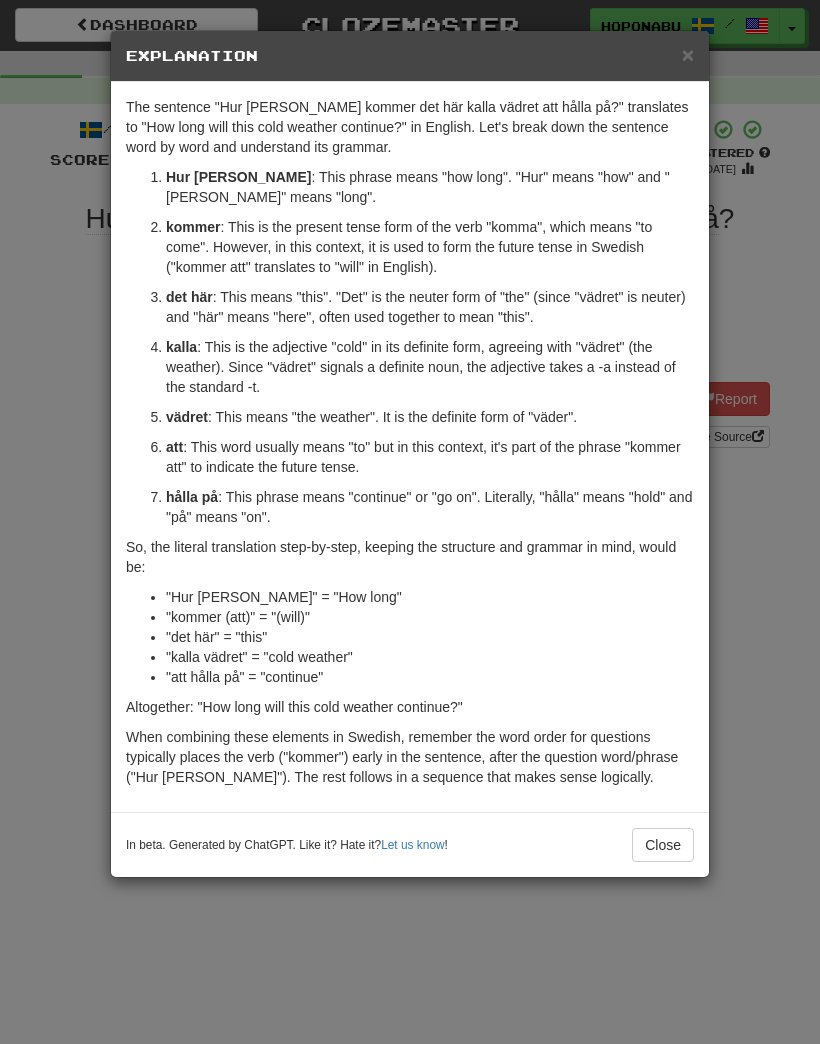 click on "Close" at bounding box center (663, 845) 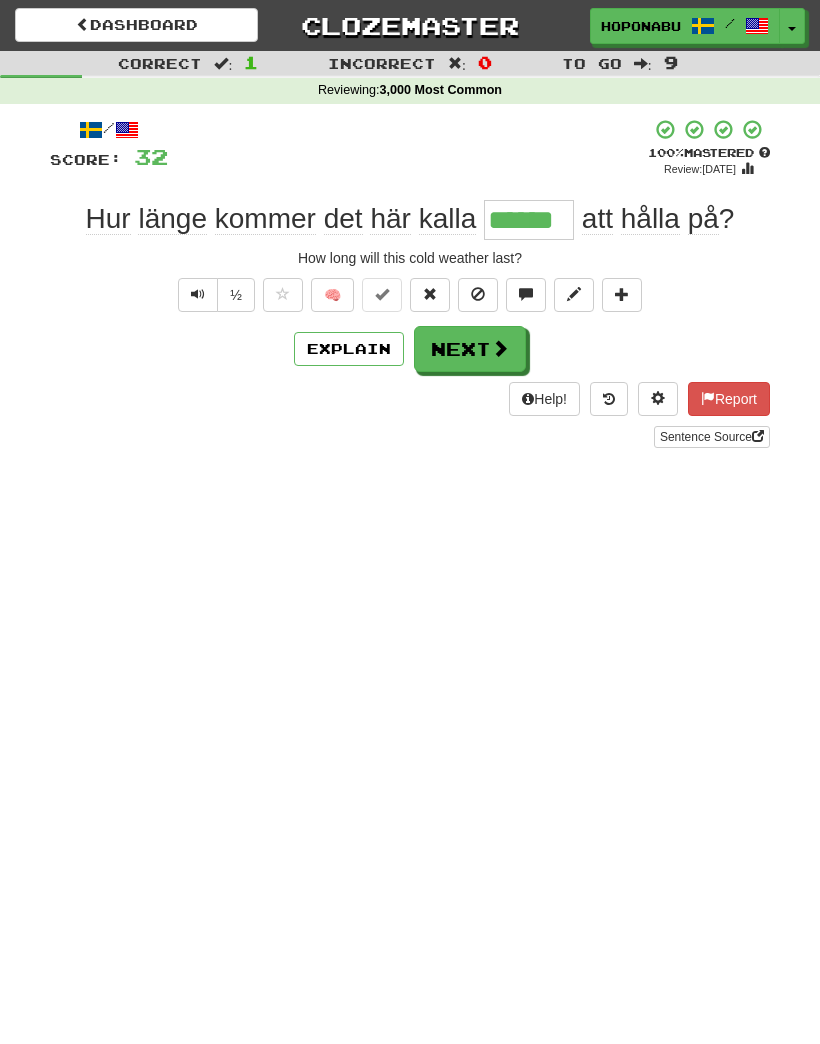 click on "Next" at bounding box center [470, 349] 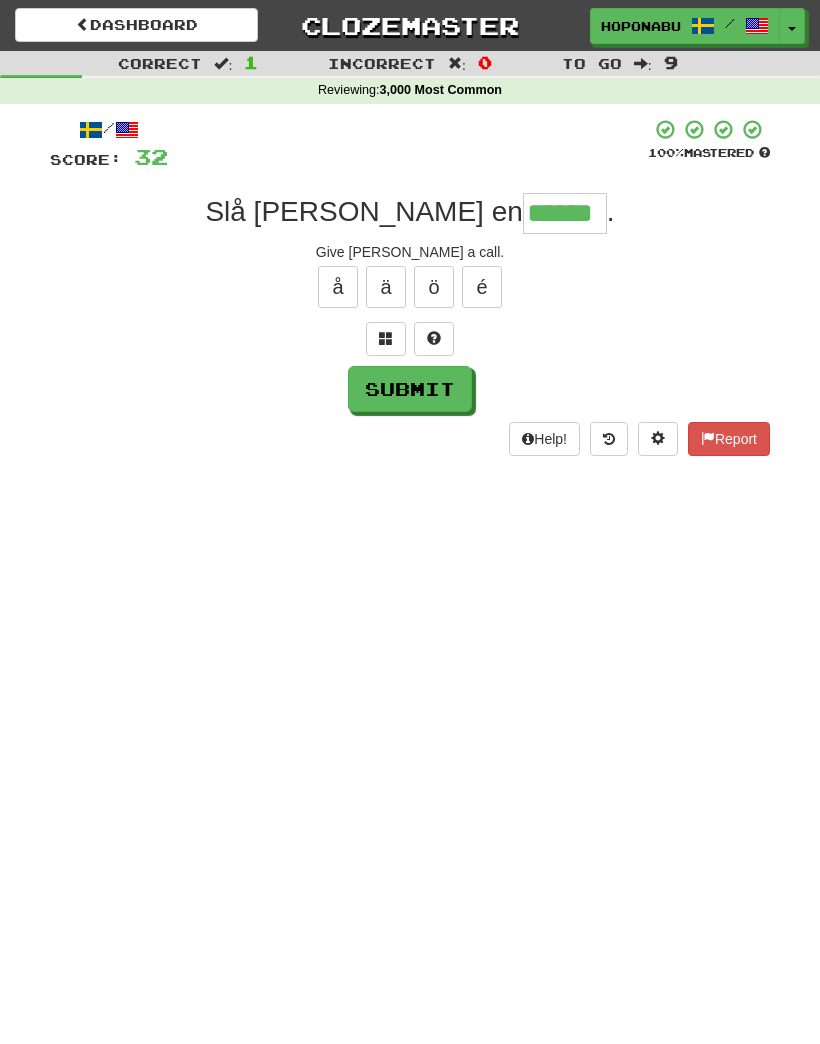 type on "******" 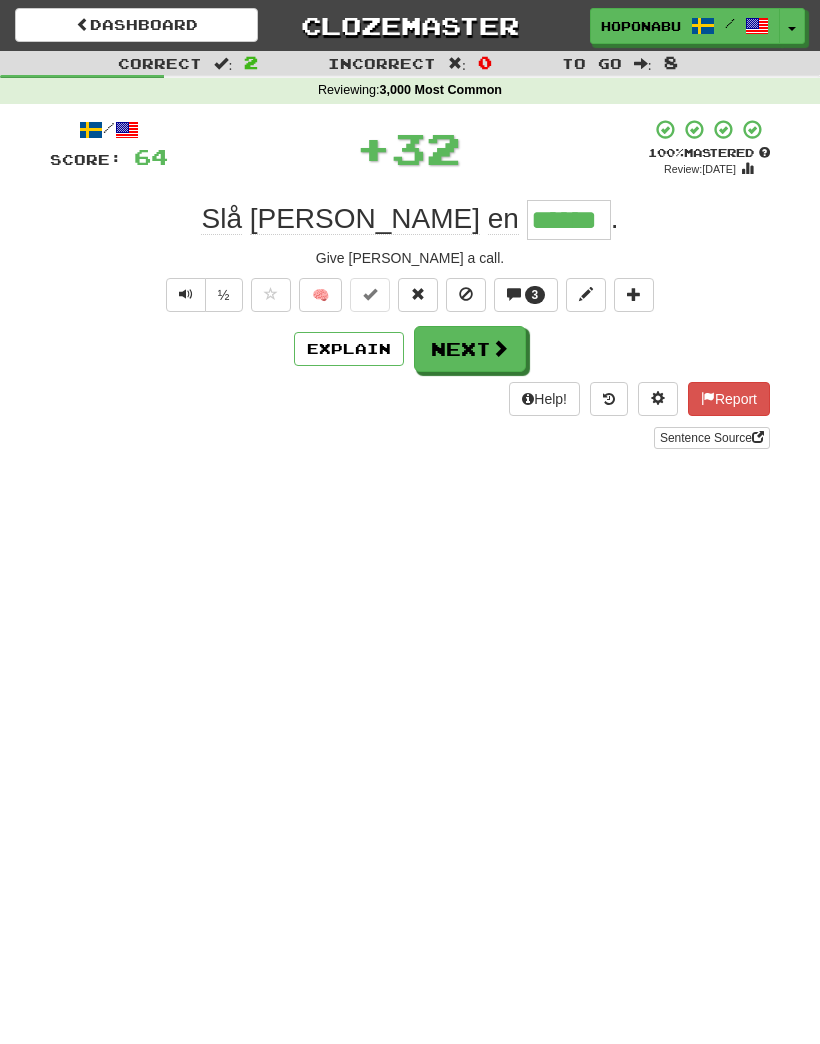 click on "3" at bounding box center [535, 295] 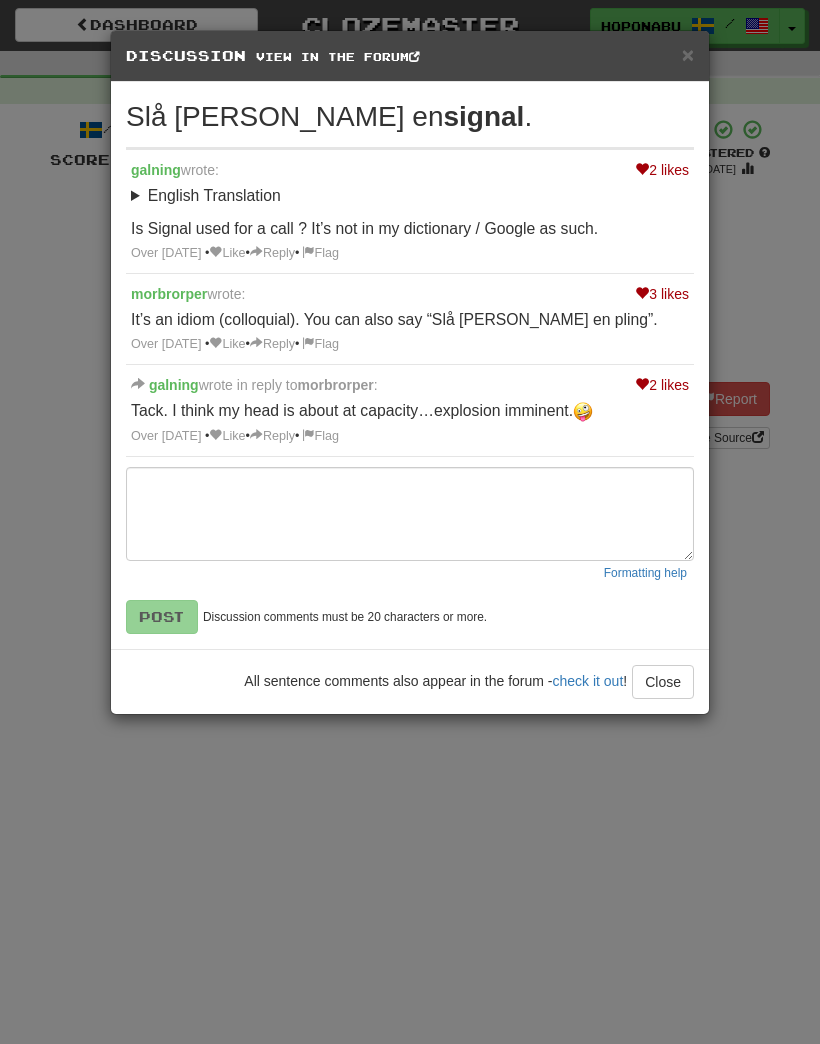 click on "Close" at bounding box center (663, 682) 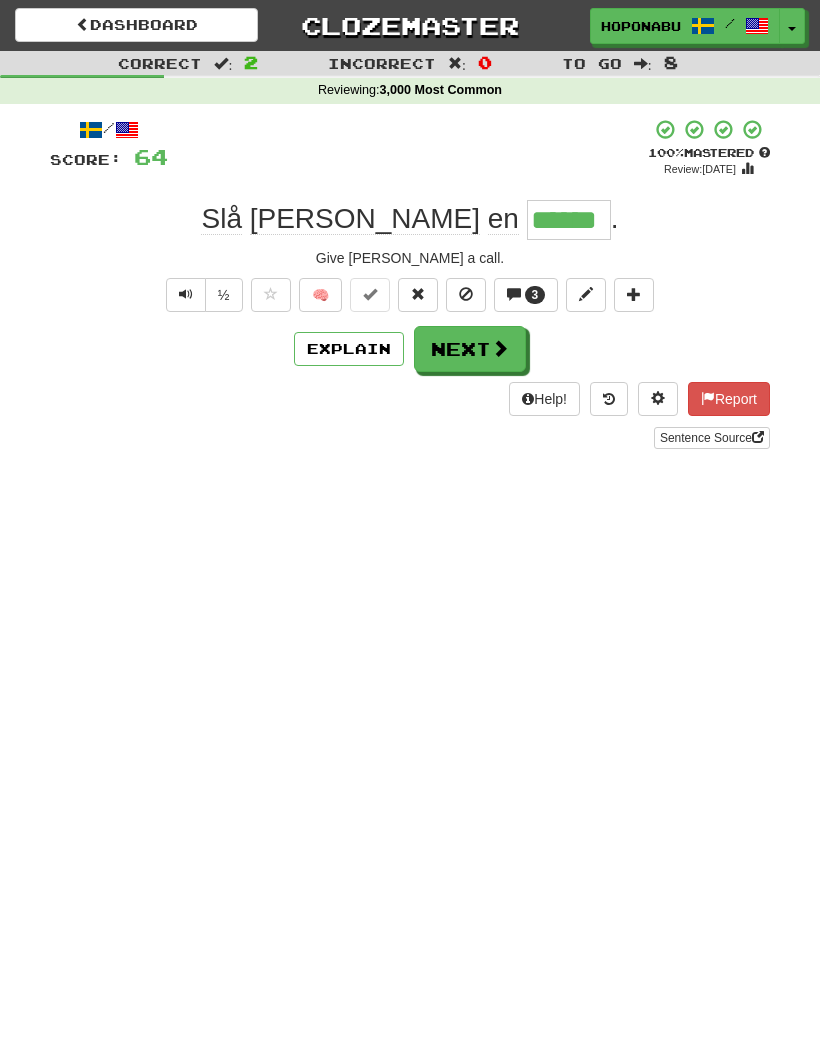 click on "Next" at bounding box center [470, 349] 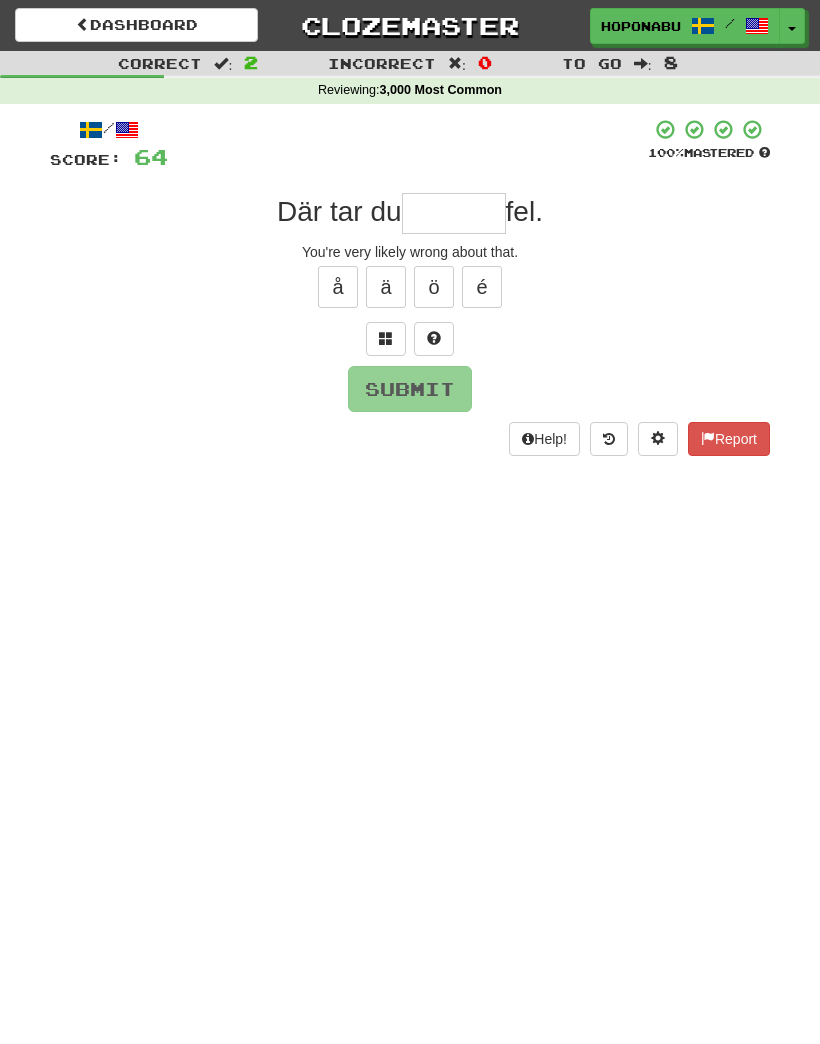 click at bounding box center (434, 339) 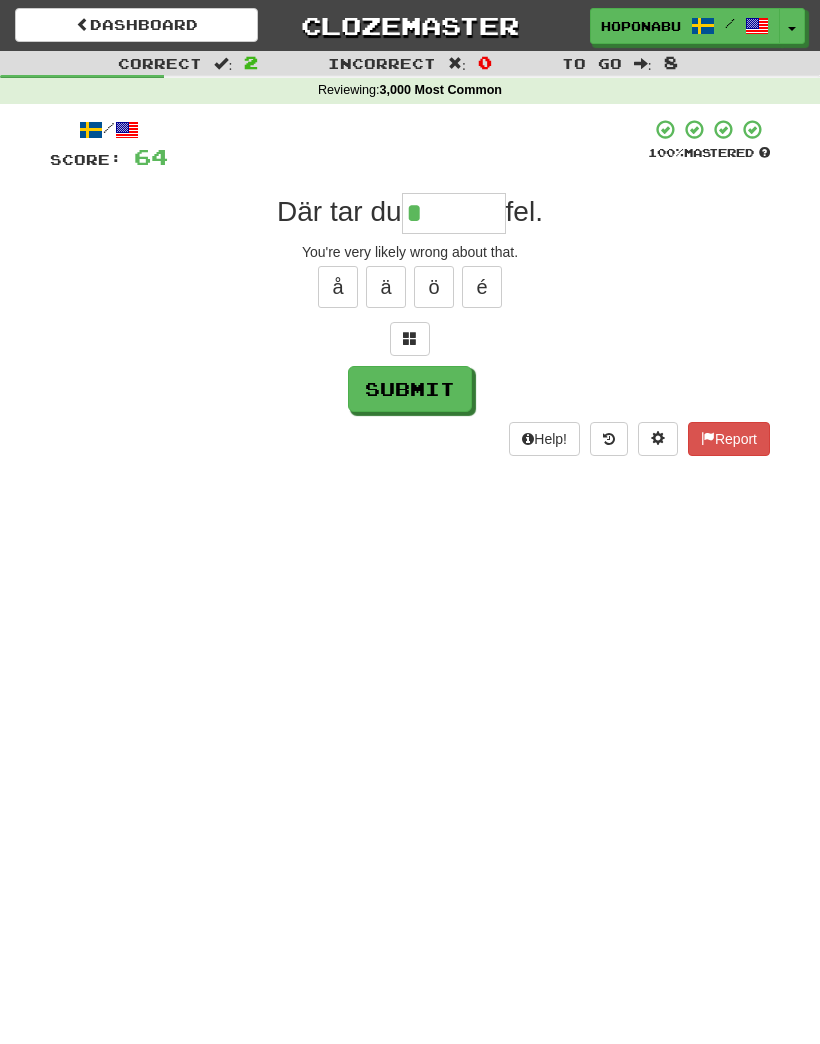 click at bounding box center (410, 339) 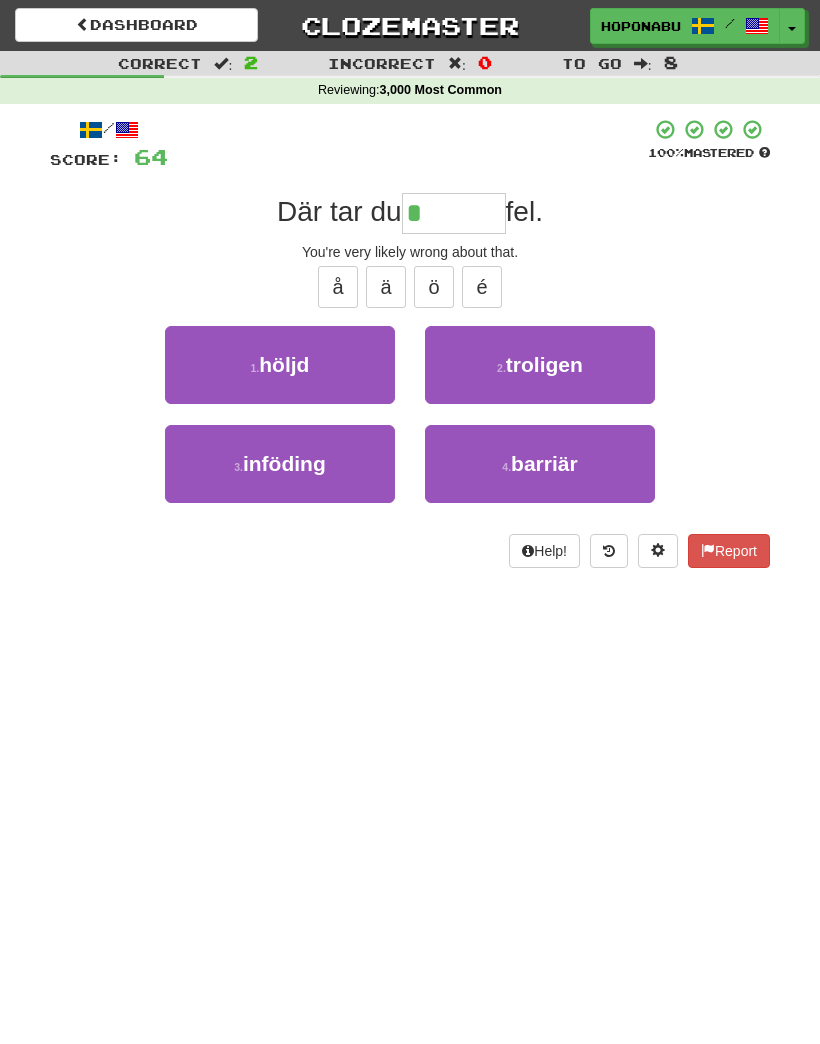 click on "troligen" at bounding box center (544, 364) 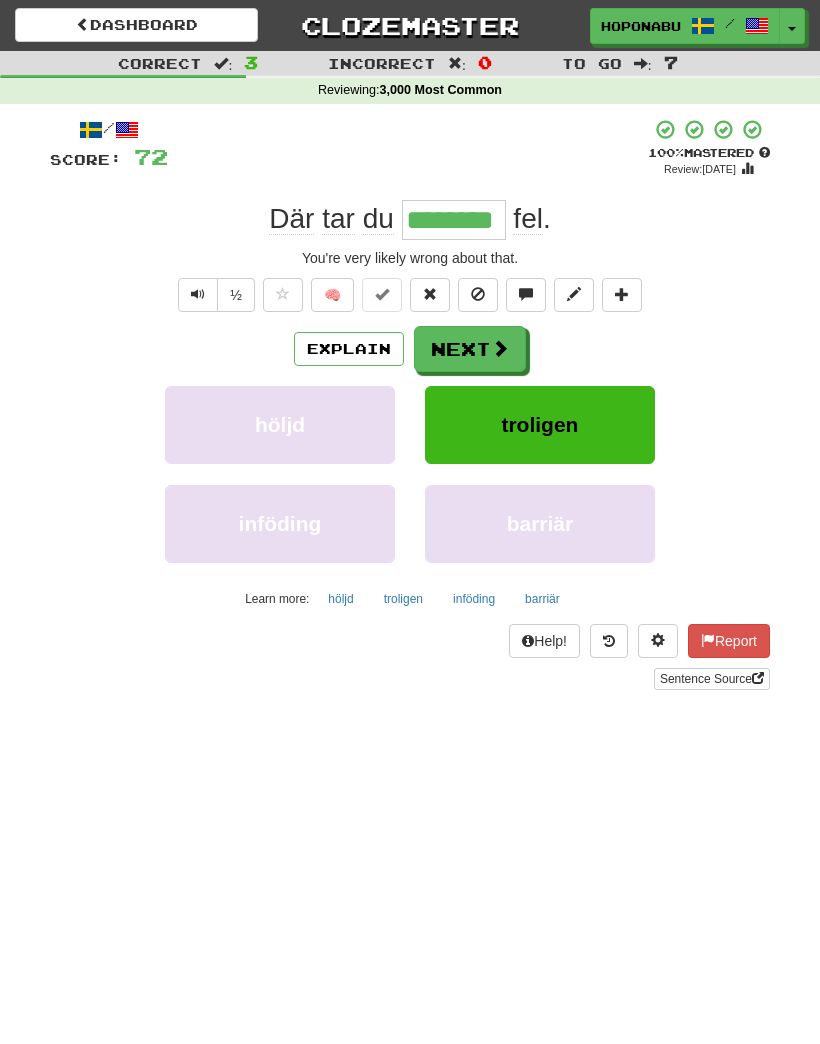 click on "Explain" at bounding box center [349, 349] 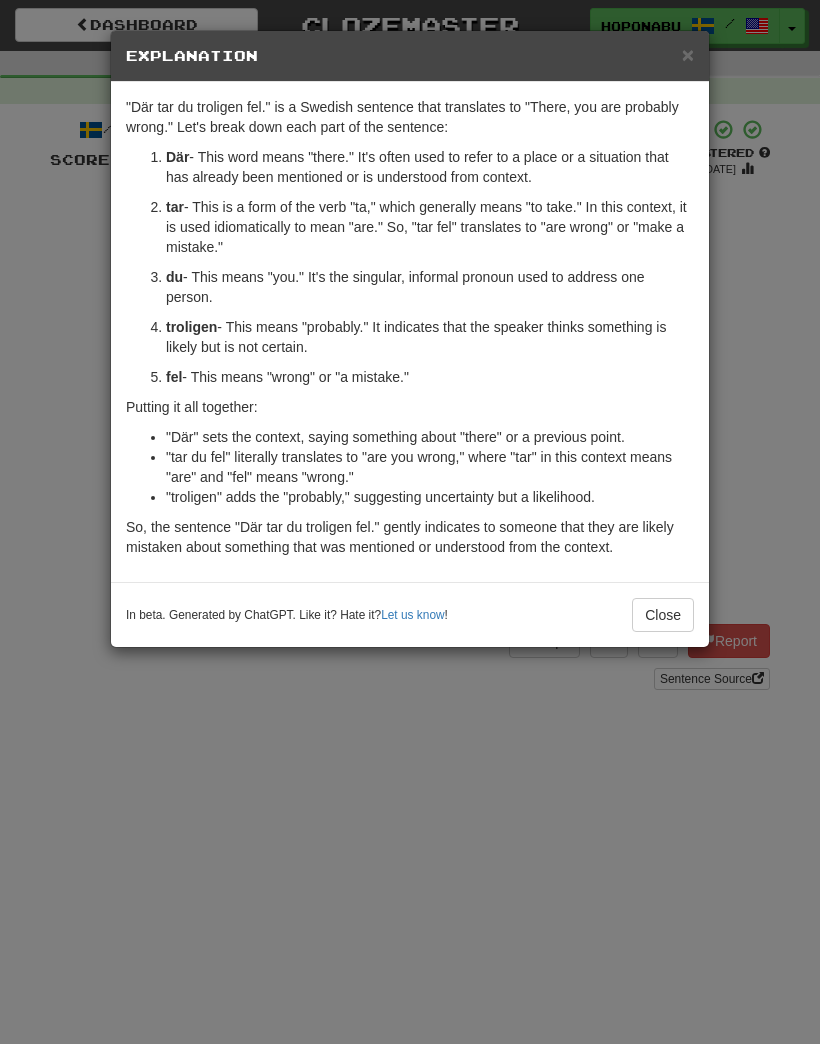 click on "Close" at bounding box center (663, 615) 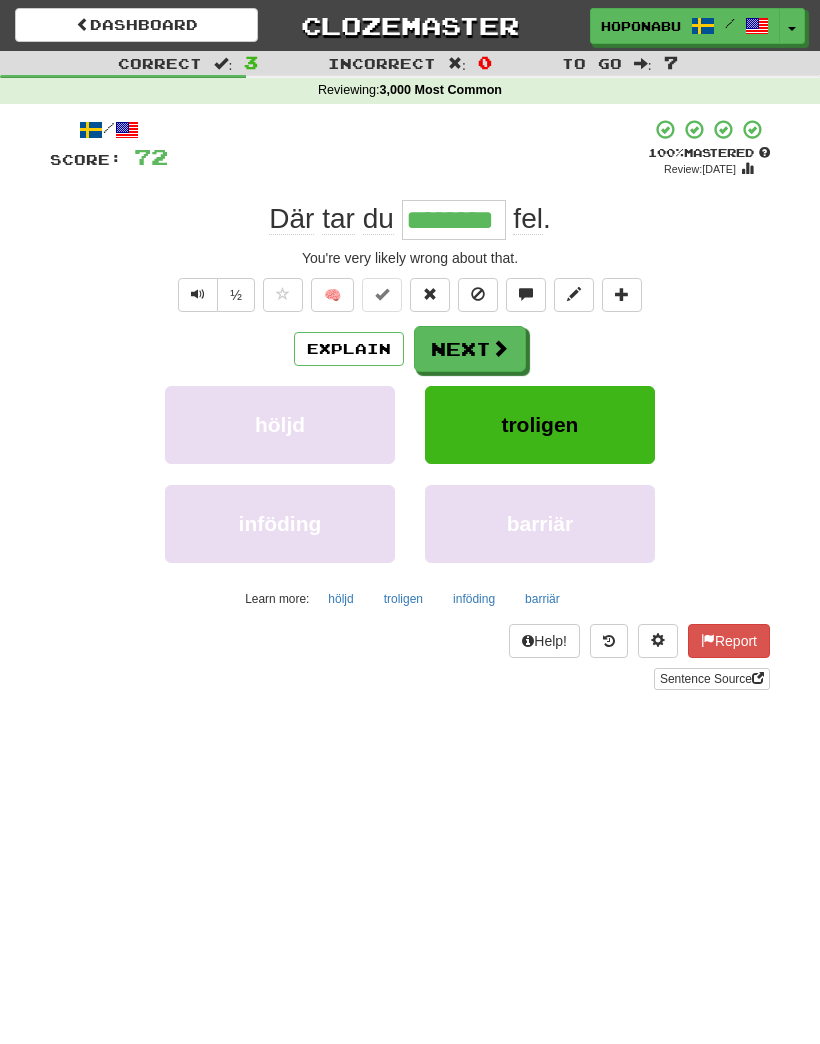 click on "Next" at bounding box center (470, 349) 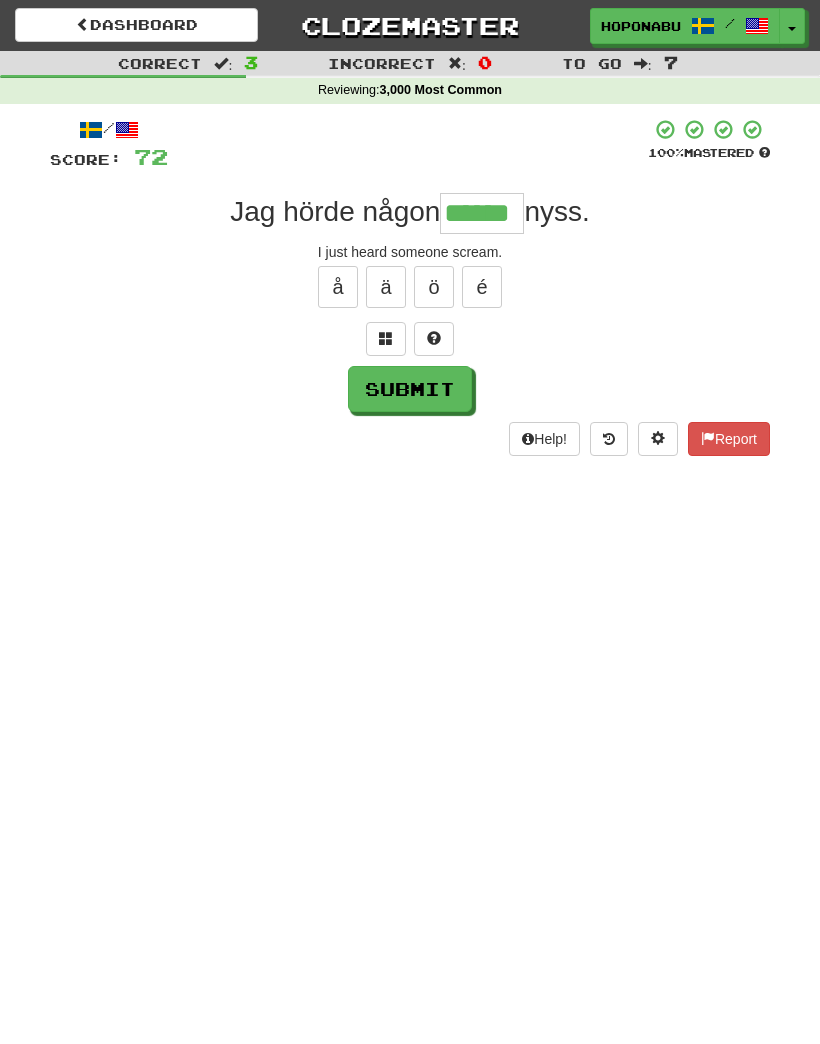 type on "******" 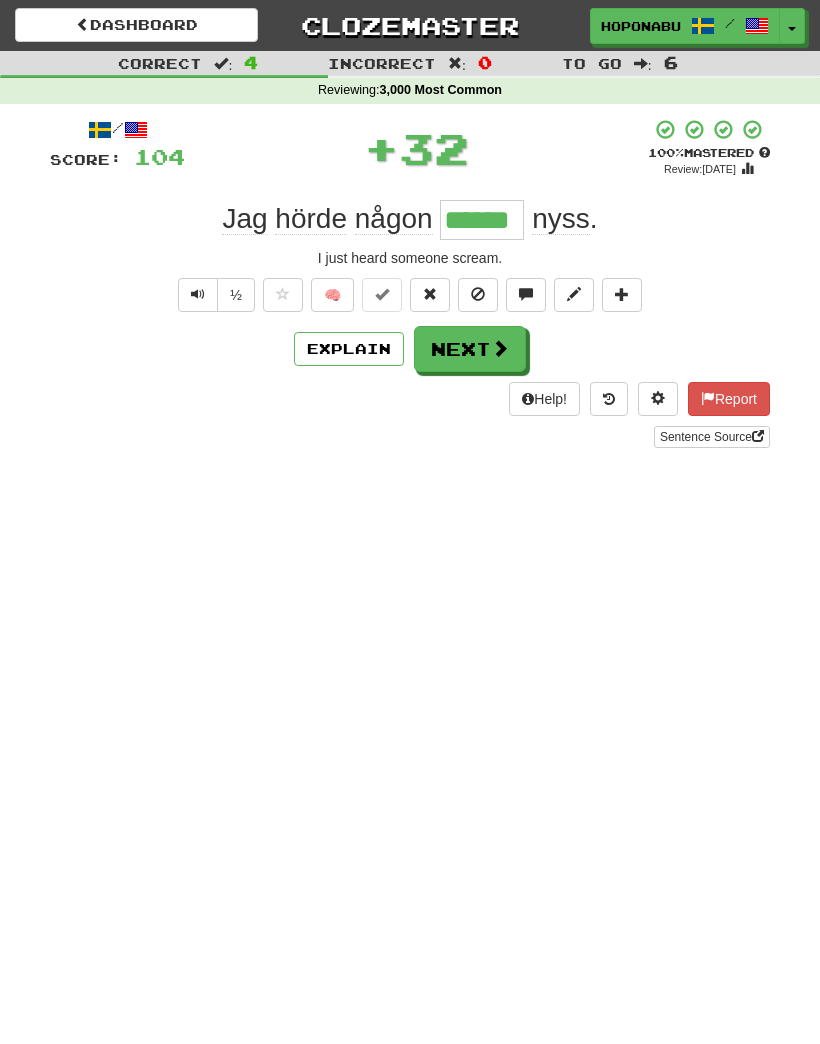 click on "Next" at bounding box center [470, 349] 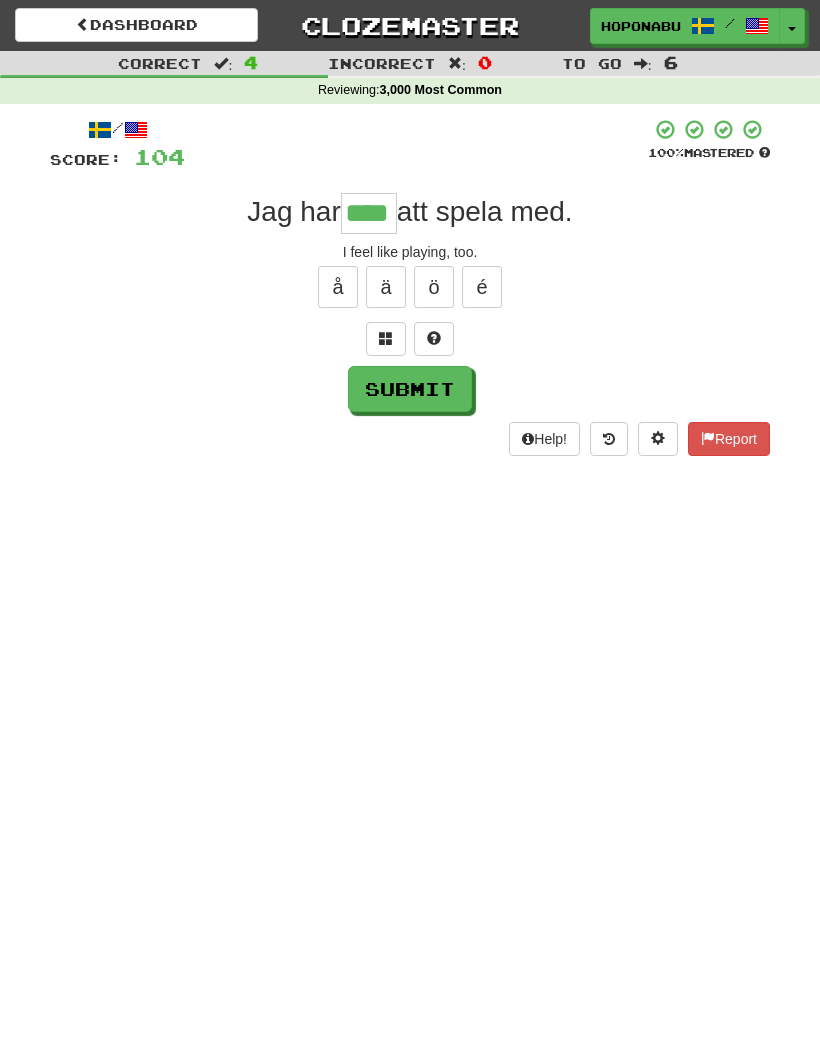 type on "****" 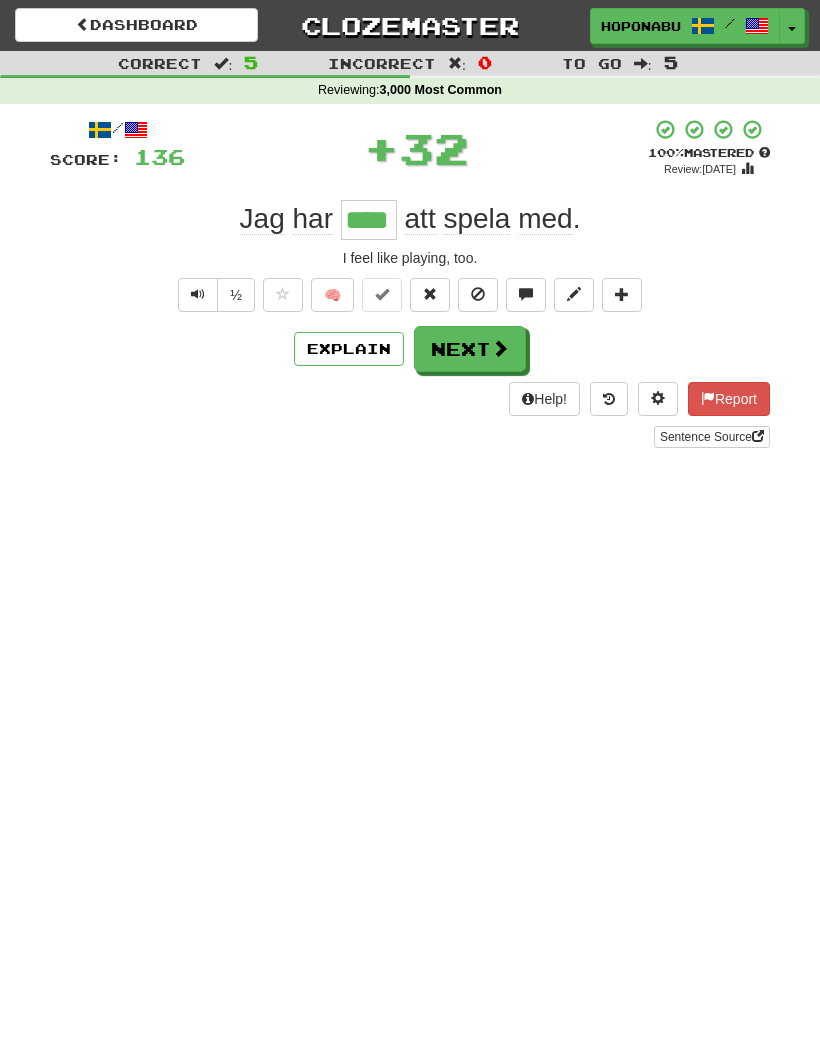 click on "Next" at bounding box center (470, 349) 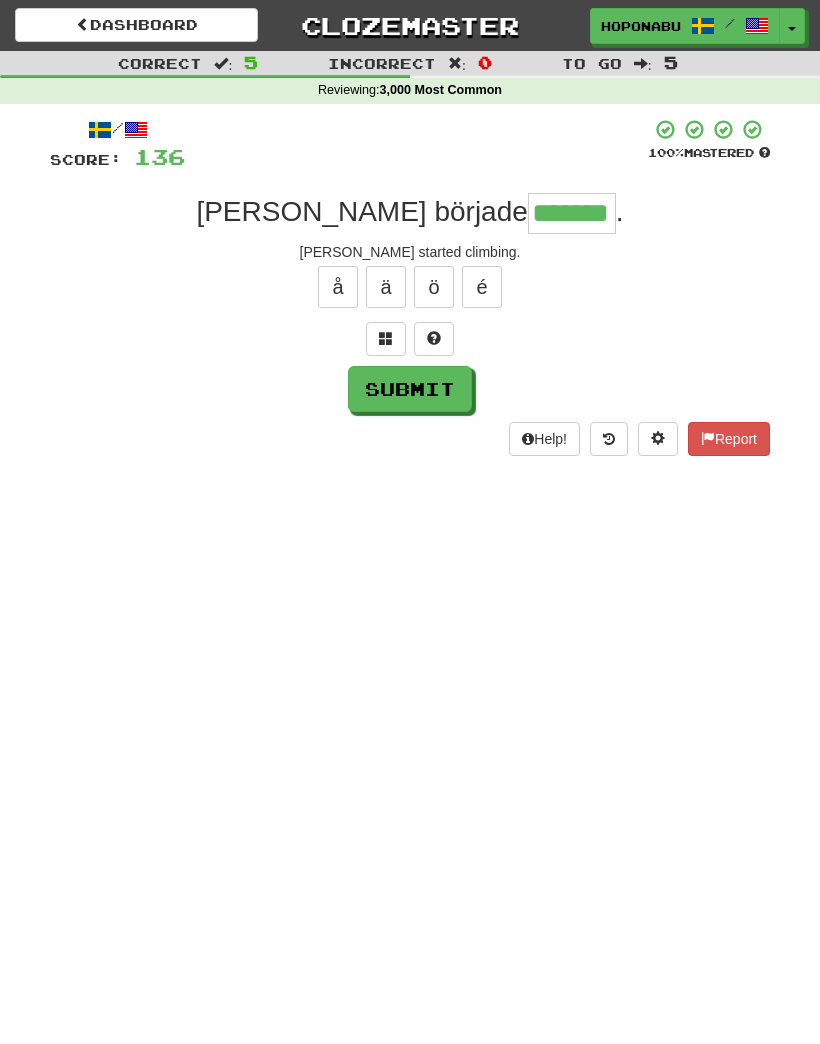 type on "*******" 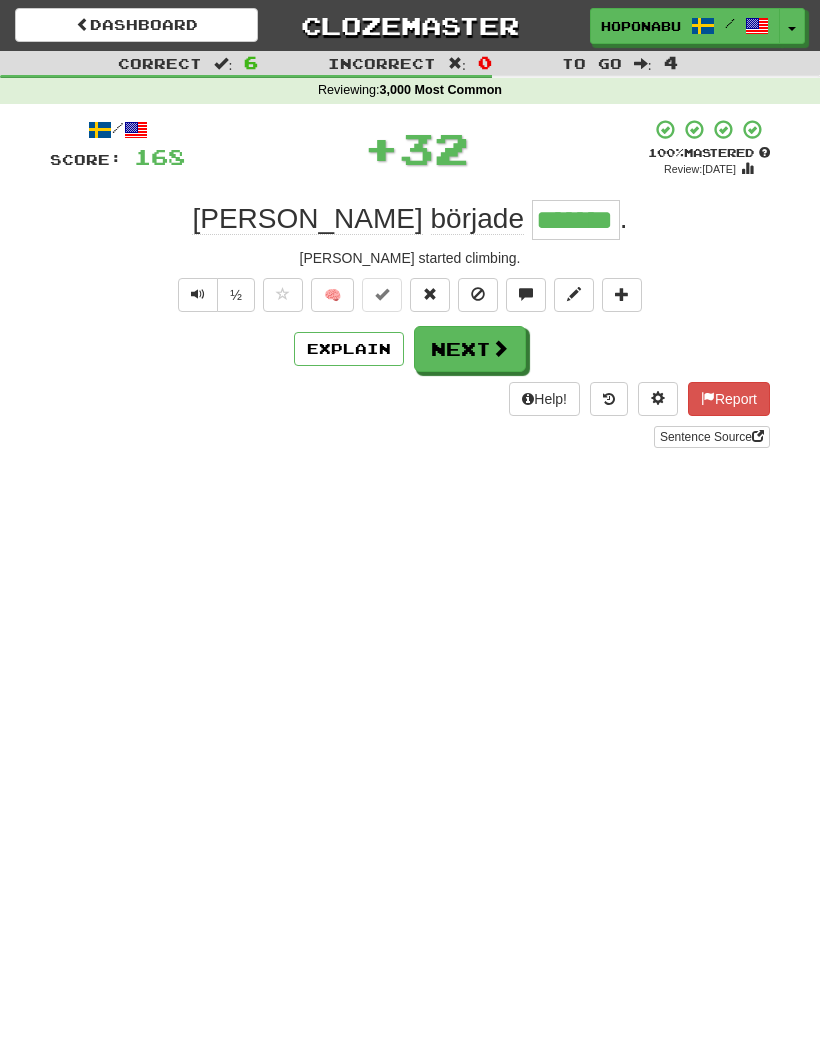 click on "Next" at bounding box center [470, 349] 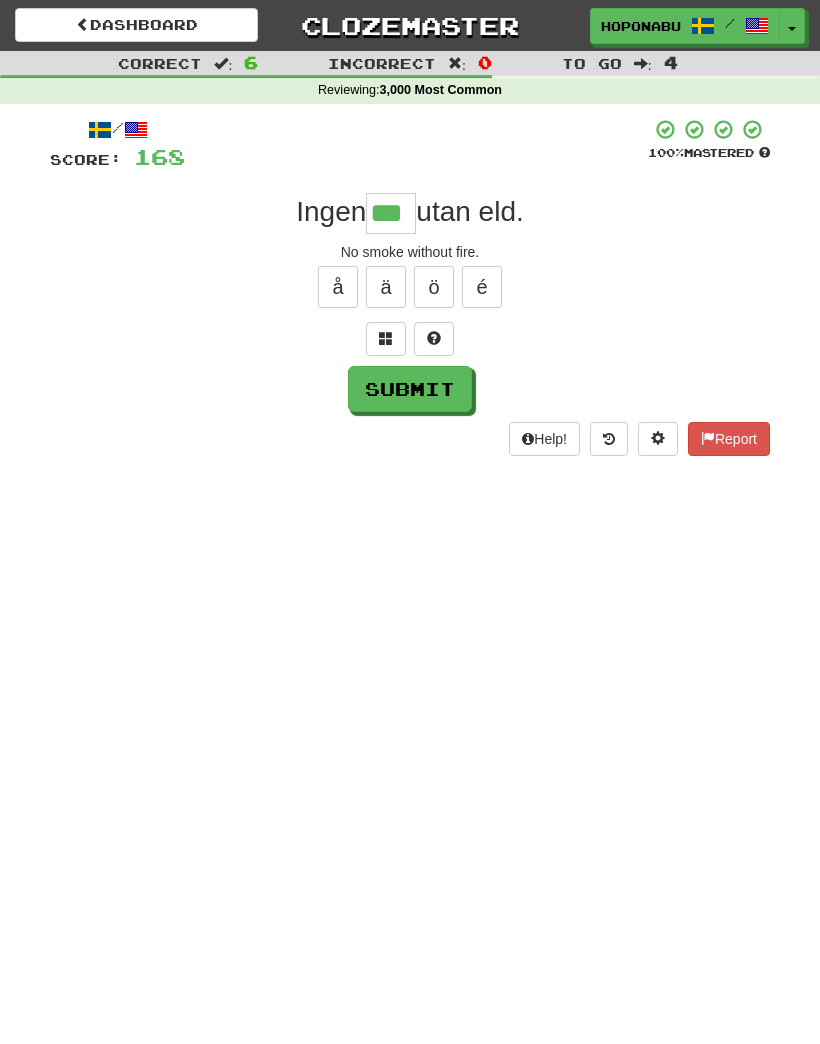 type on "***" 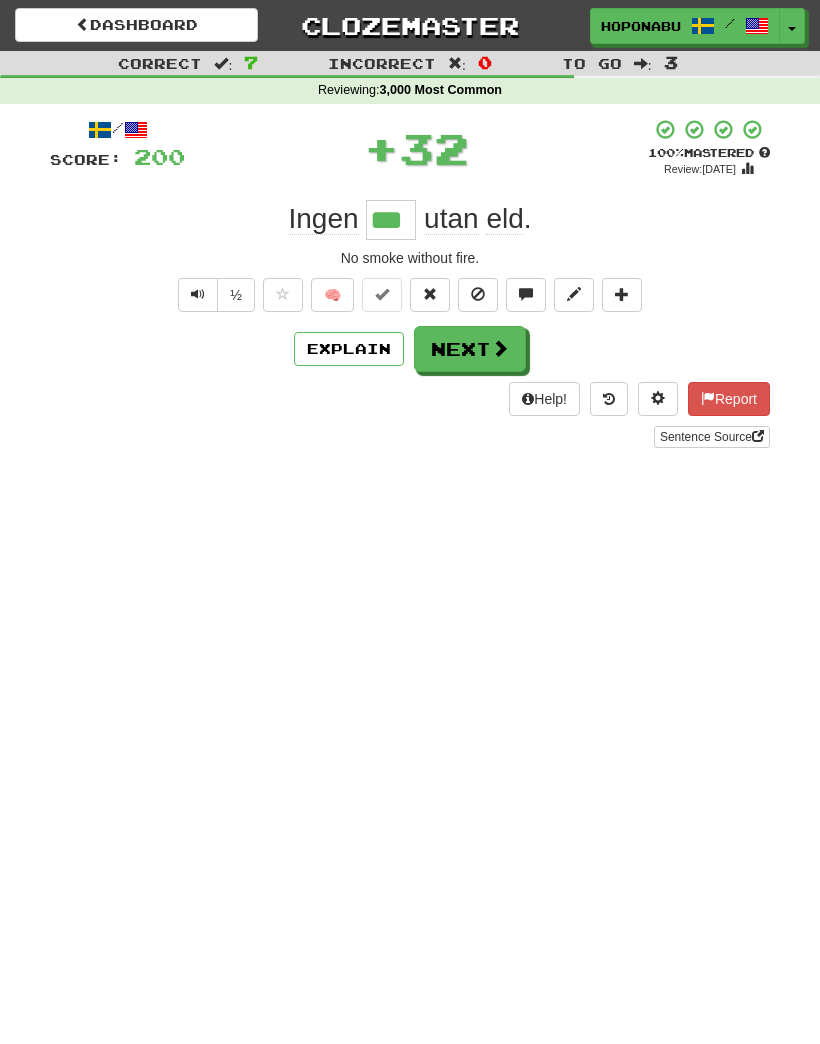 click at bounding box center (500, 348) 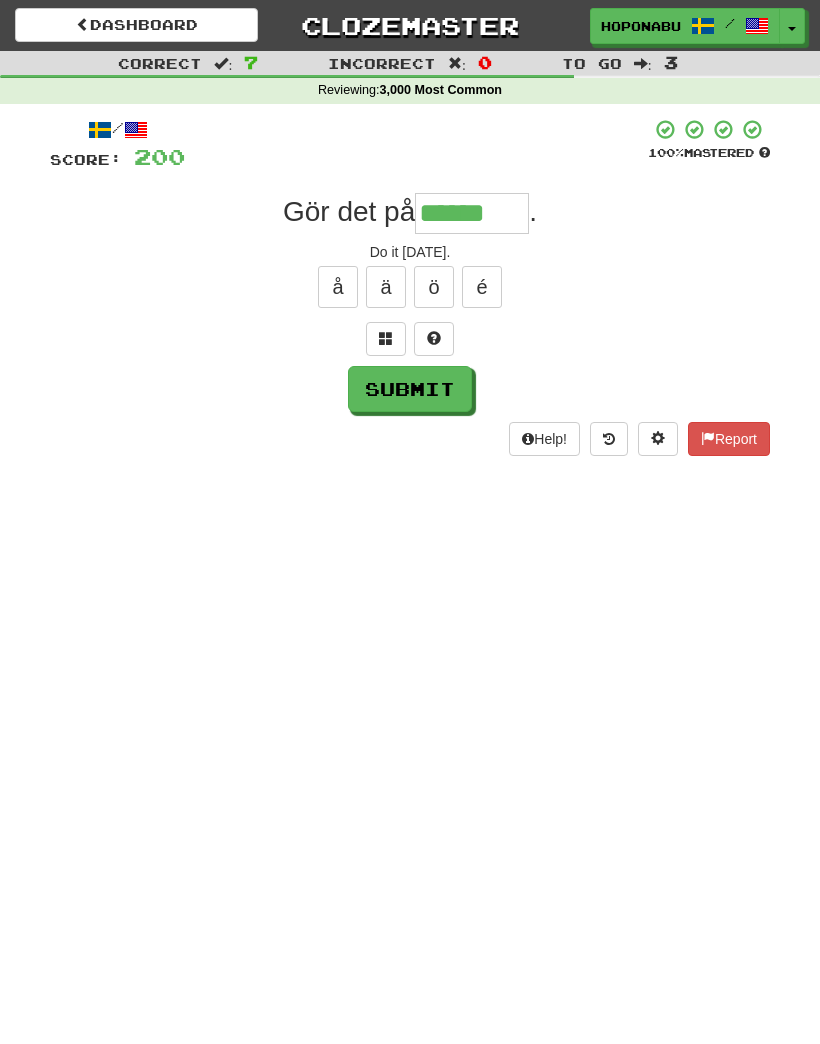 type on "******" 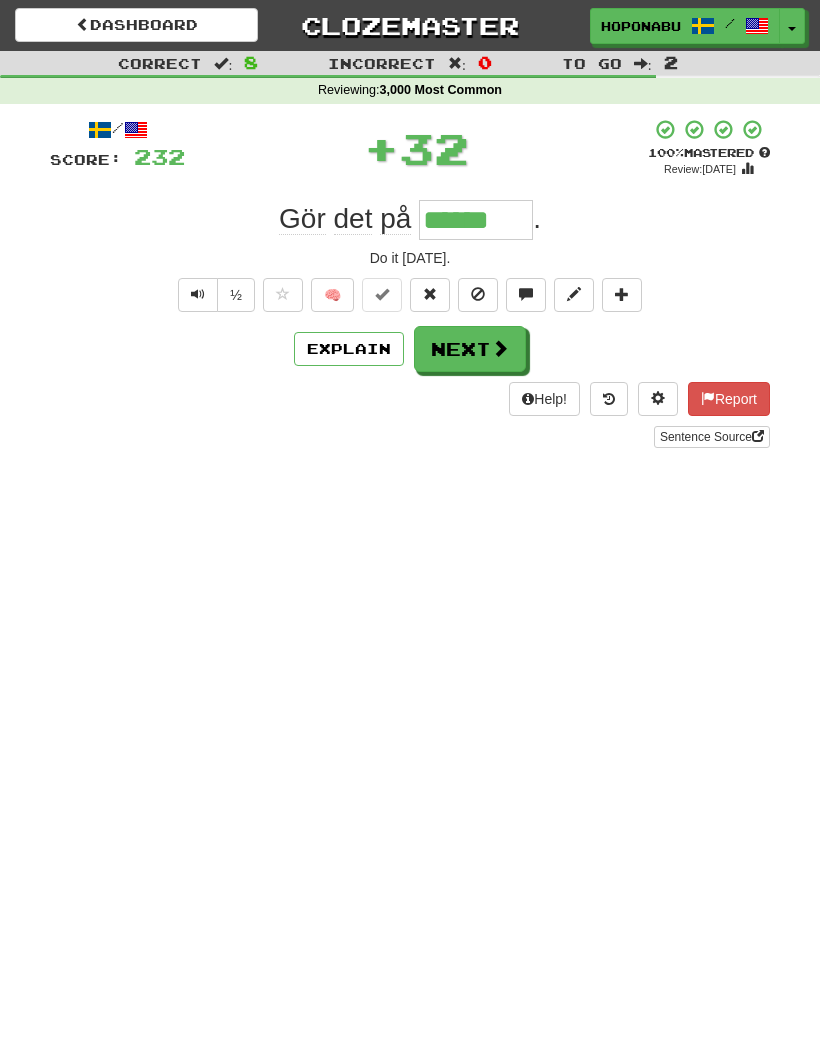 click on "Next" at bounding box center (470, 349) 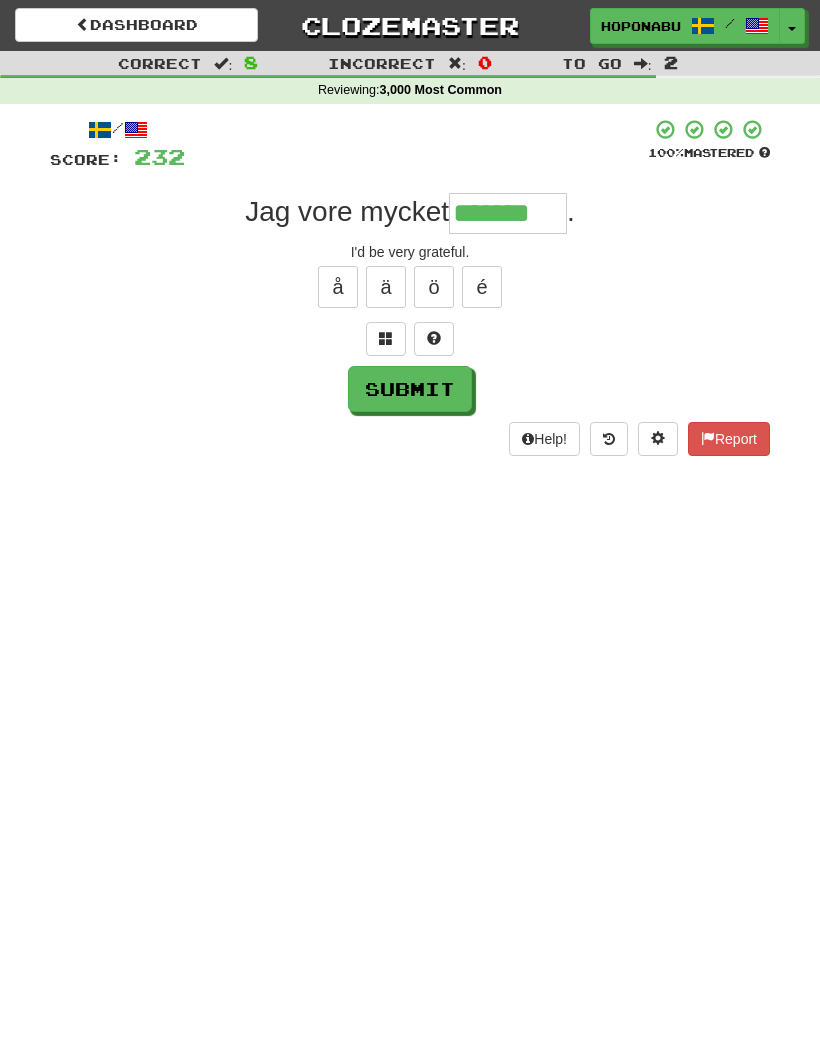 type on "*******" 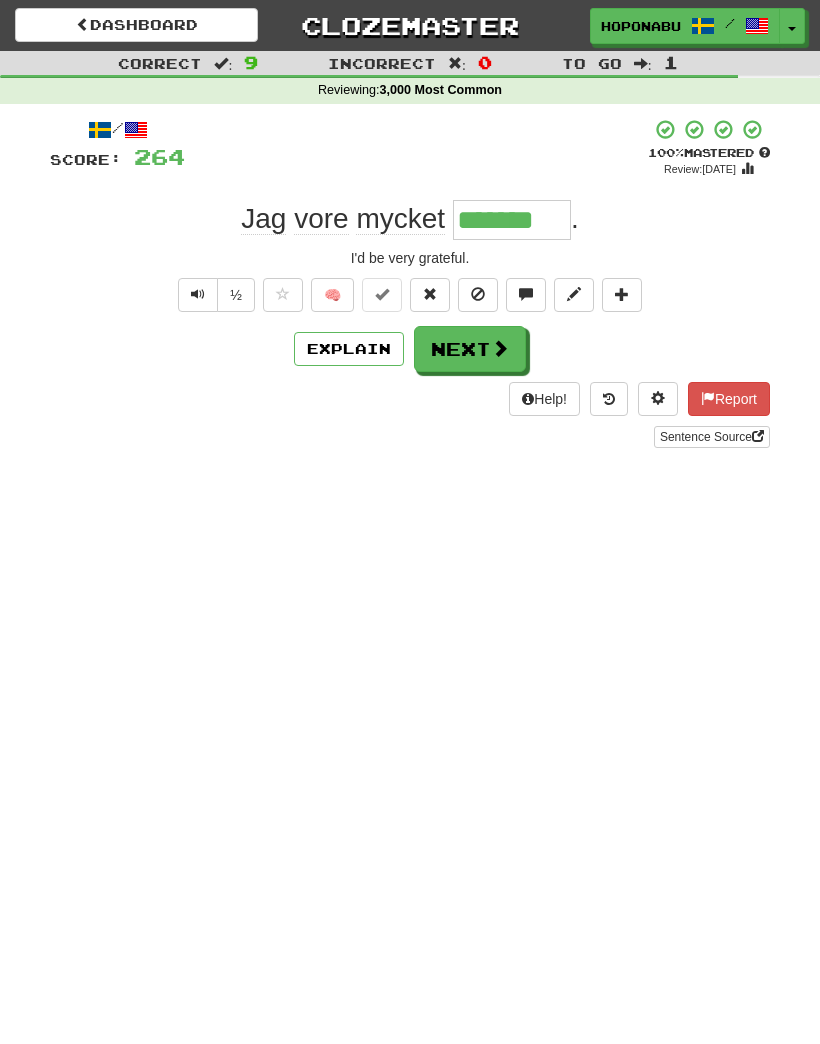 click on "Next" at bounding box center (470, 349) 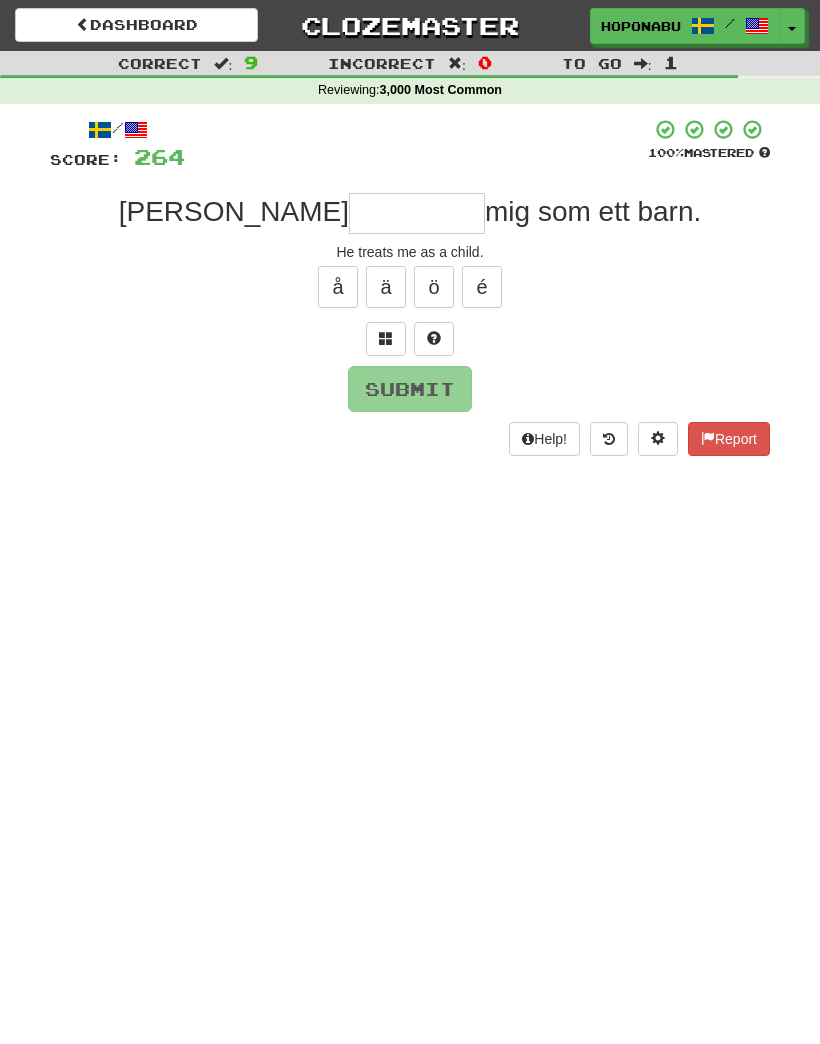 click at bounding box center (434, 339) 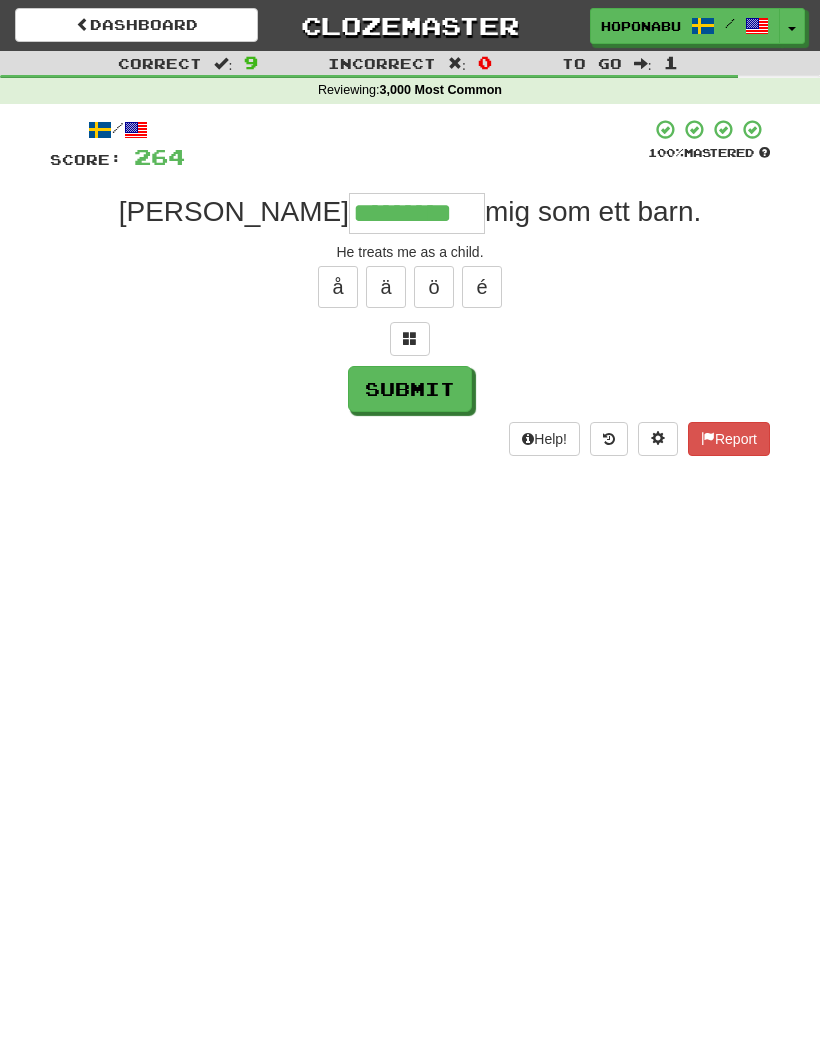 type on "*********" 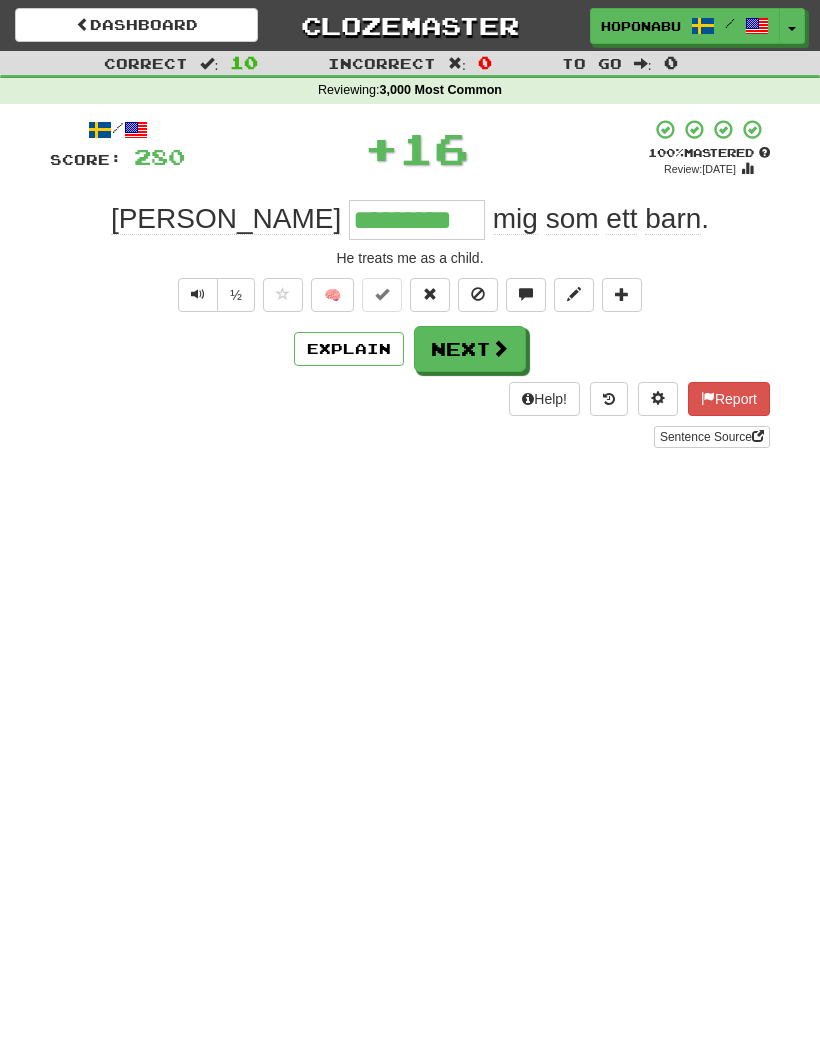 click on "Next" at bounding box center [470, 349] 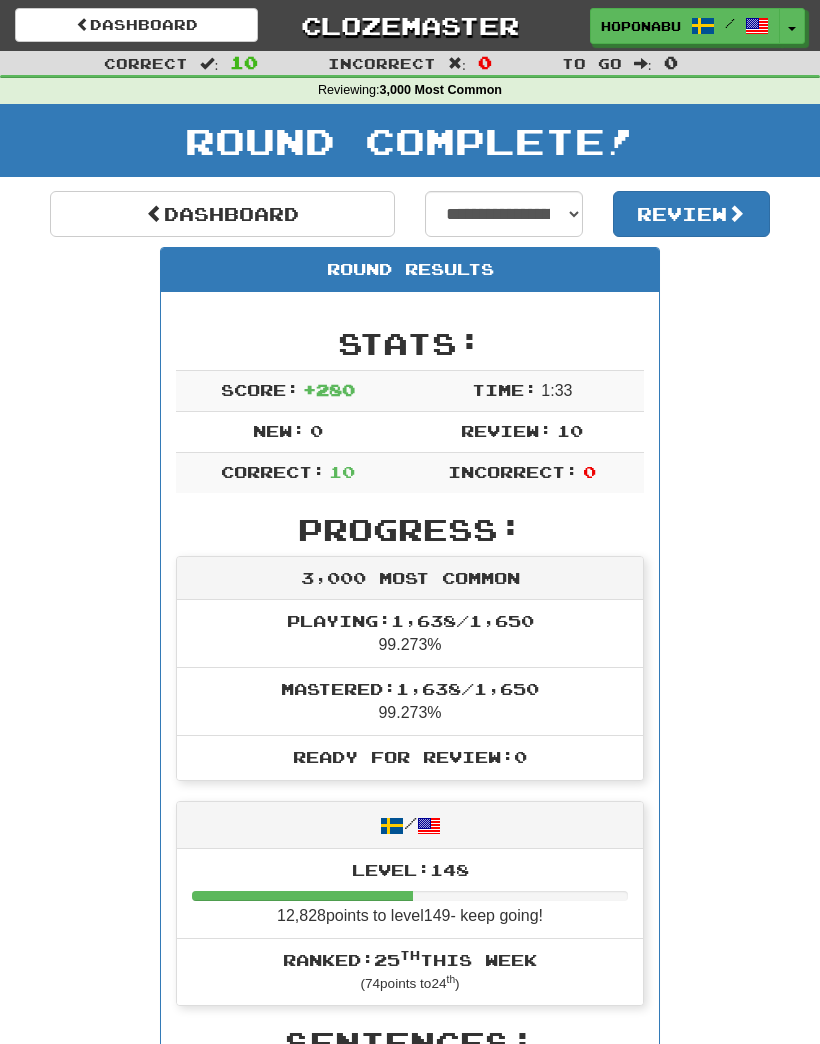click on "Dashboard" at bounding box center [136, 25] 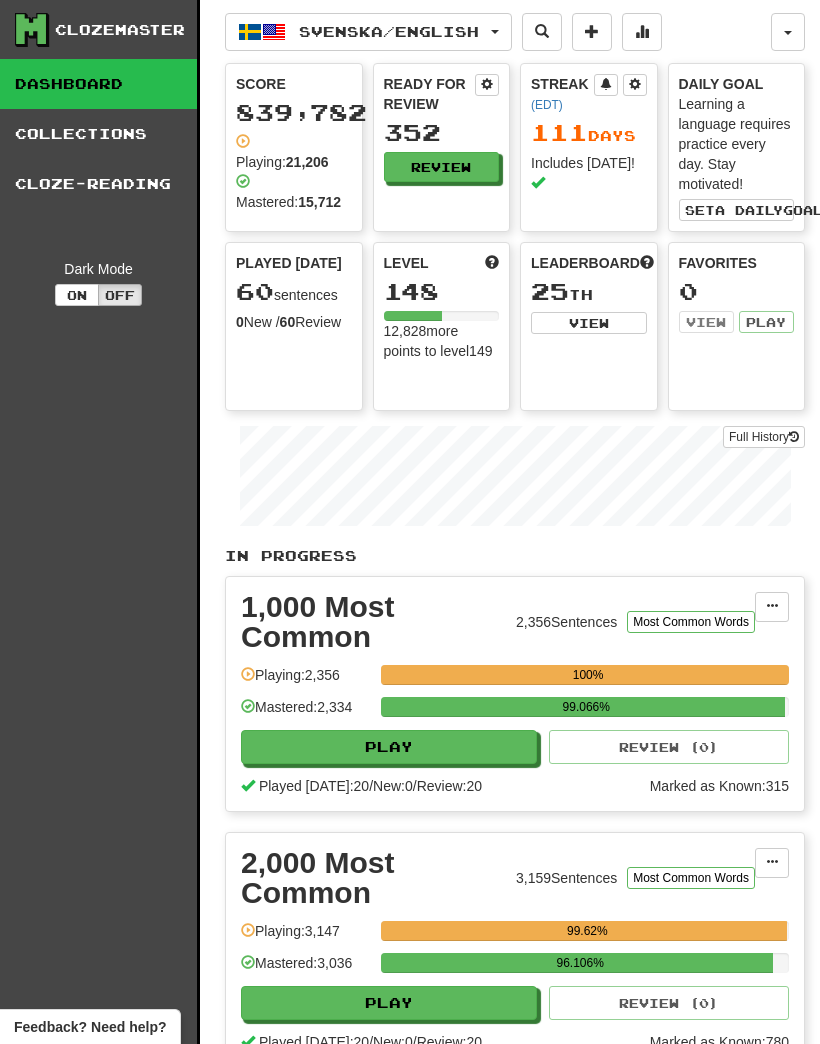 scroll, scrollTop: 0, scrollLeft: 0, axis: both 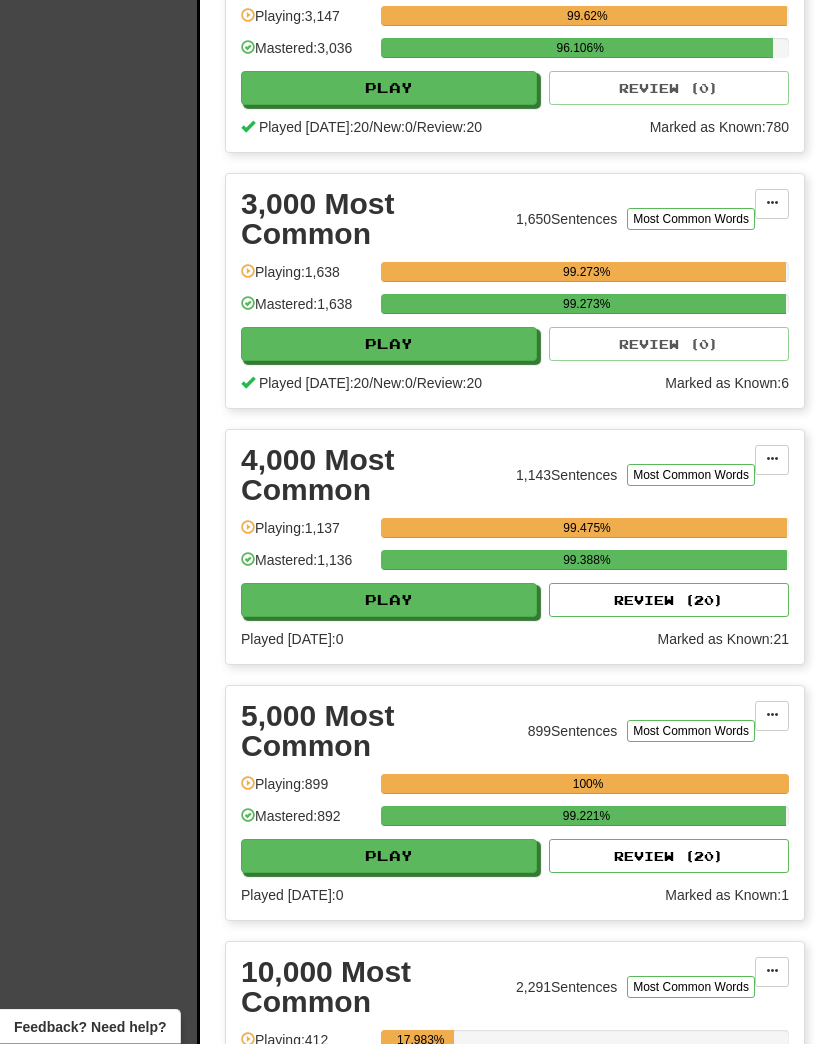 click on "Review ( 20 )" at bounding box center [669, 601] 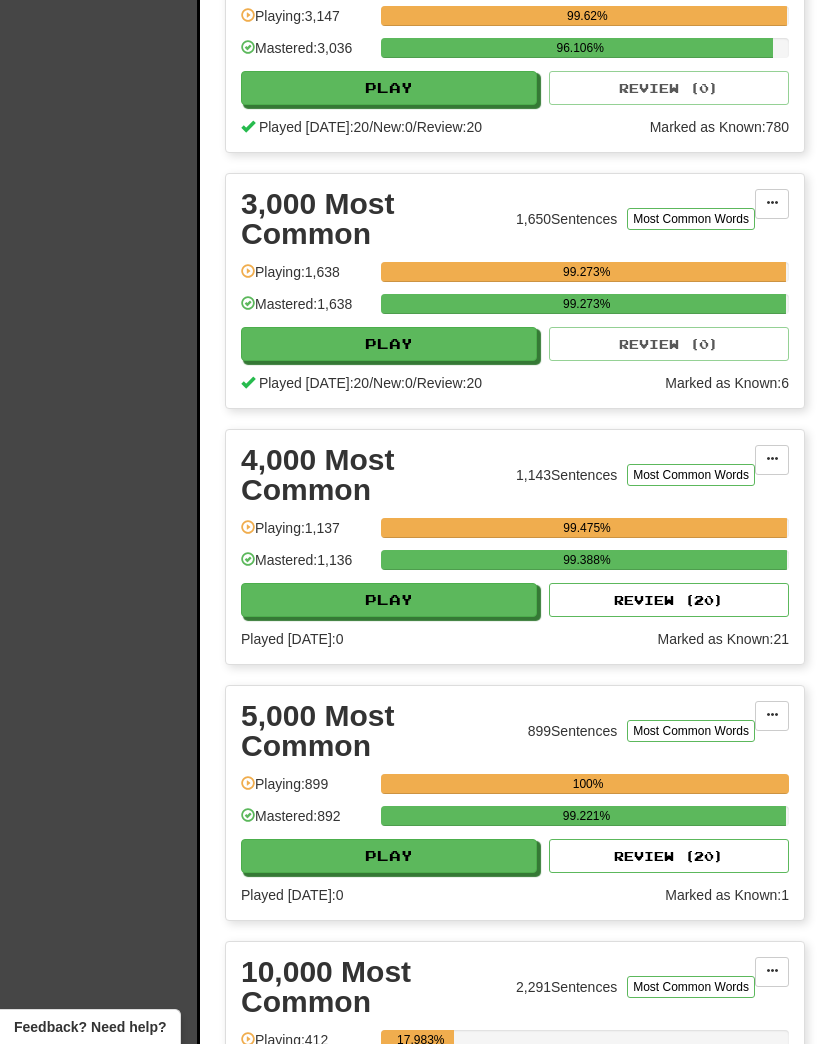 select on "**" 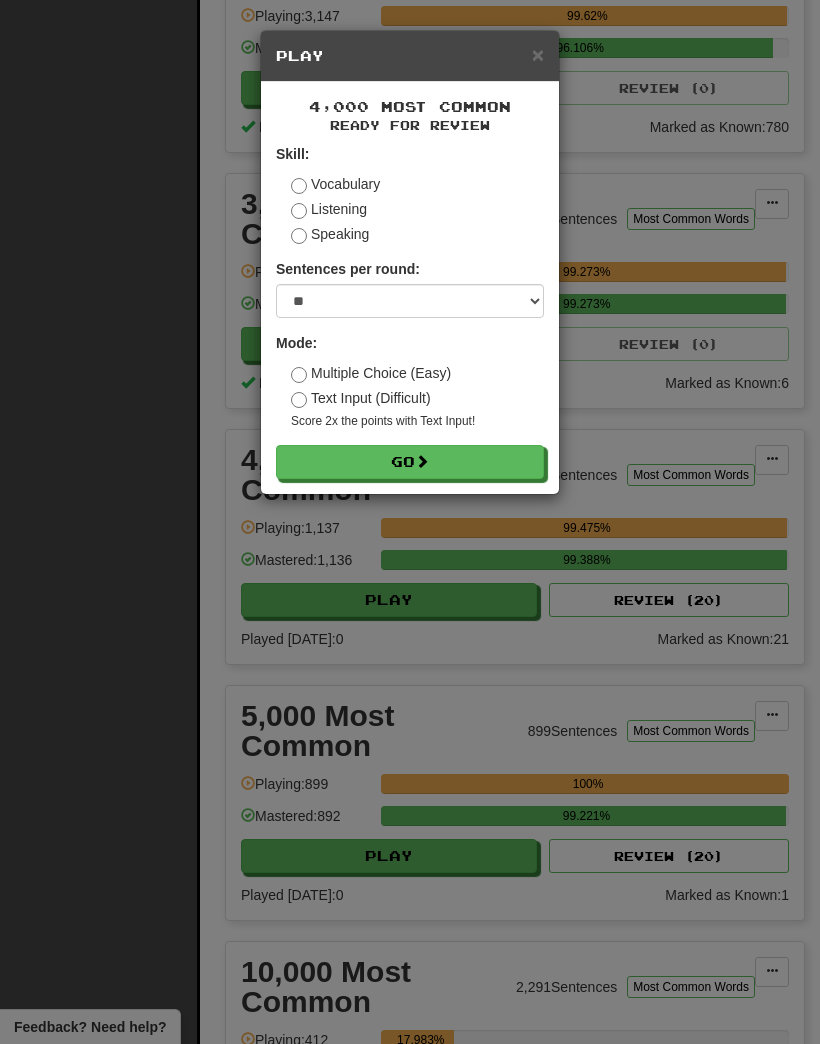 click on "Go" at bounding box center [410, 462] 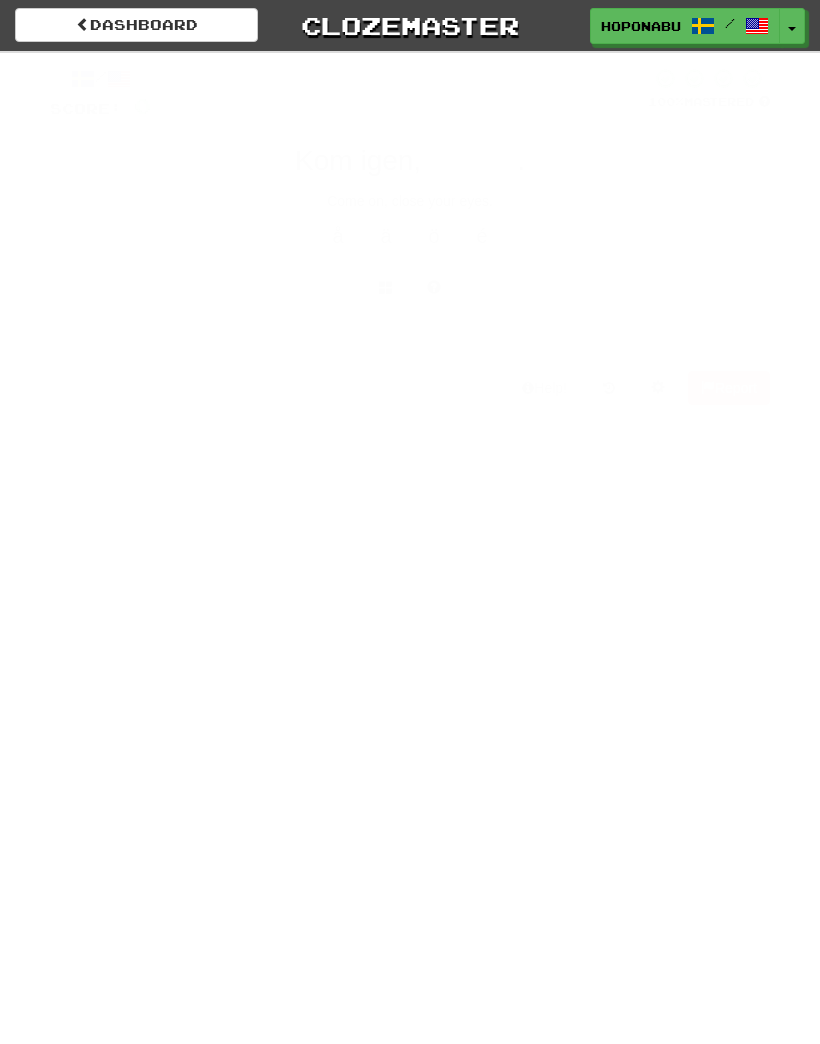 scroll, scrollTop: 0, scrollLeft: 0, axis: both 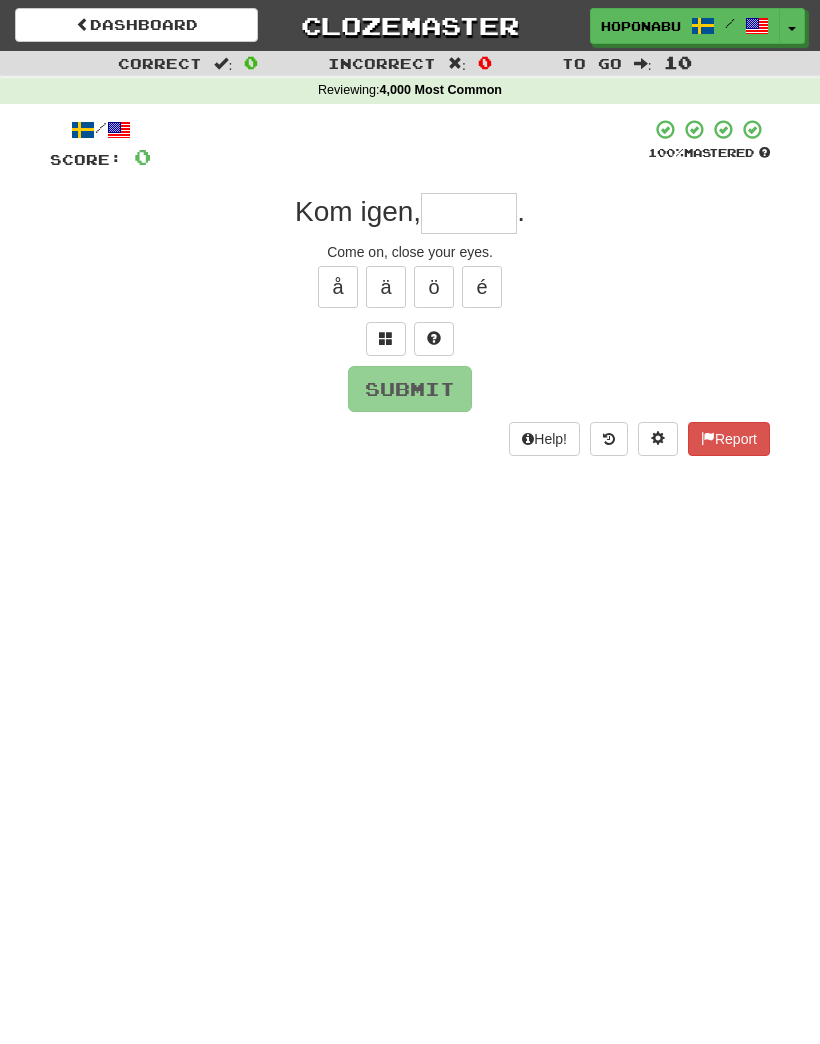 click at bounding box center [469, 213] 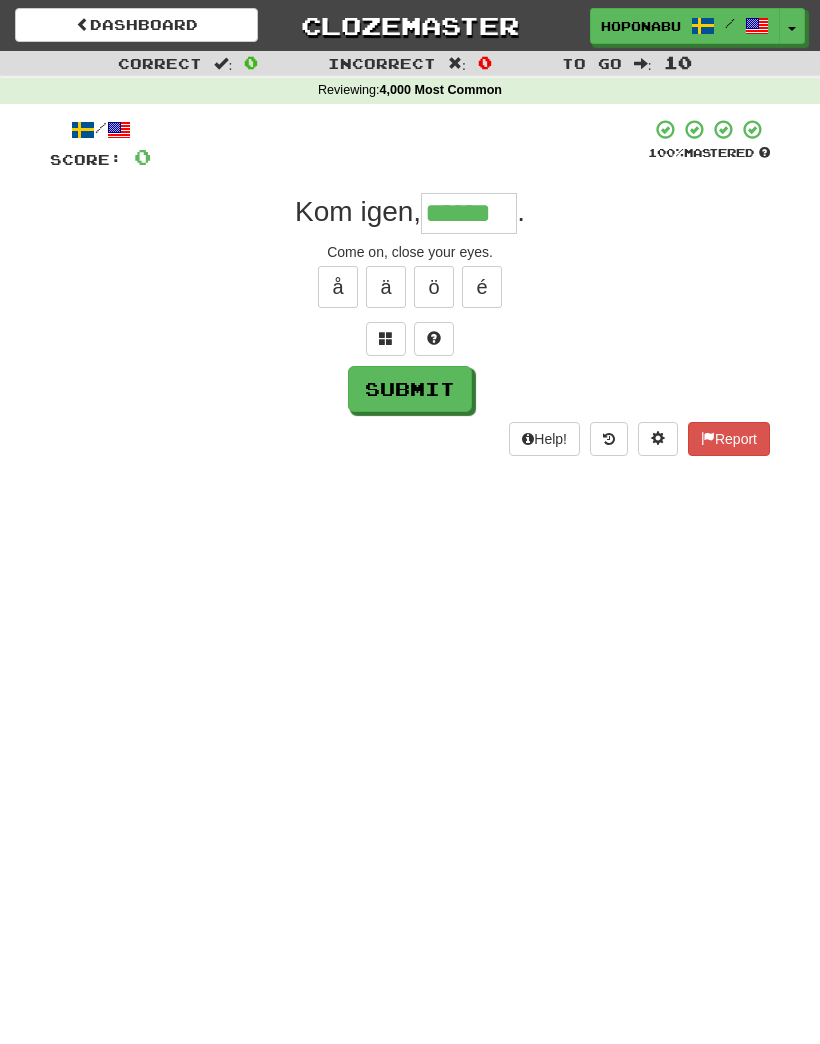 type on "******" 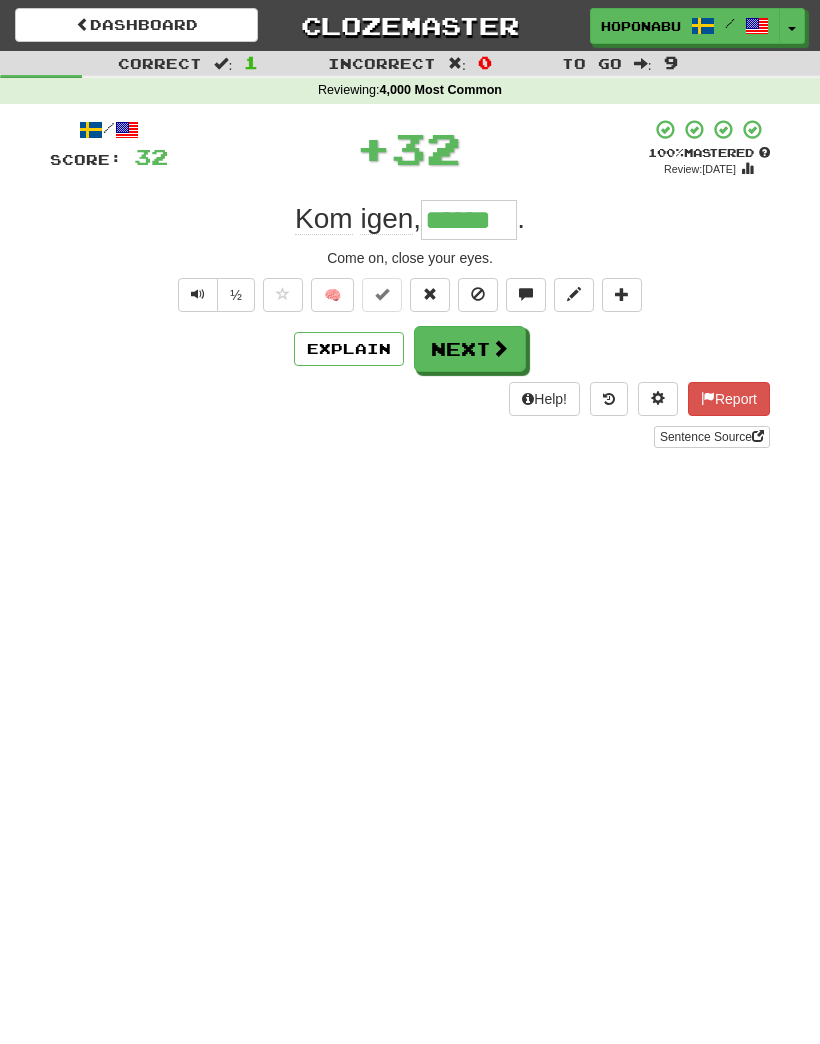 click on "Next" at bounding box center [470, 349] 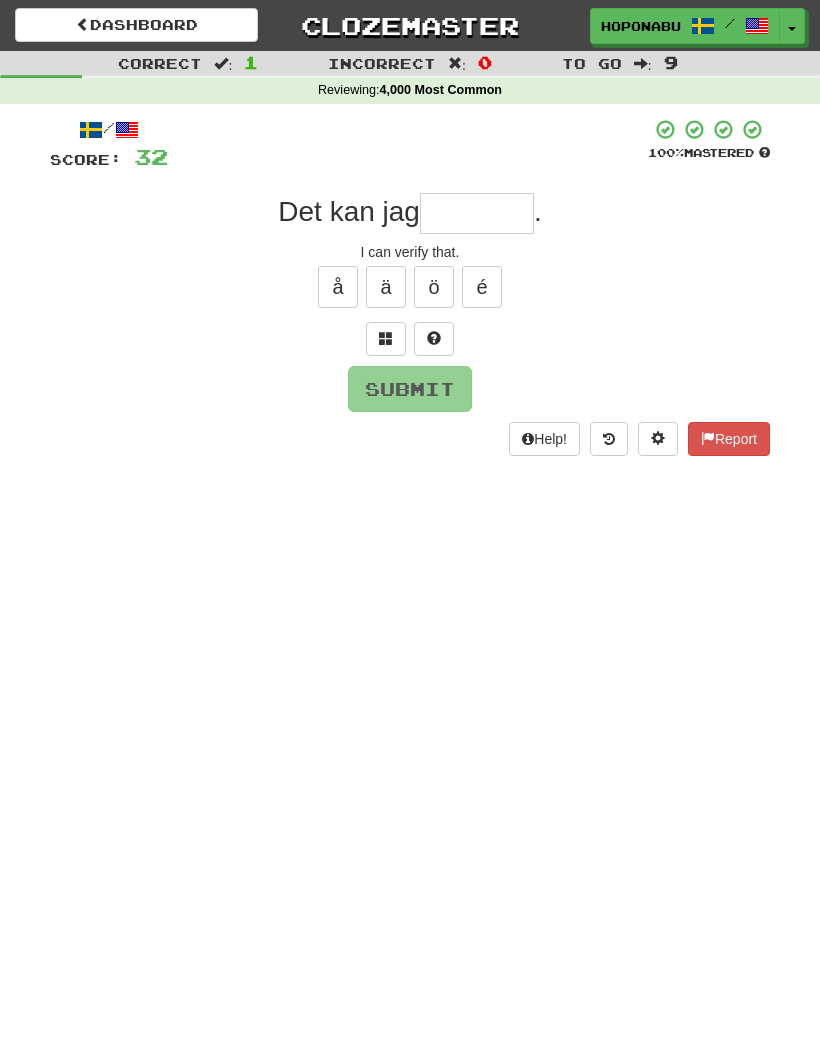 click at bounding box center [434, 339] 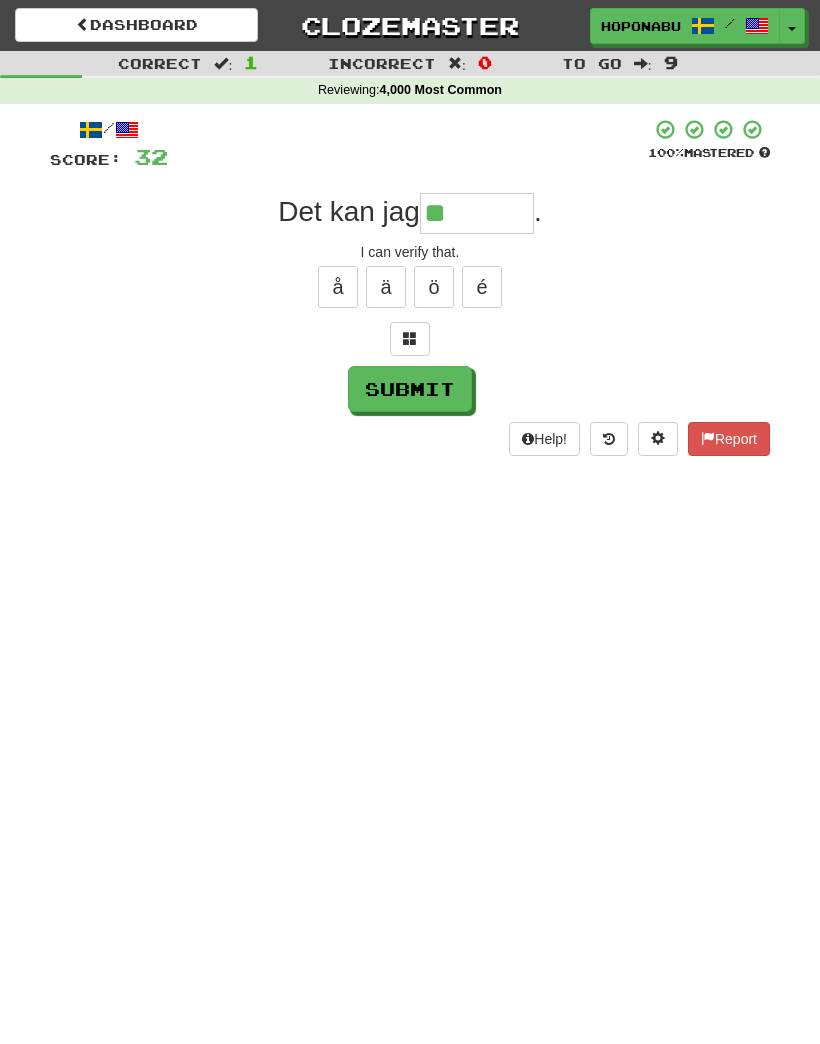 click at bounding box center (410, 339) 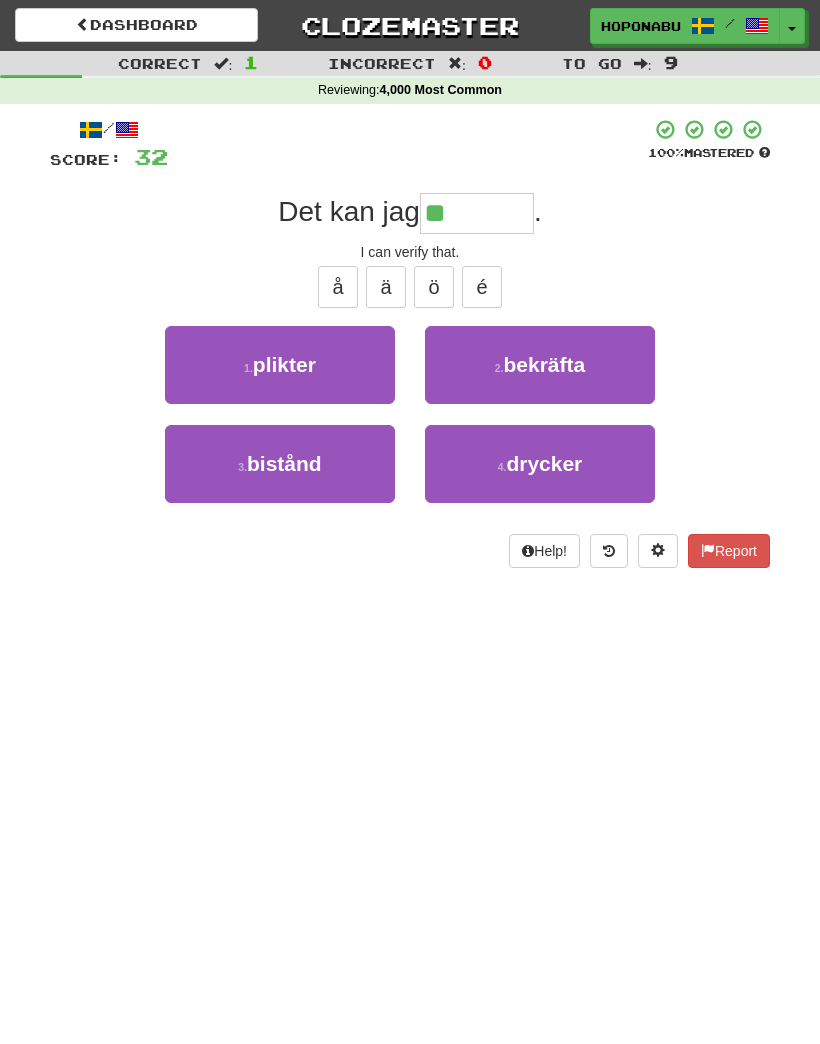 click on "2 .  bekräfta" at bounding box center (540, 365) 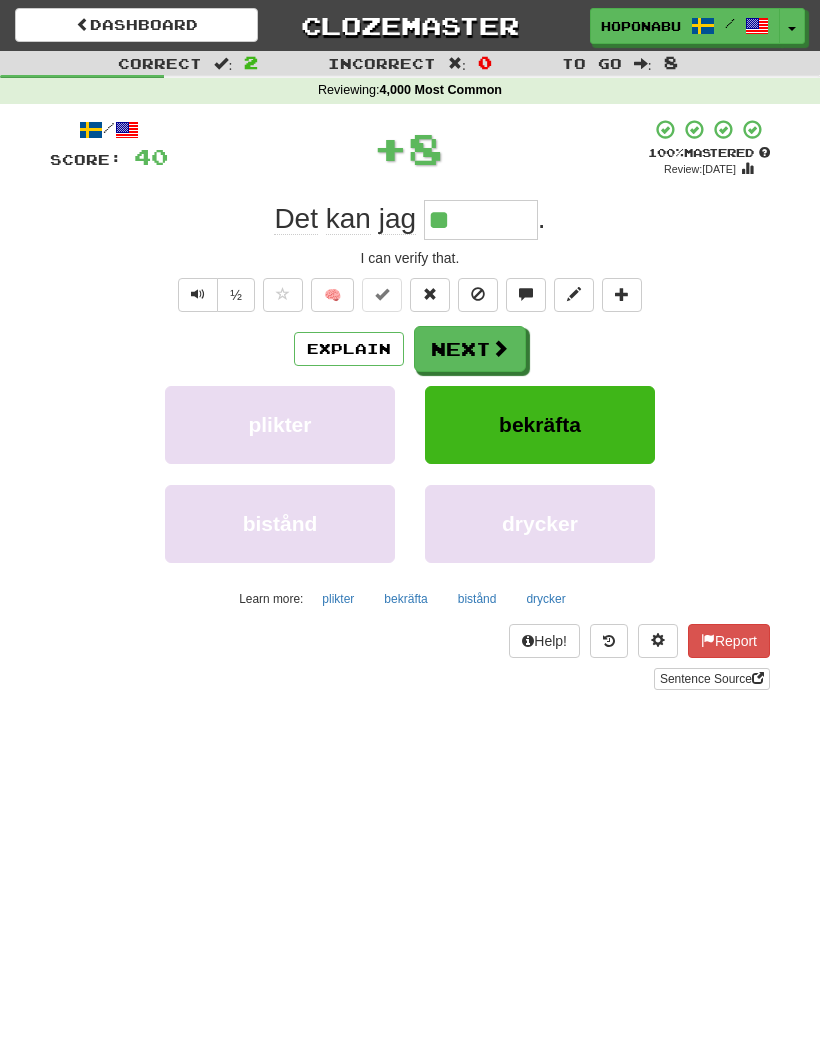 type on "********" 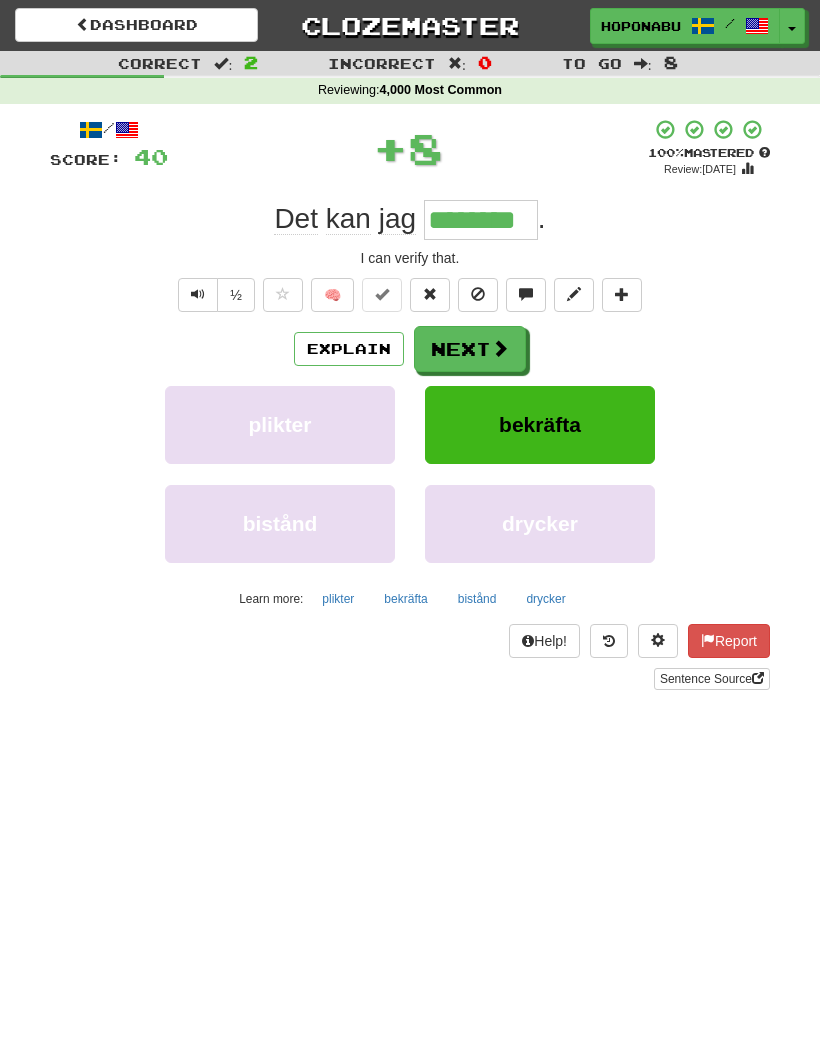 click on "Explain" at bounding box center (349, 349) 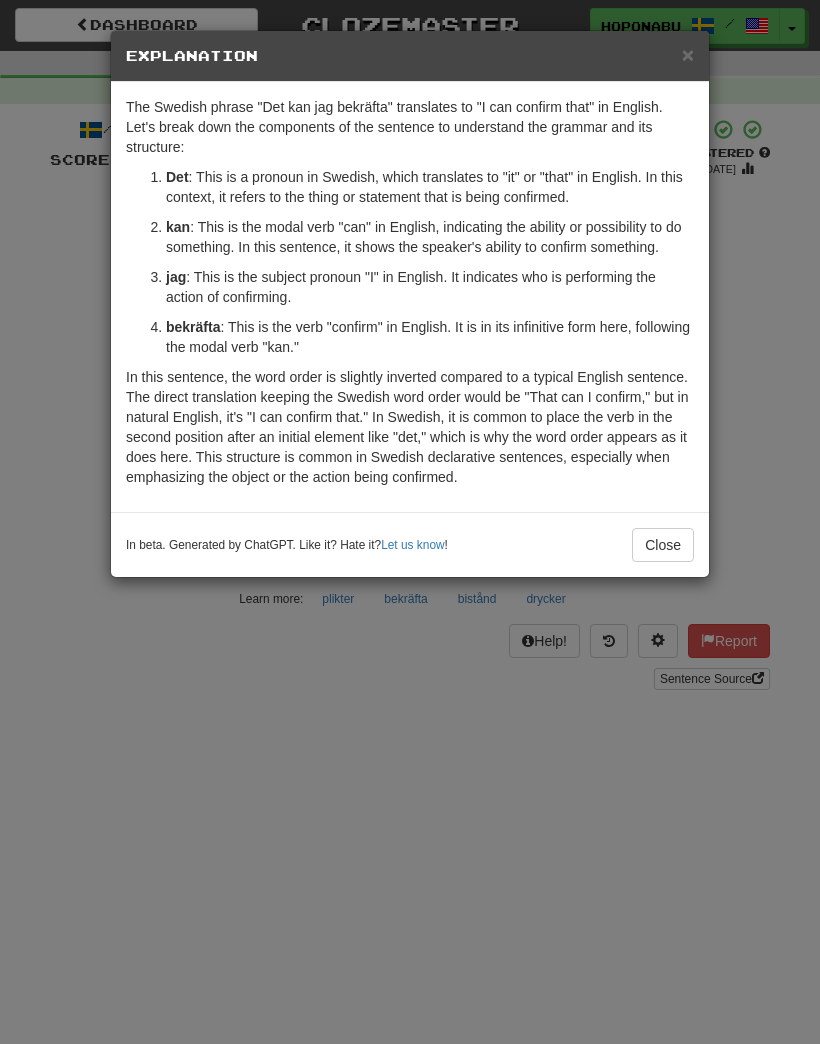 click on "Close" at bounding box center [663, 545] 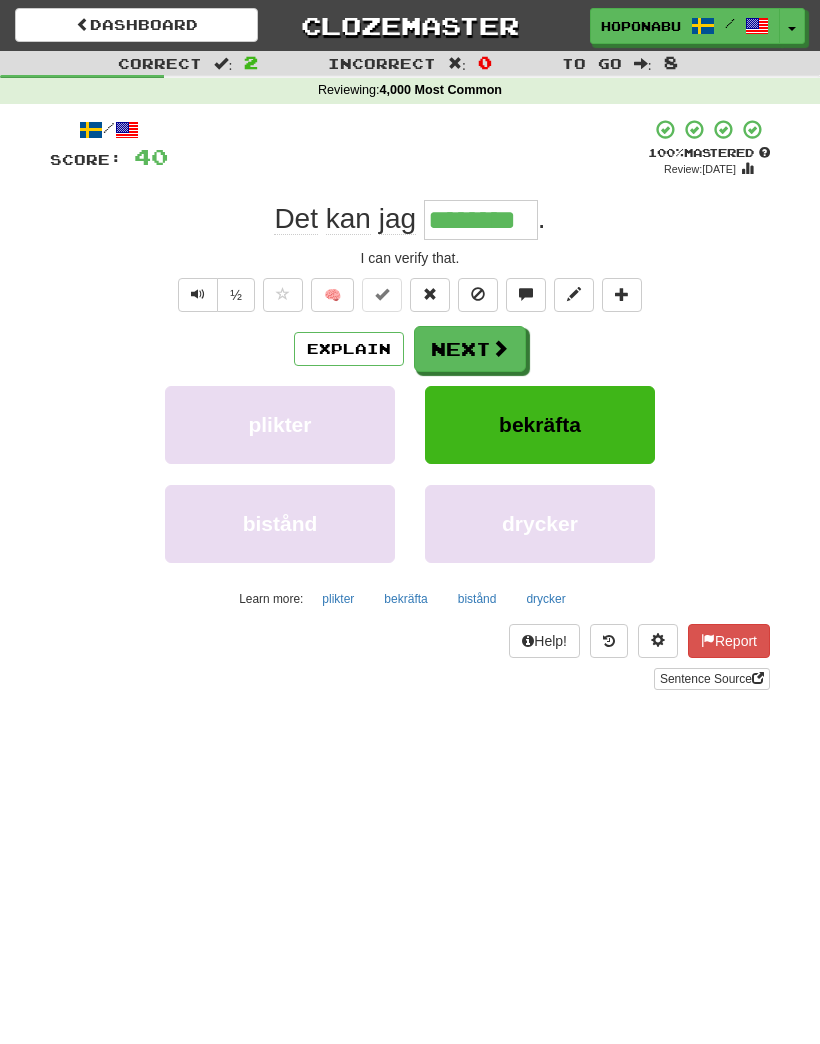 click at bounding box center (500, 348) 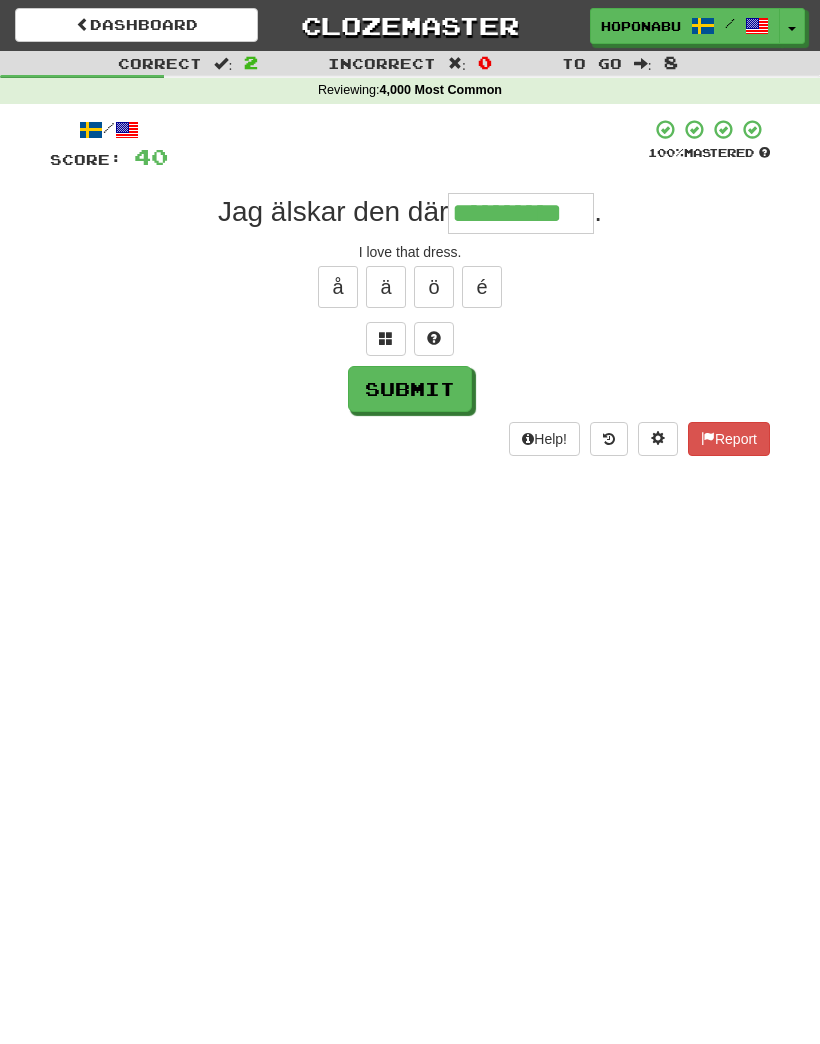 type on "**********" 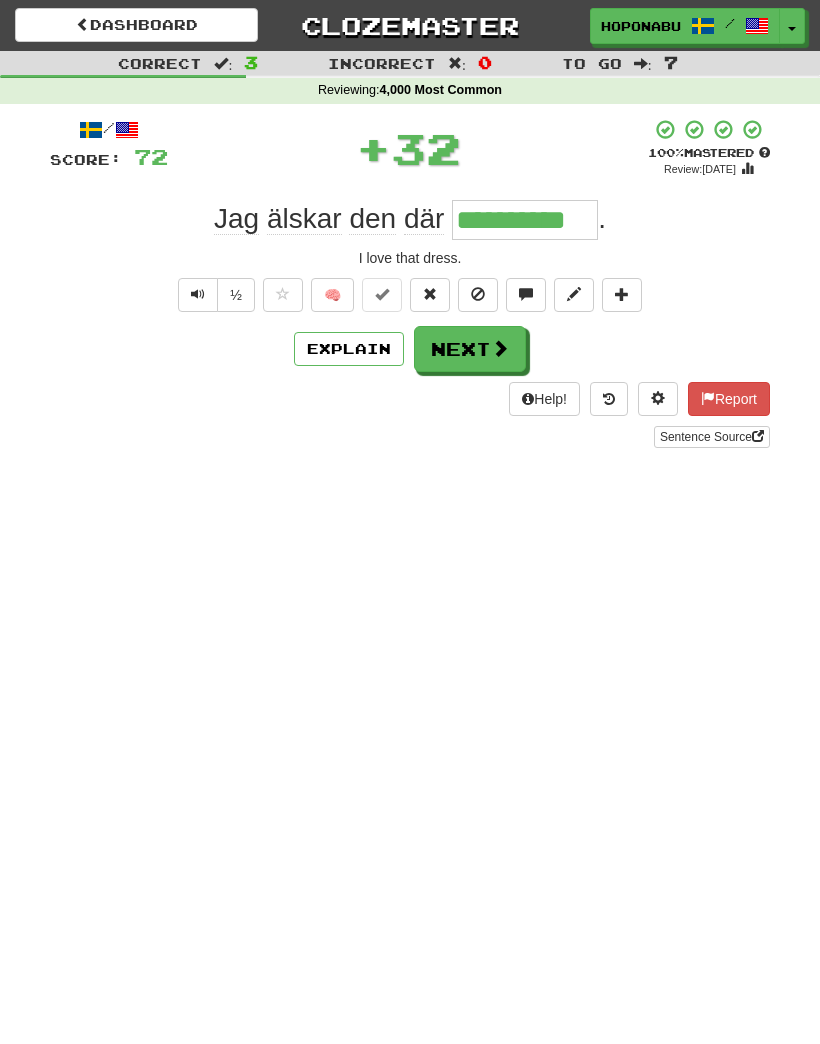 click on "Next" at bounding box center [470, 349] 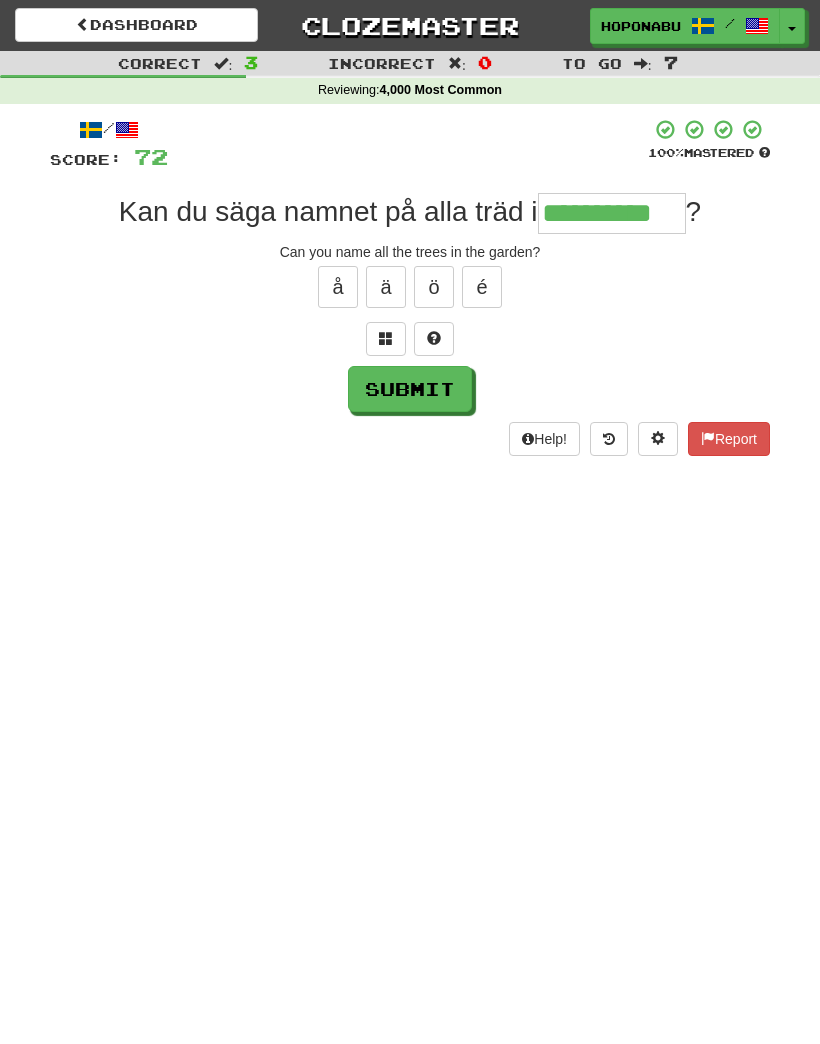 type on "**********" 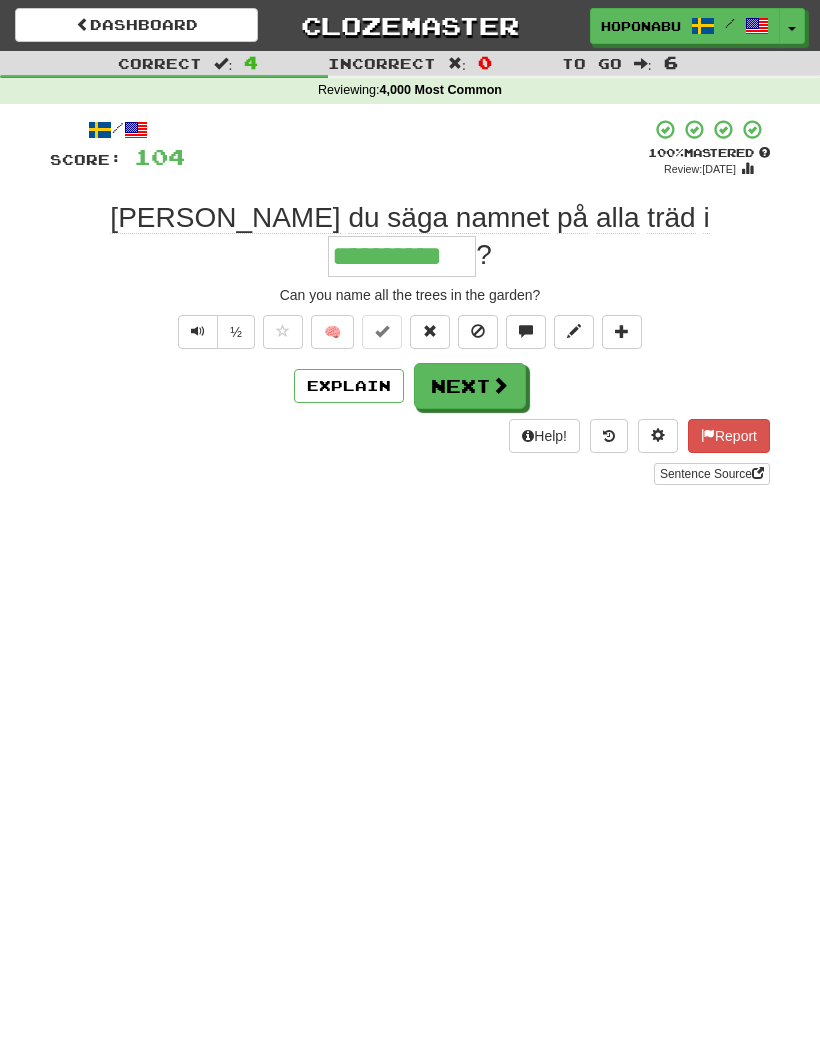click on "Next" at bounding box center [470, 386] 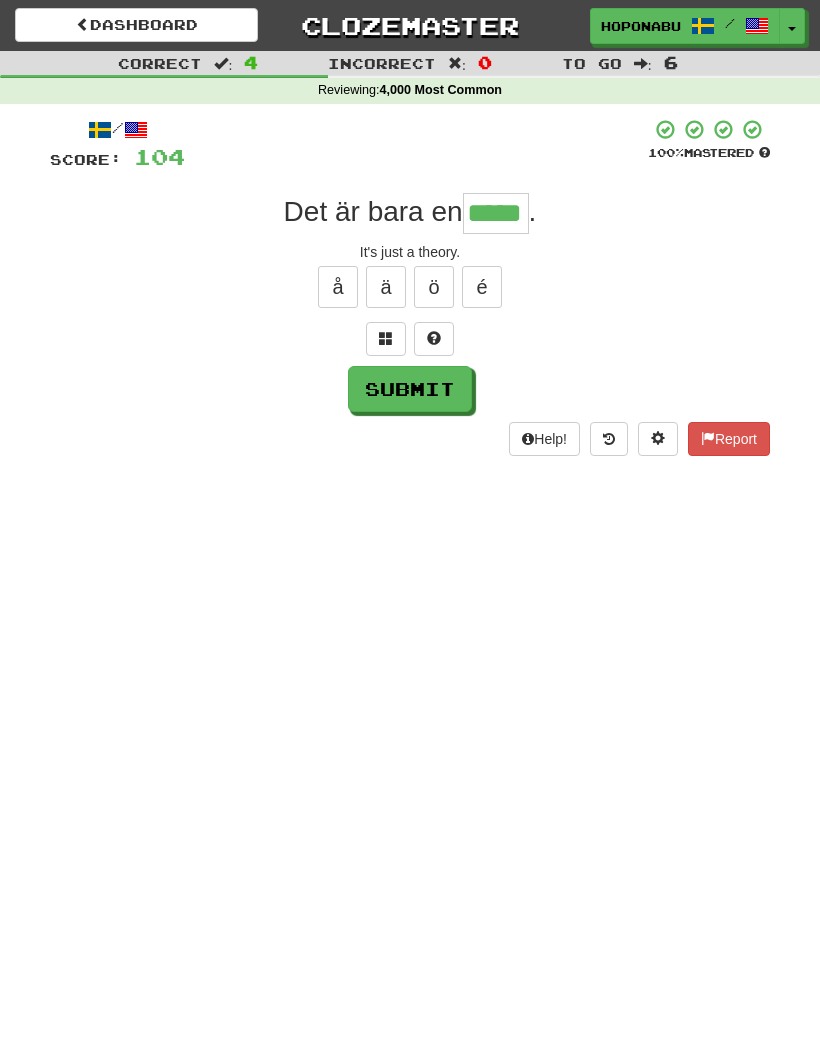 type on "*****" 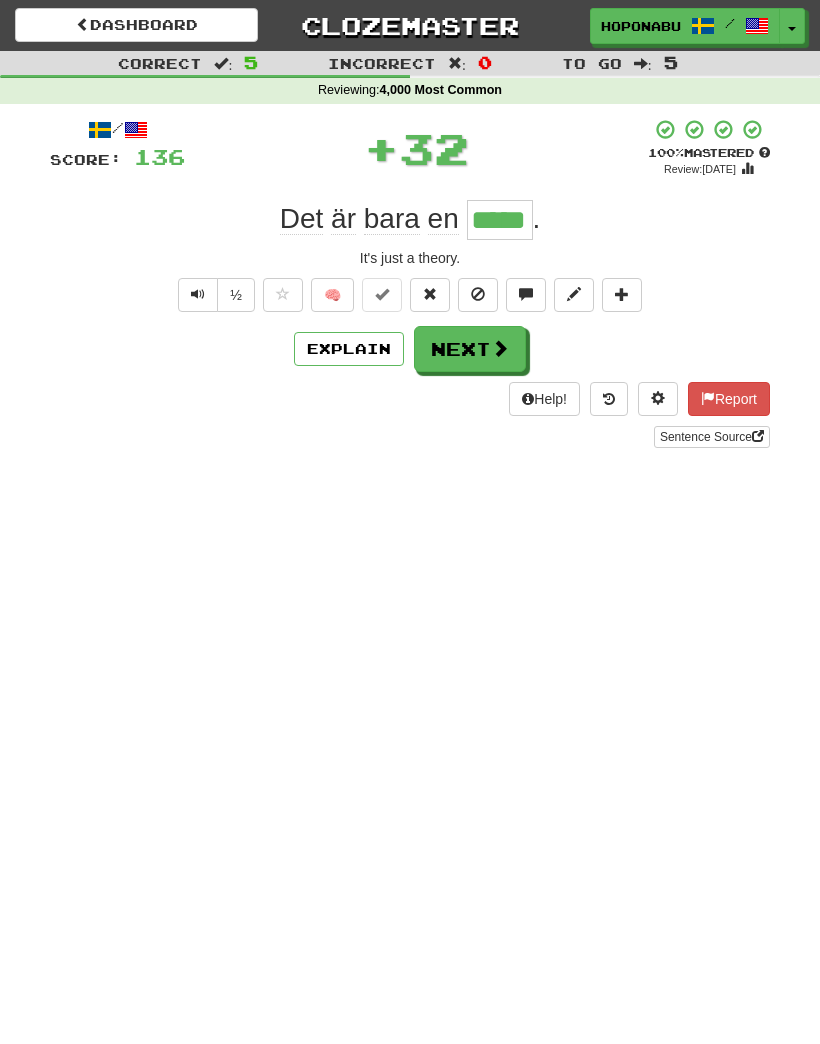 click on "Next" at bounding box center (470, 349) 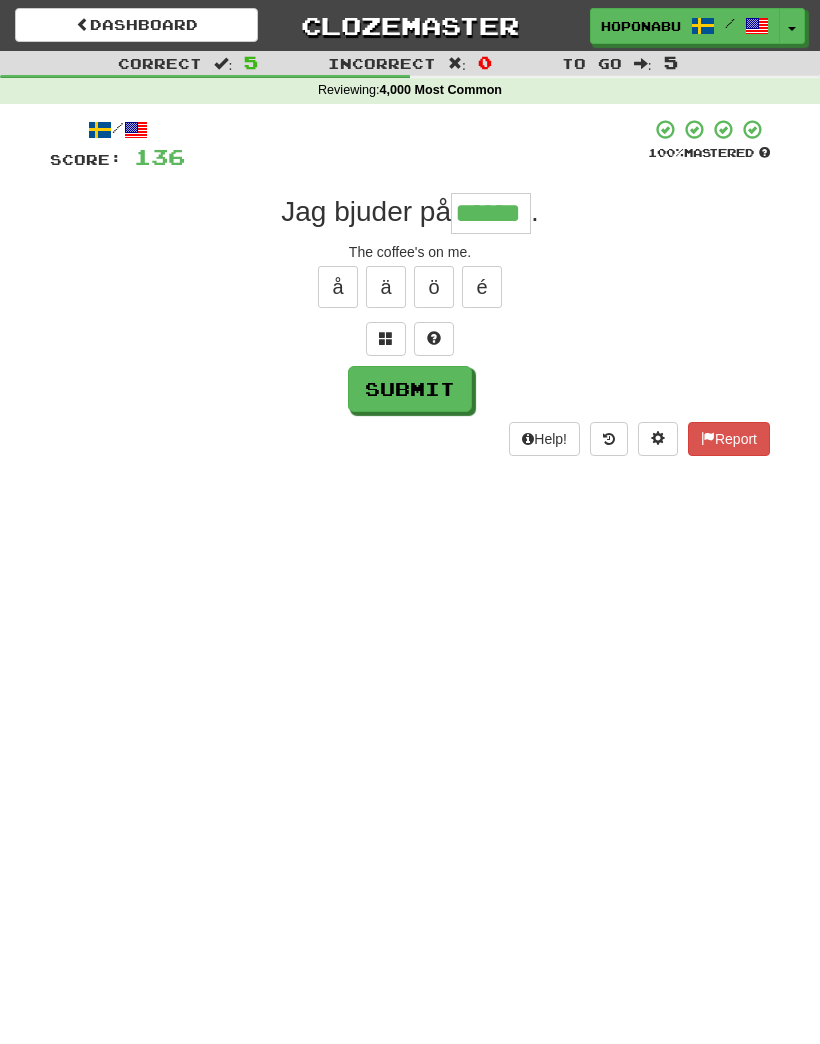 type on "******" 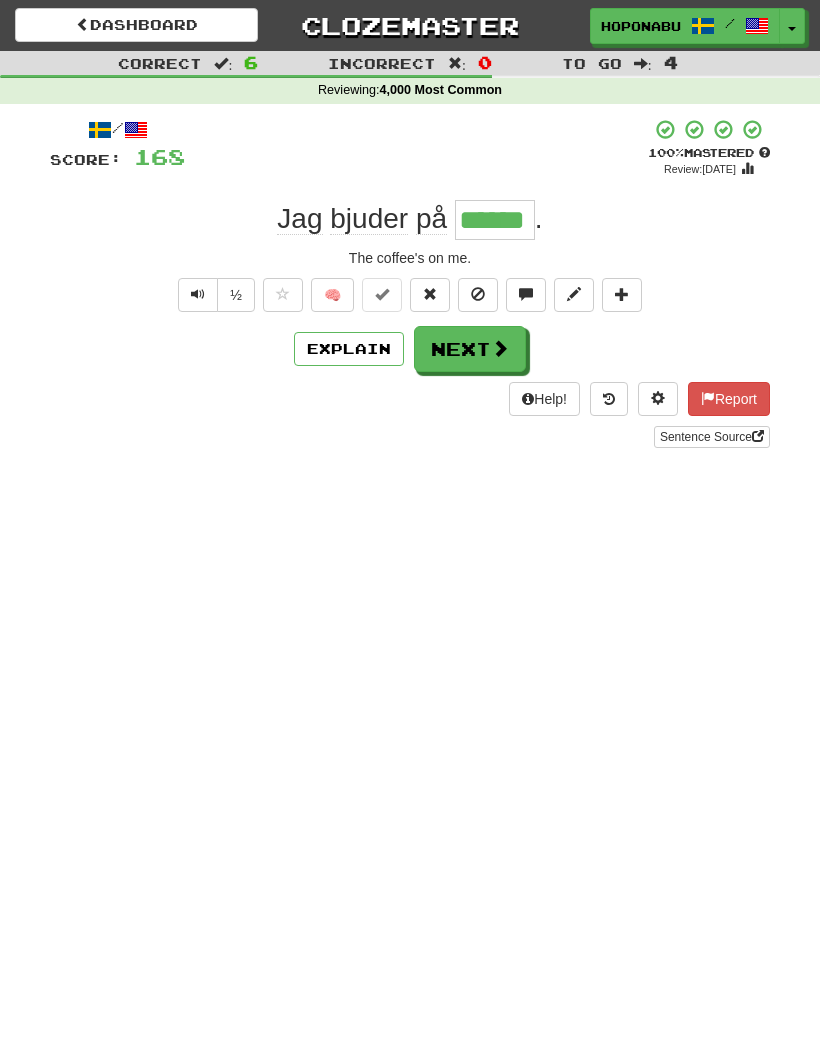 click on "Next" at bounding box center [470, 349] 